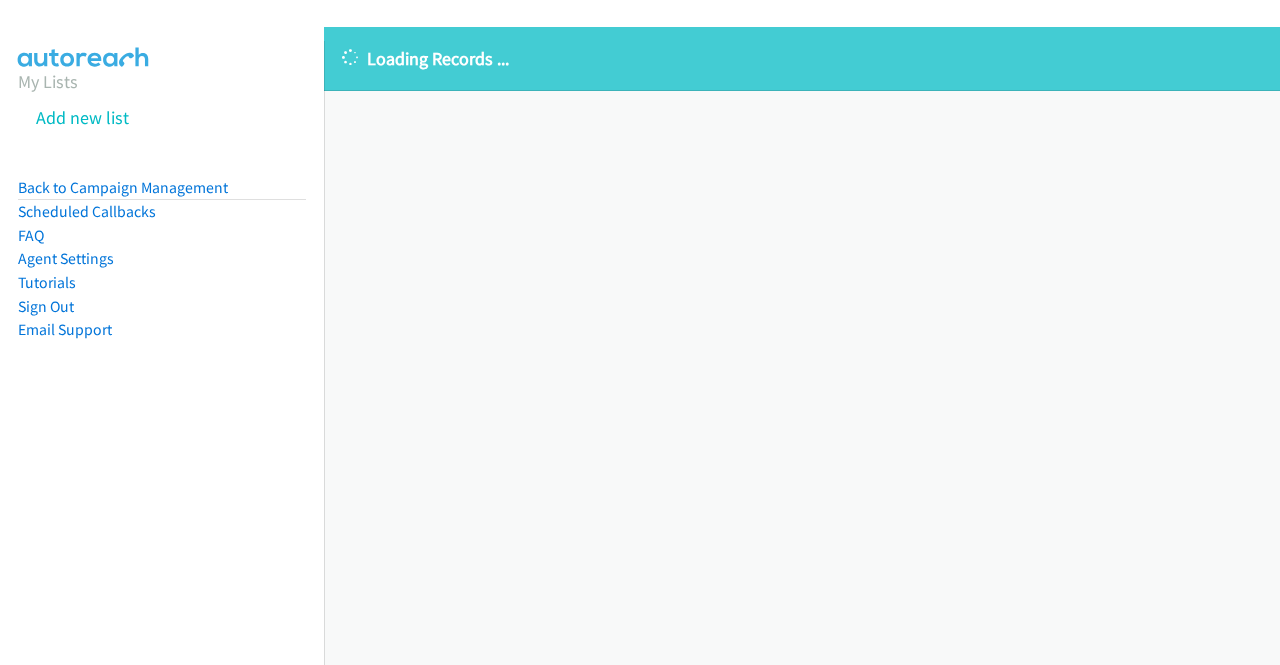 scroll, scrollTop: 0, scrollLeft: 0, axis: both 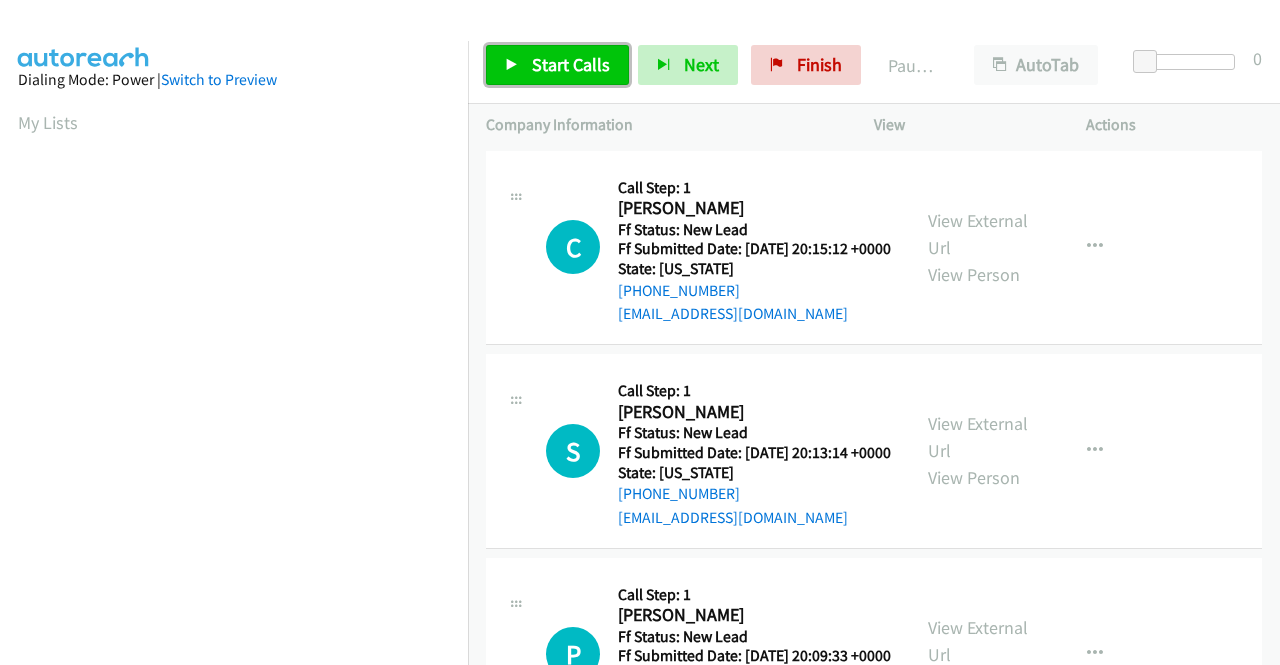 click on "Start Calls" at bounding box center [571, 64] 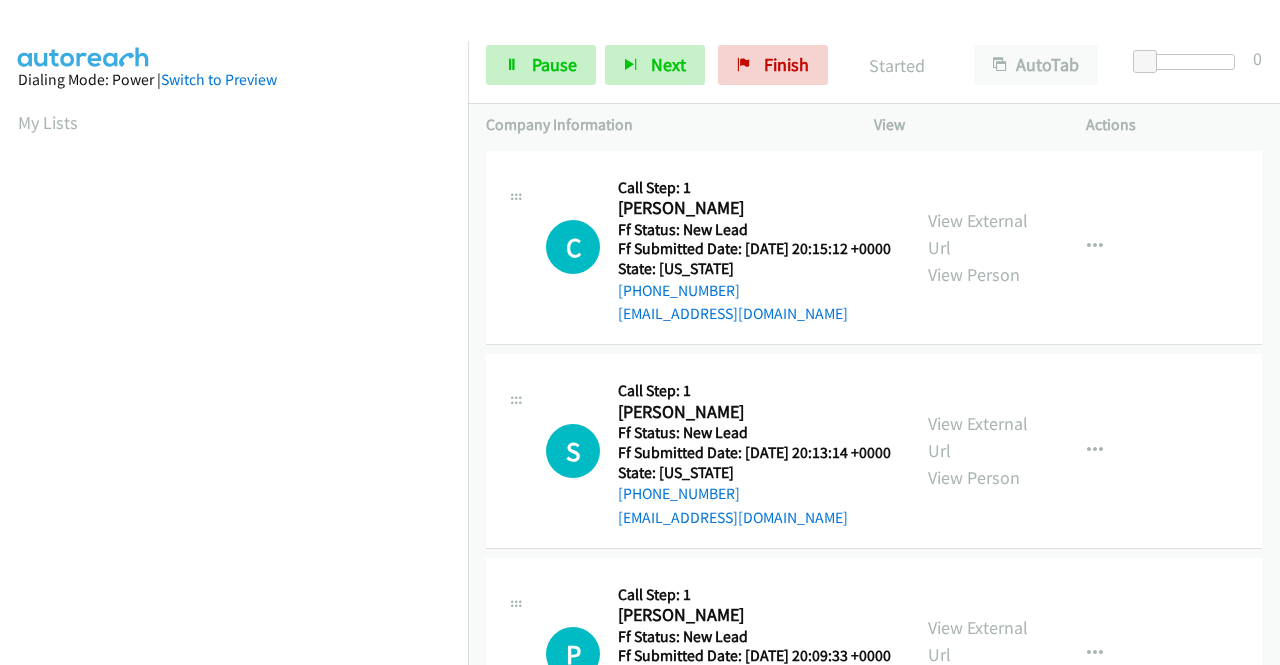 scroll, scrollTop: 0, scrollLeft: 0, axis: both 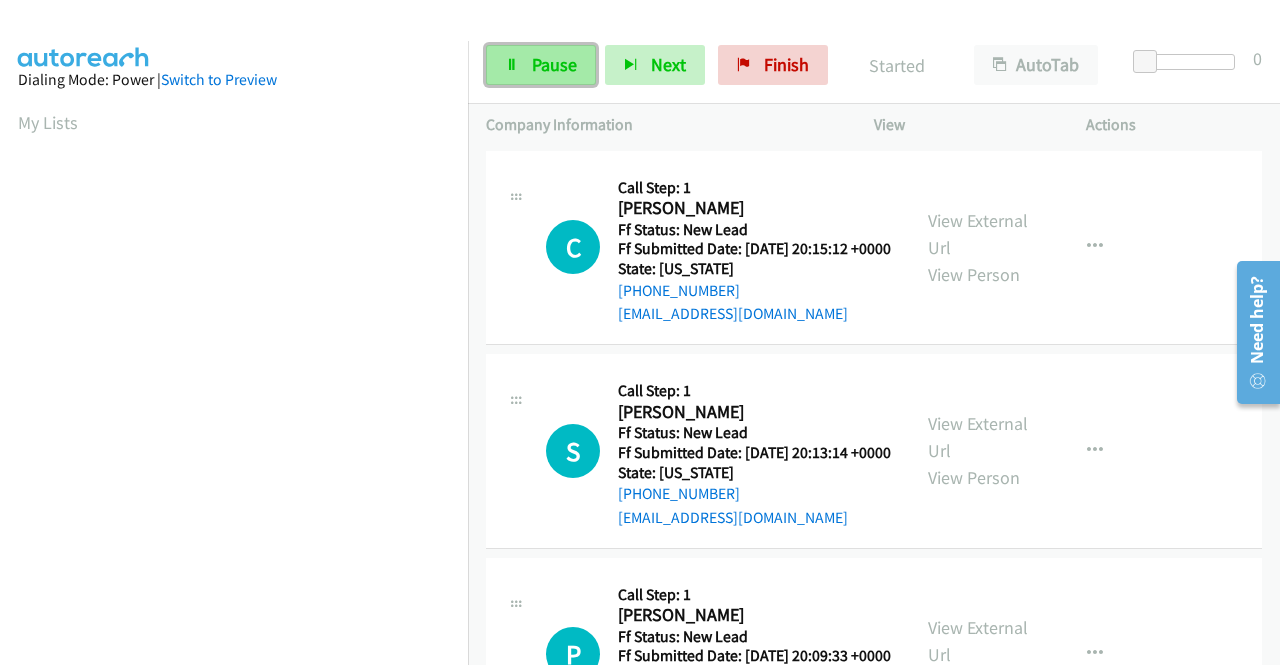 click on "Pause" at bounding box center [541, 65] 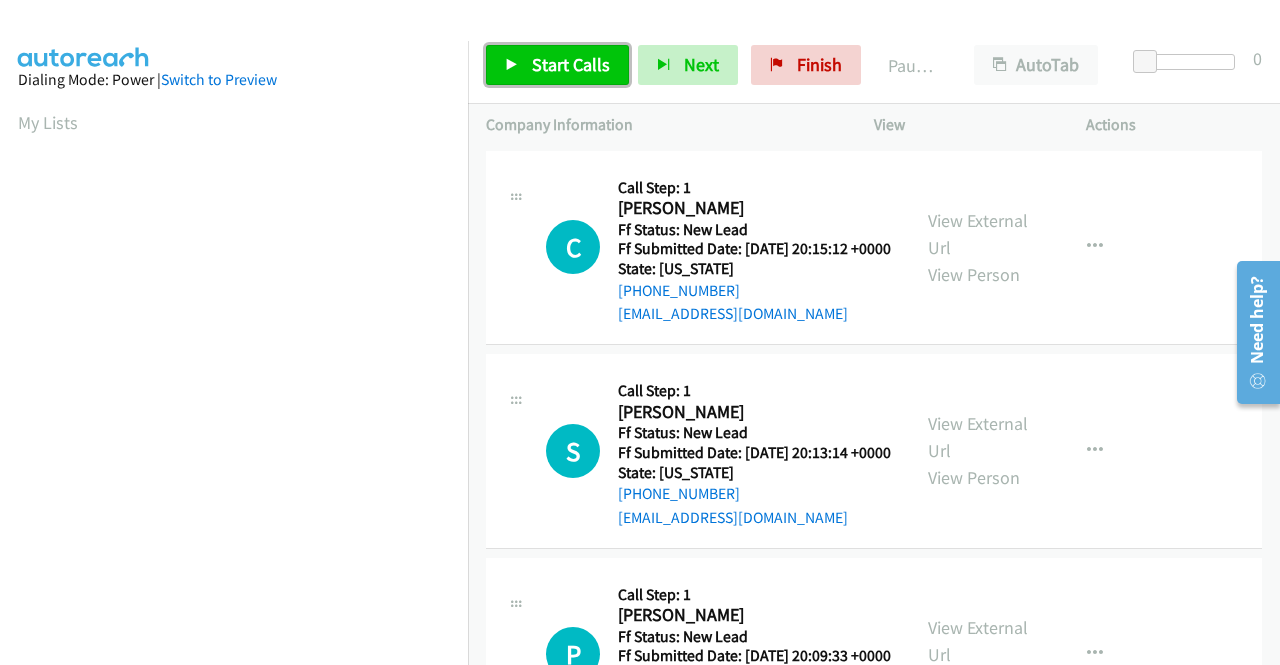 click on "Start Calls" at bounding box center [557, 65] 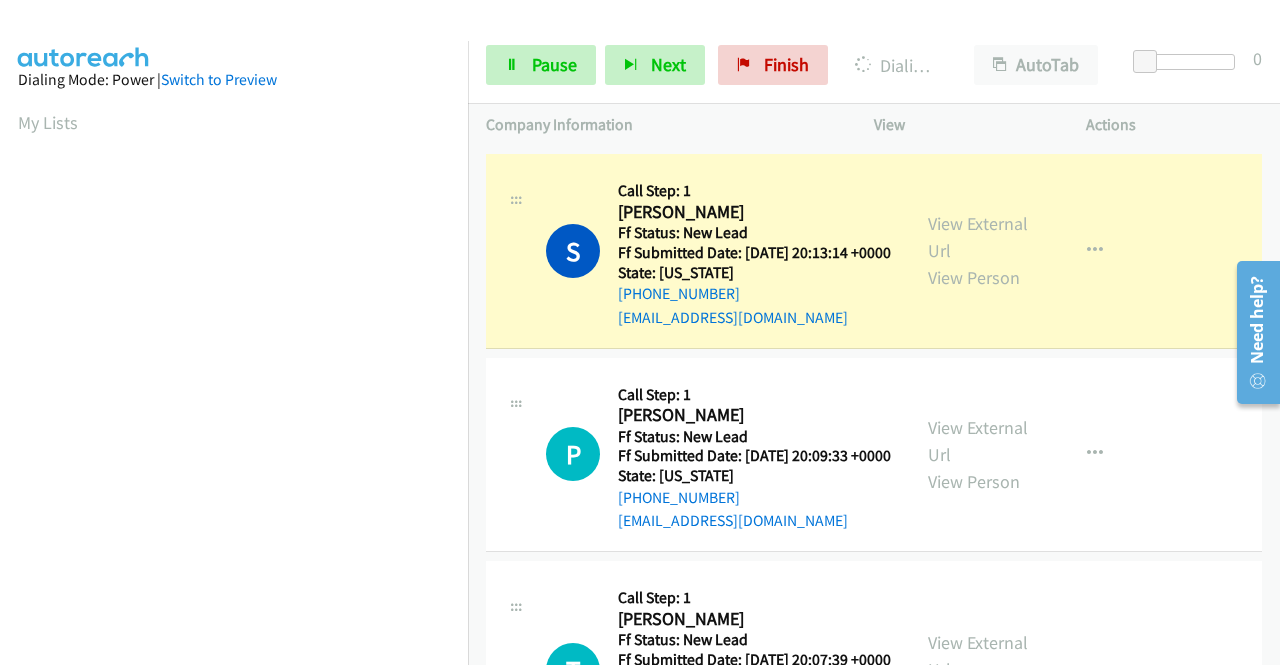 scroll, scrollTop: 333, scrollLeft: 0, axis: vertical 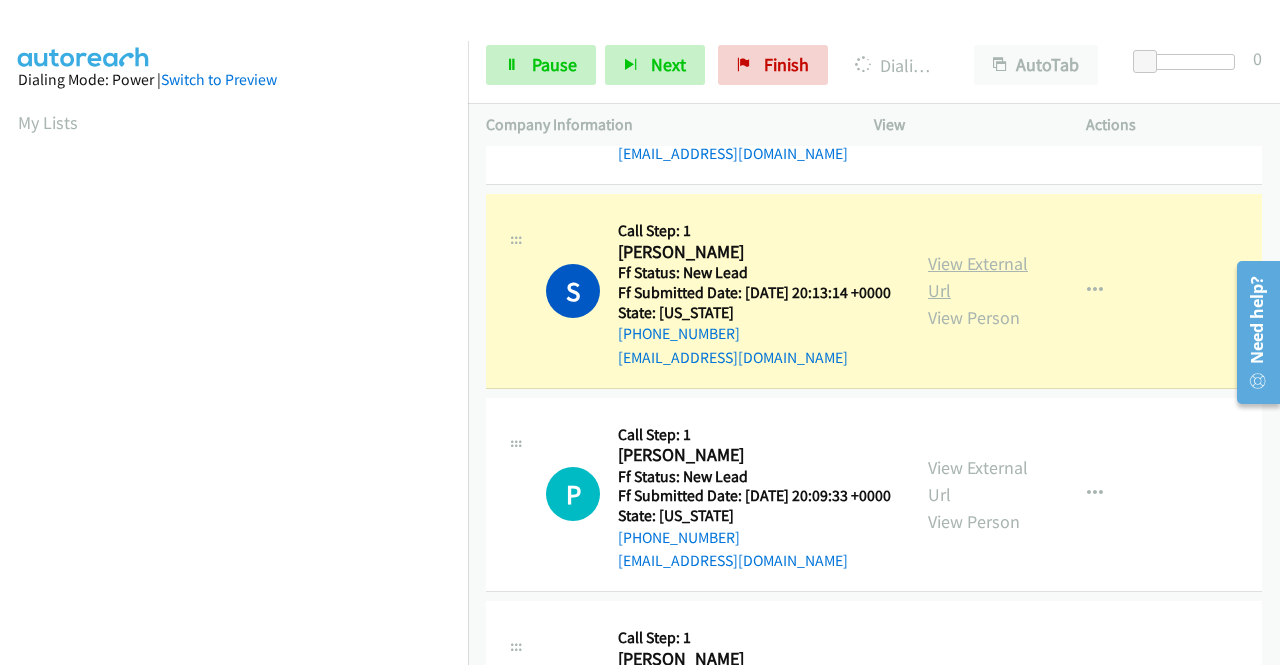 click on "View External Url" at bounding box center [978, 277] 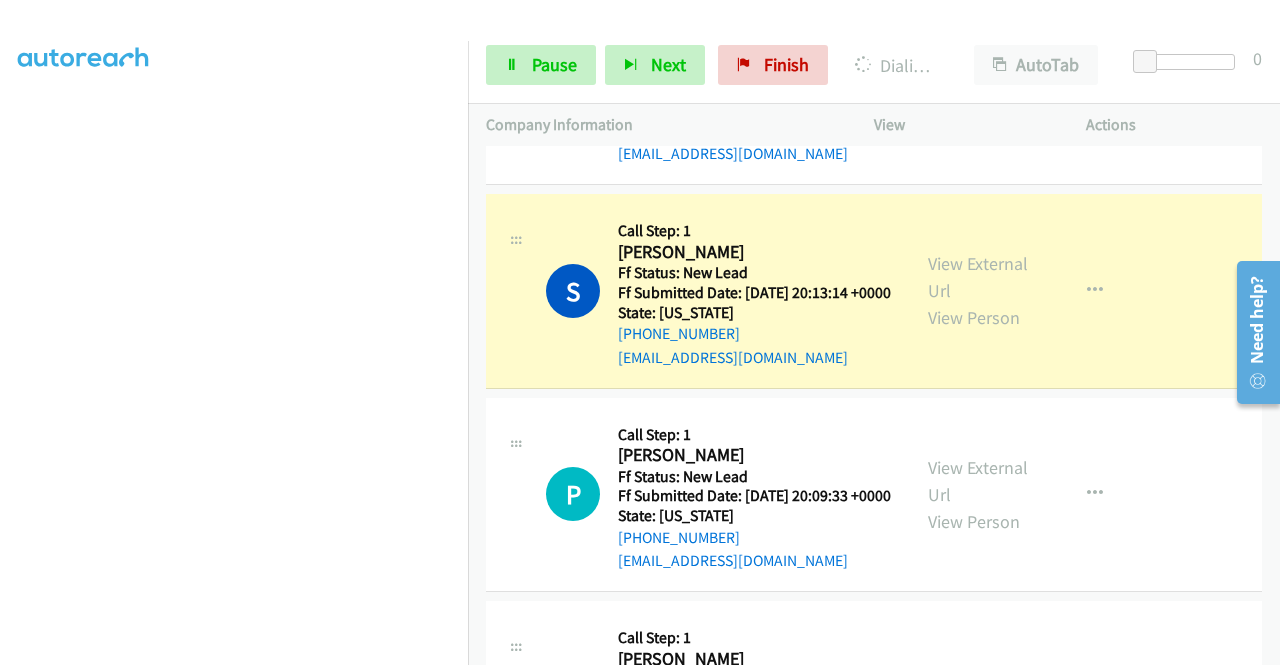scroll, scrollTop: 445, scrollLeft: 0, axis: vertical 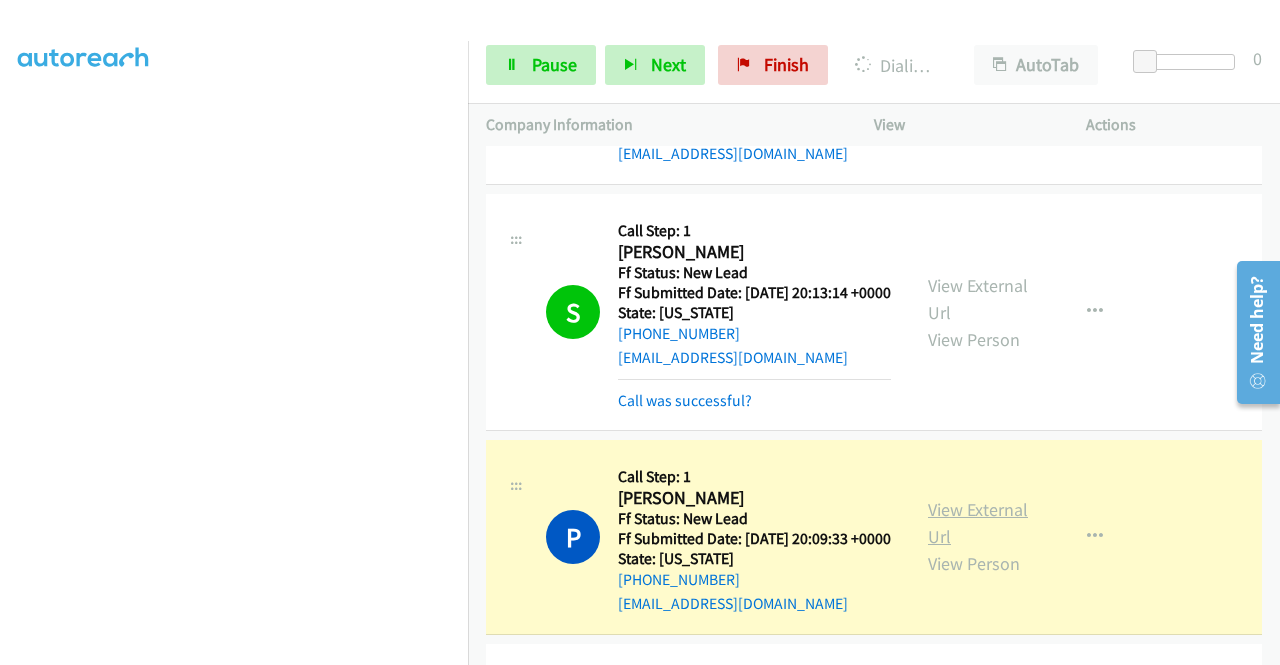 click on "View External Url" at bounding box center [978, 523] 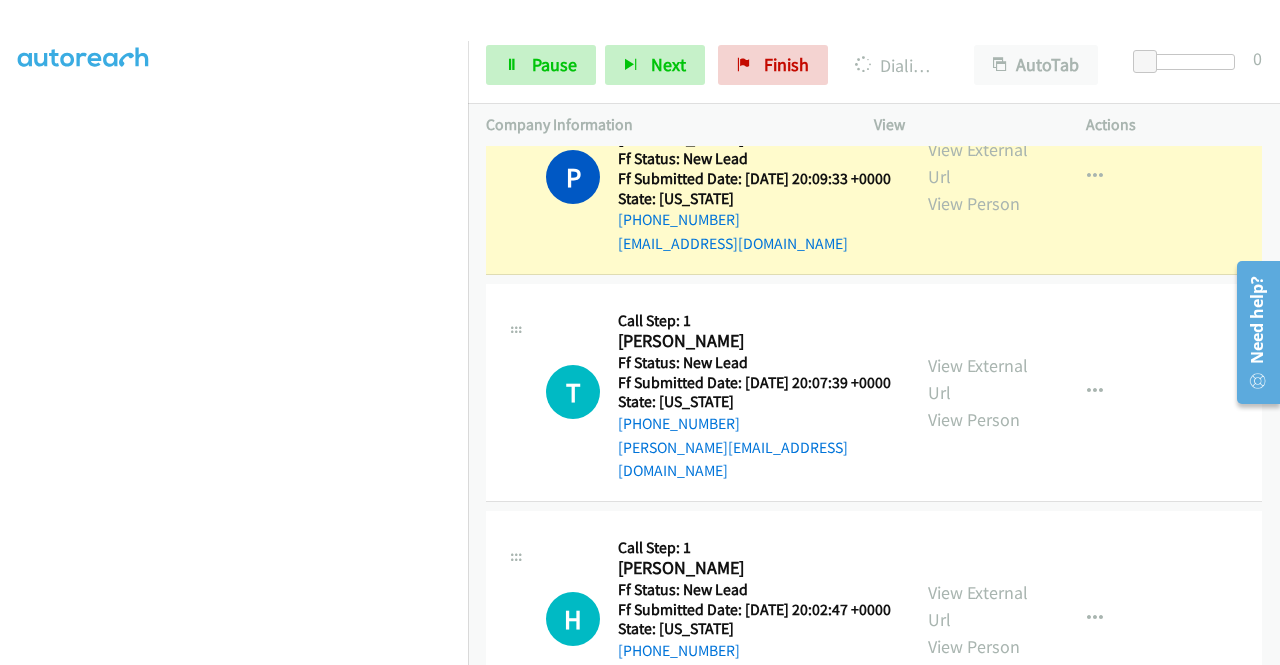 scroll, scrollTop: 533, scrollLeft: 0, axis: vertical 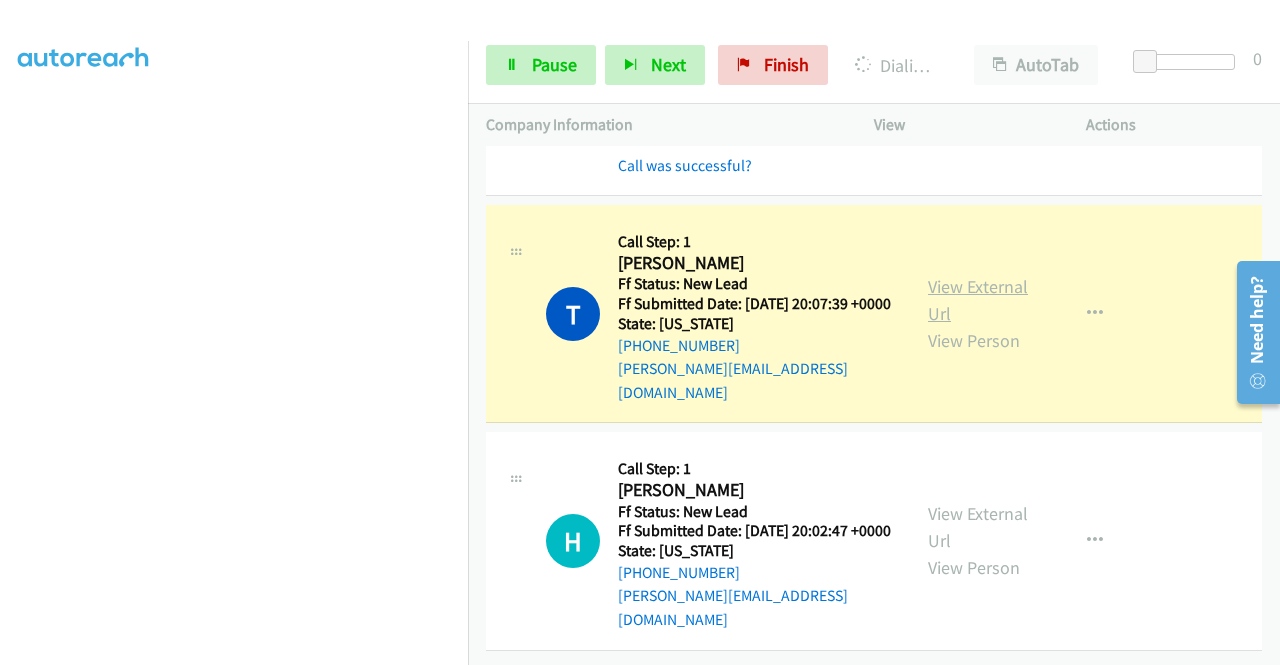 click on "View External Url" at bounding box center [978, 300] 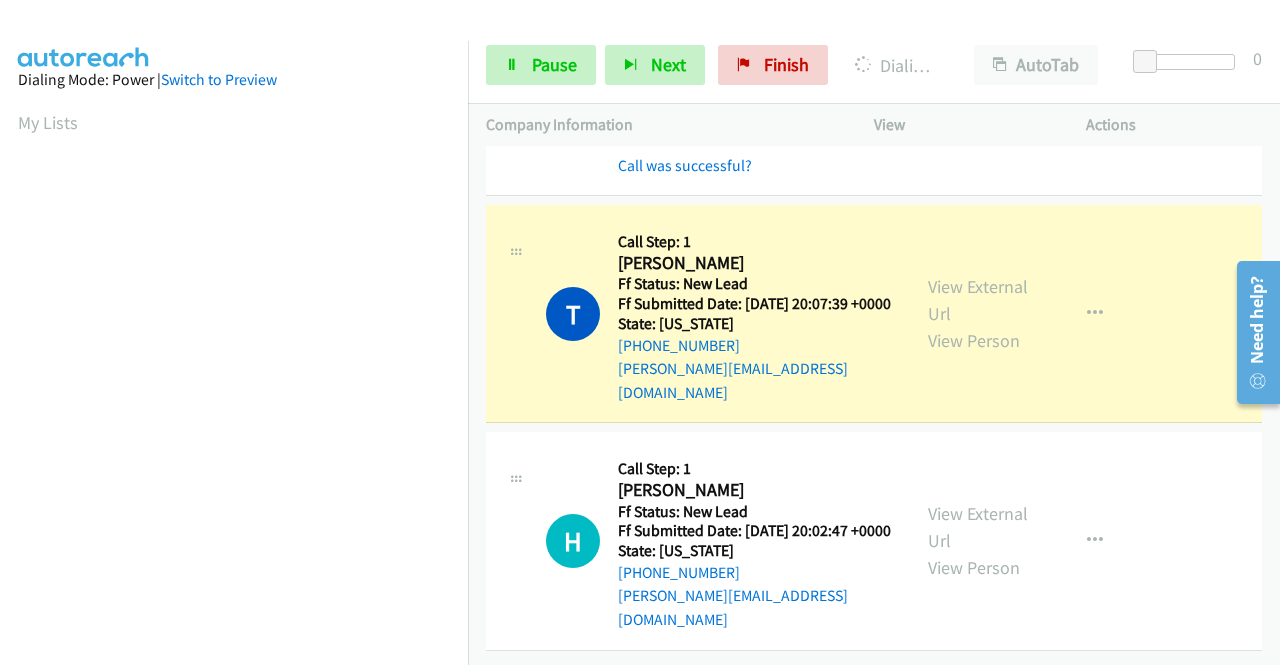 scroll, scrollTop: 456, scrollLeft: 0, axis: vertical 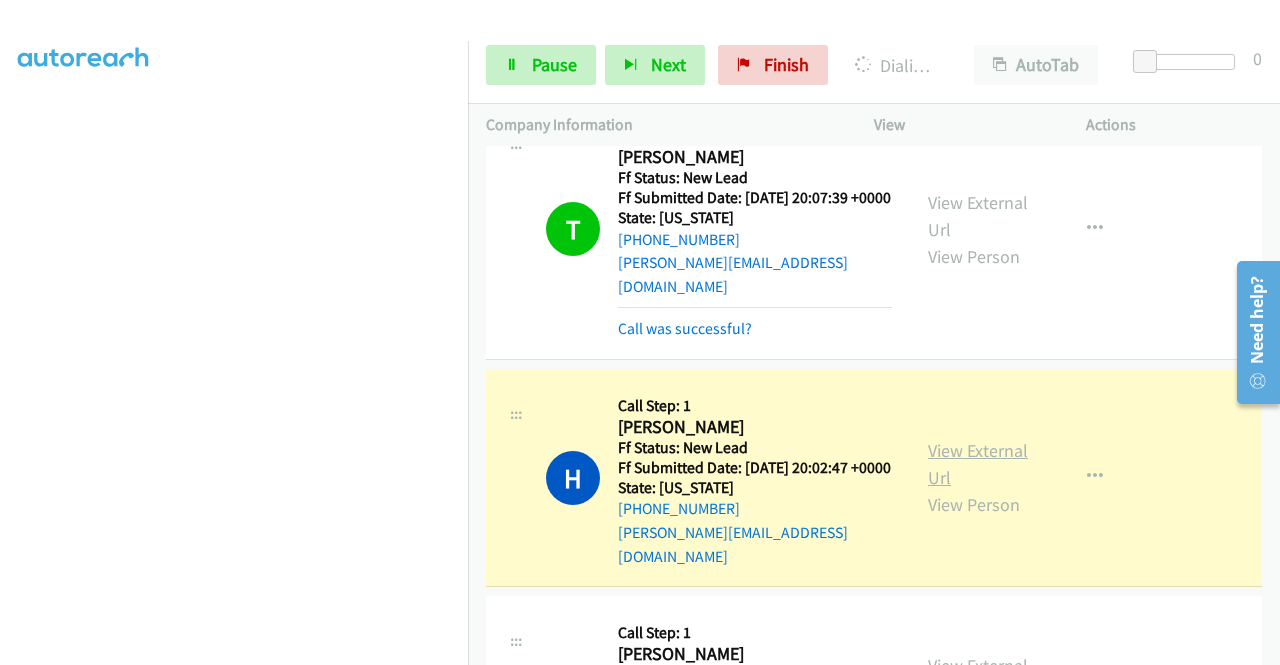 click on "View External Url" at bounding box center (978, 464) 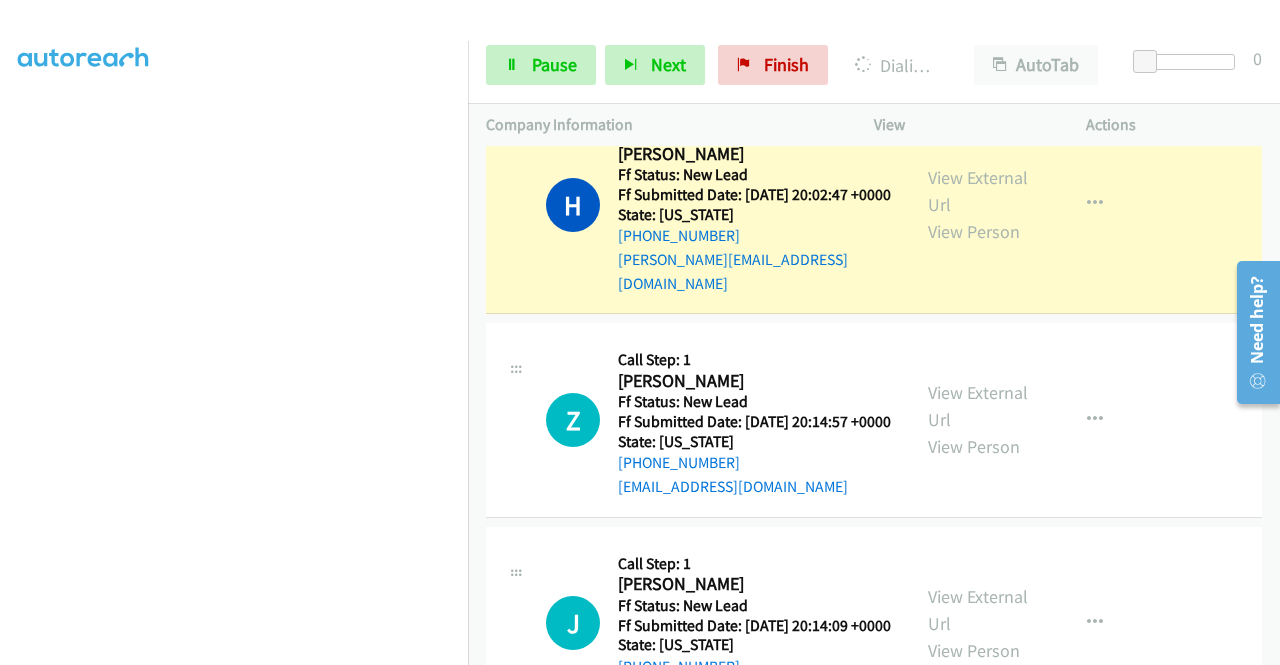 scroll, scrollTop: 1040, scrollLeft: 0, axis: vertical 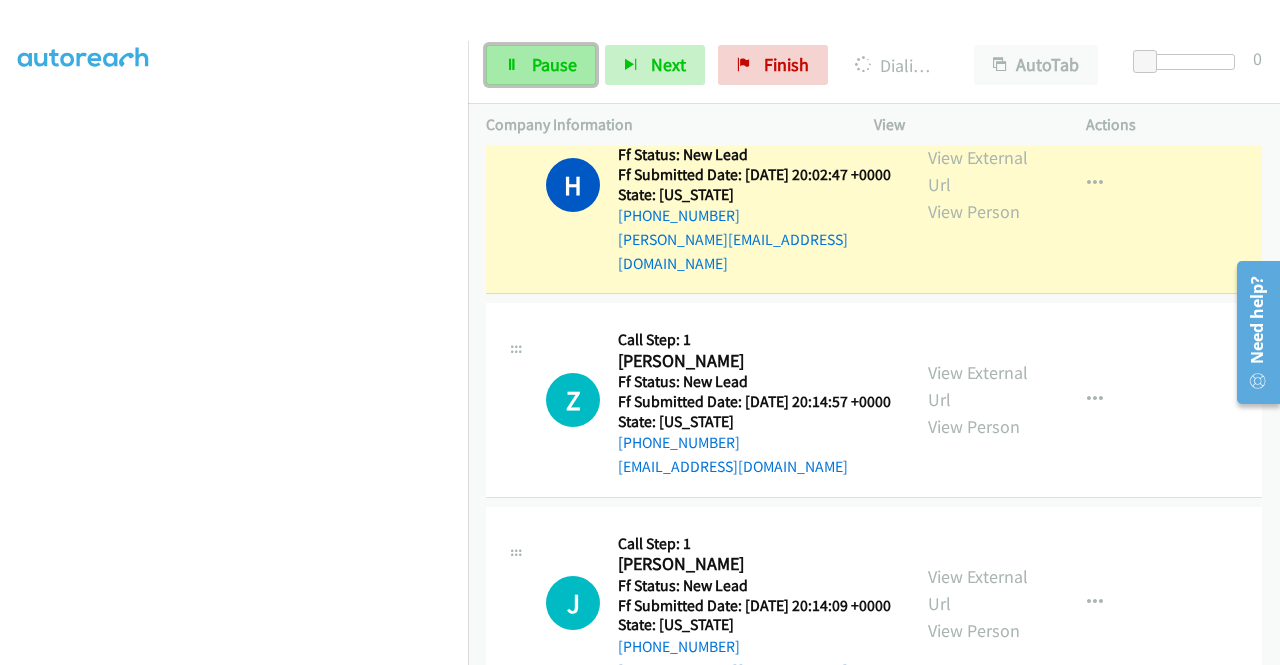 click on "Pause" at bounding box center [554, 64] 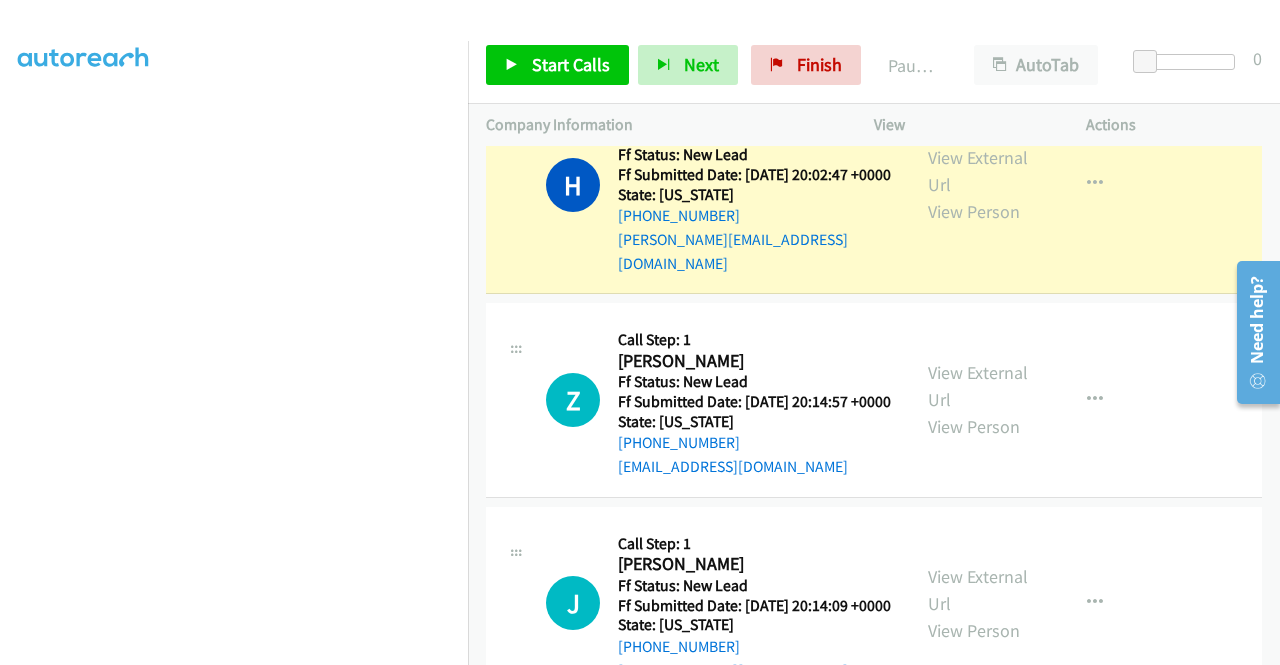 scroll, scrollTop: 12, scrollLeft: 0, axis: vertical 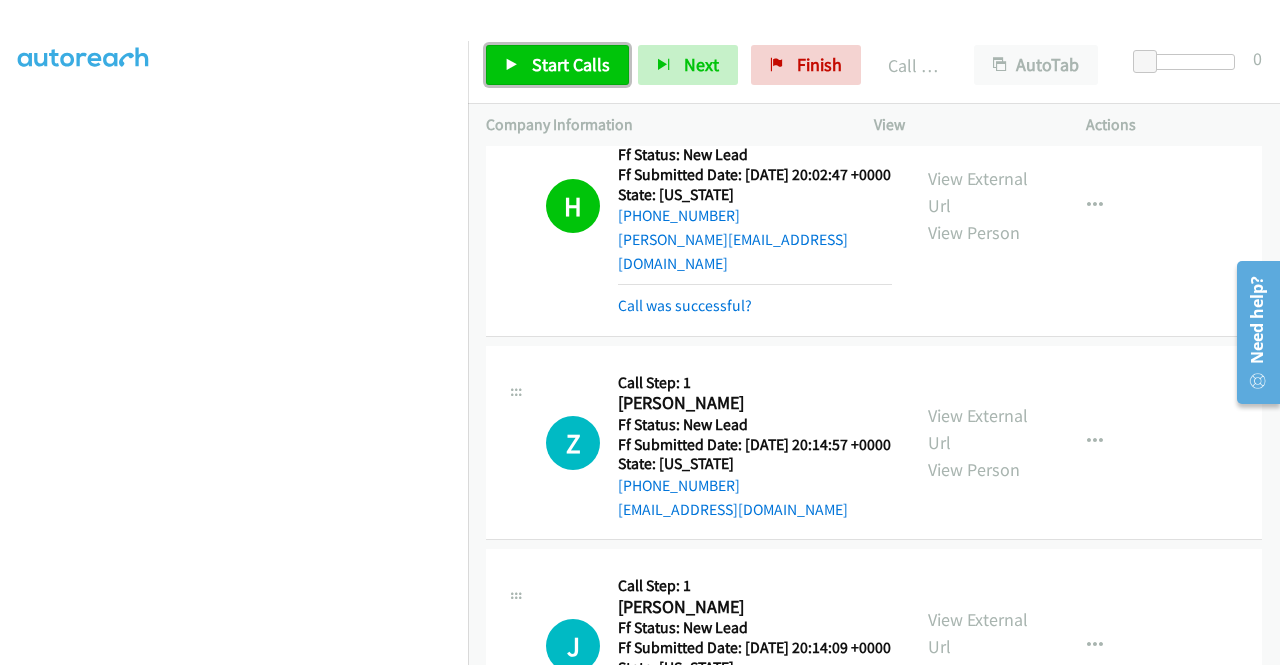 click on "Start Calls" at bounding box center (571, 64) 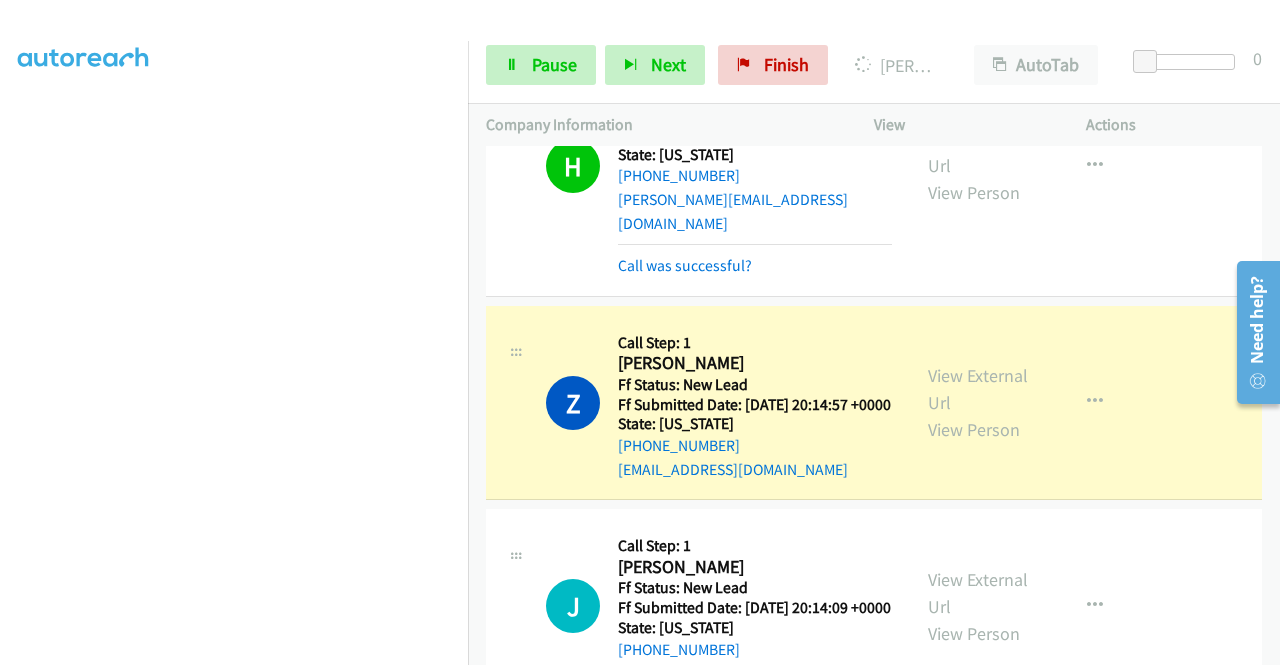 scroll, scrollTop: 1267, scrollLeft: 0, axis: vertical 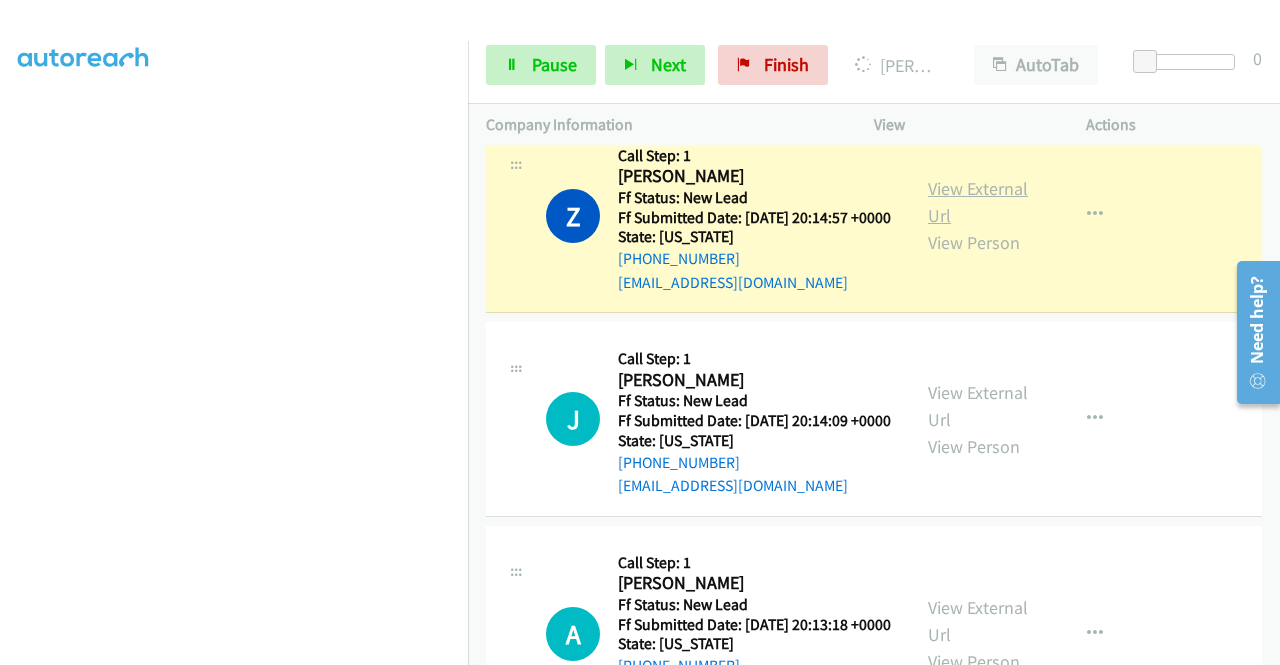 click on "View External Url" at bounding box center (978, 202) 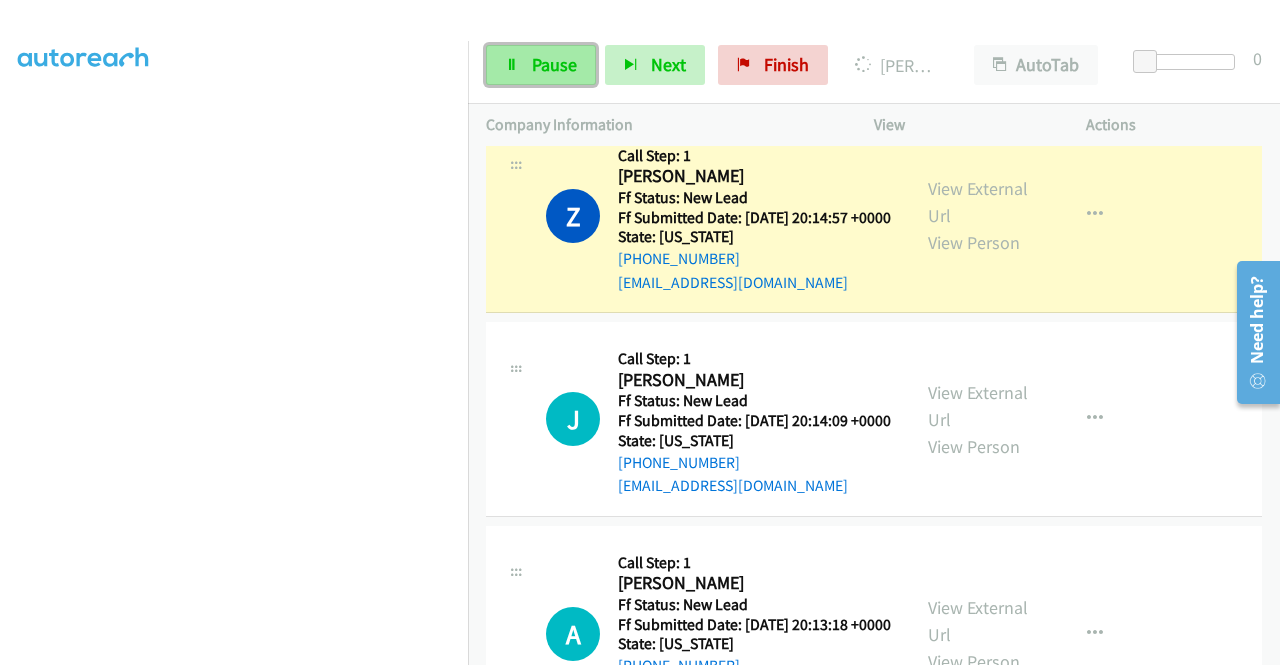 click on "Pause" at bounding box center (541, 65) 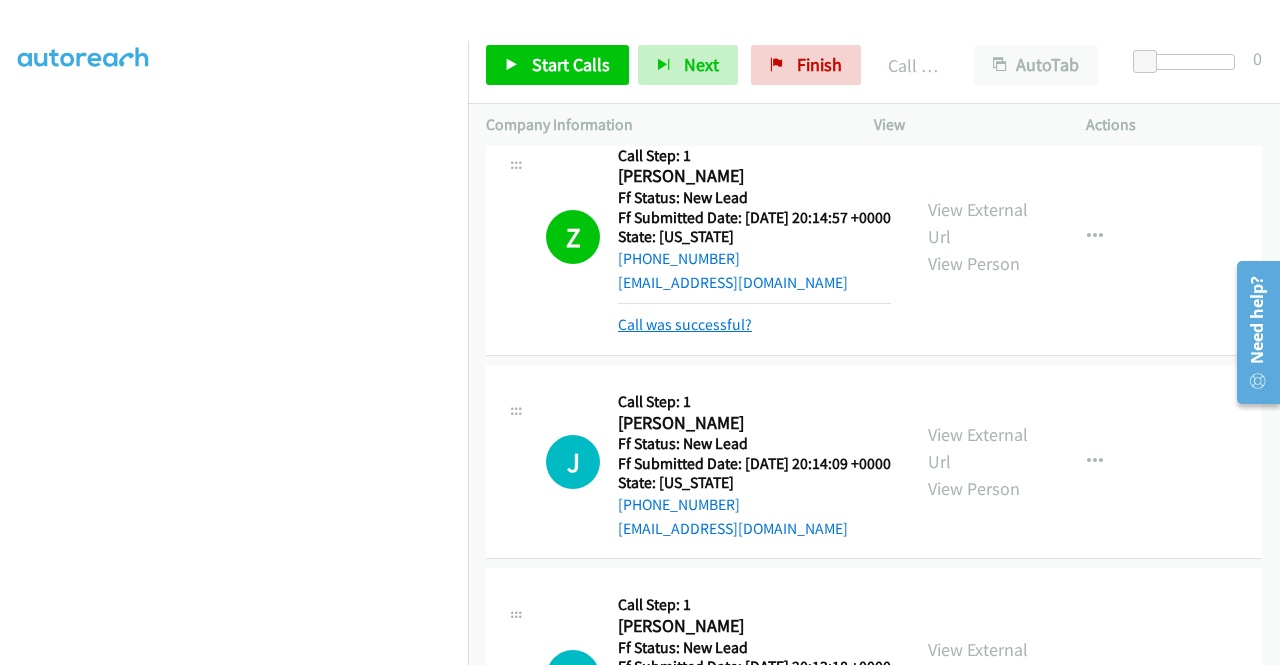 click on "Call was successful?" at bounding box center [685, 324] 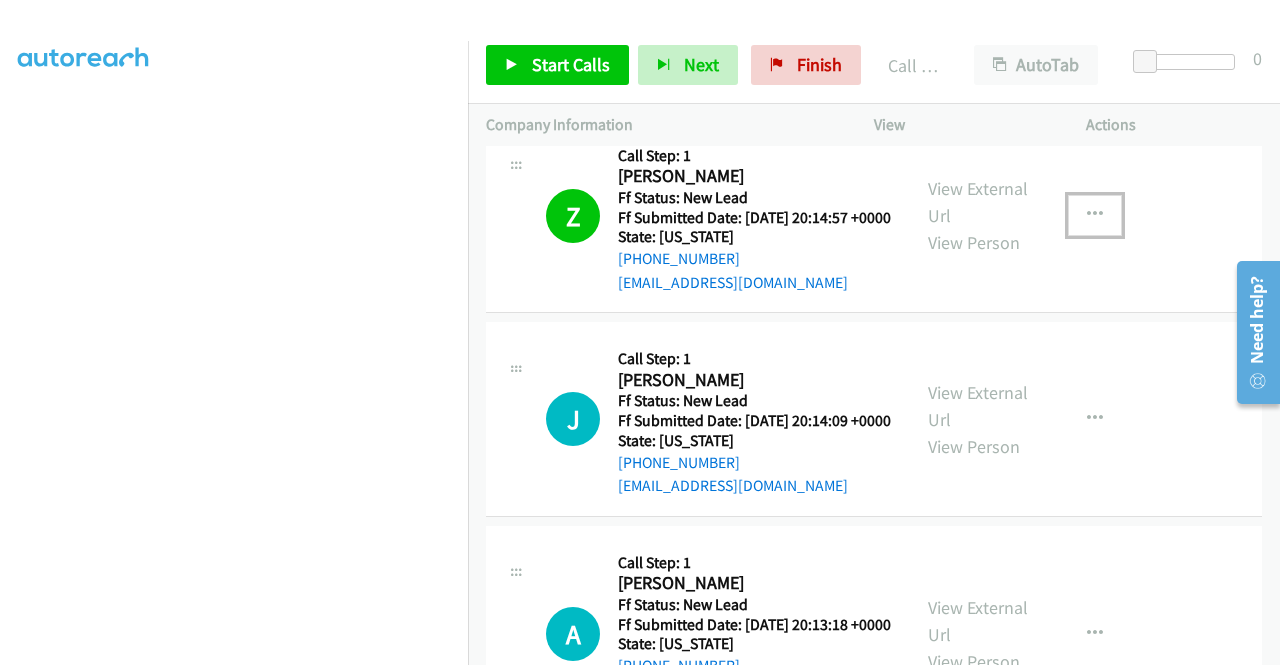 click at bounding box center [1095, 215] 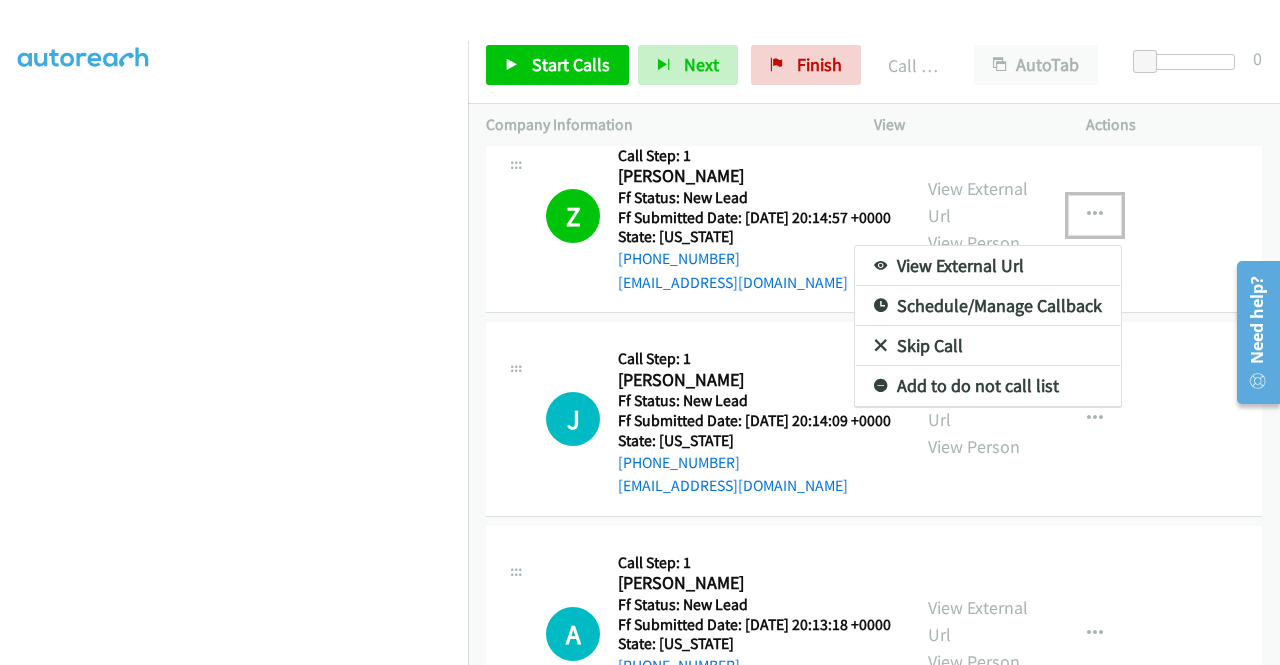 click on "Add to do not call list" at bounding box center [988, 386] 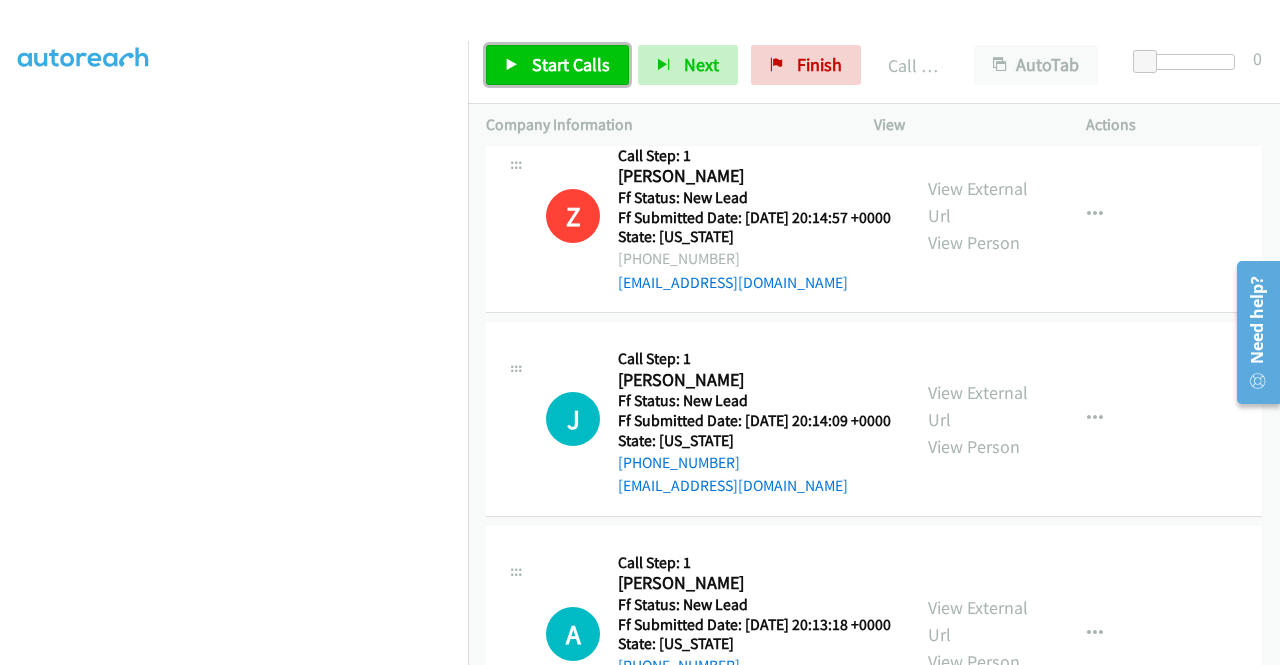 click on "Start Calls" at bounding box center (557, 65) 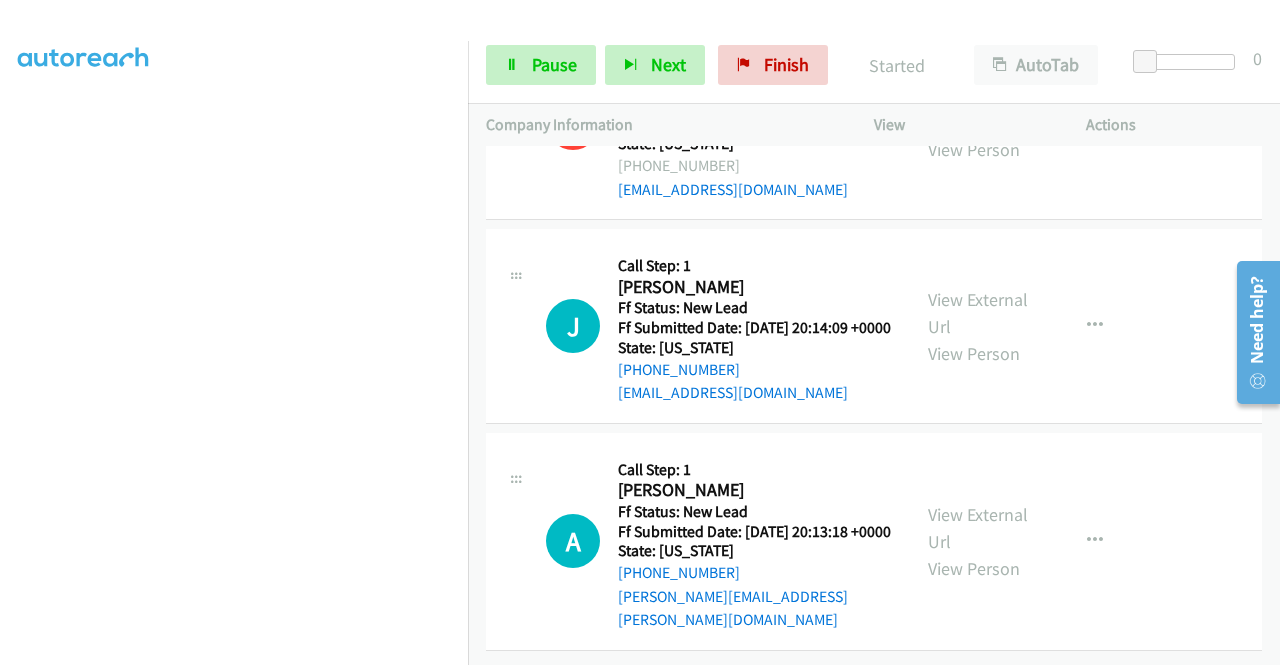 scroll, scrollTop: 1458, scrollLeft: 0, axis: vertical 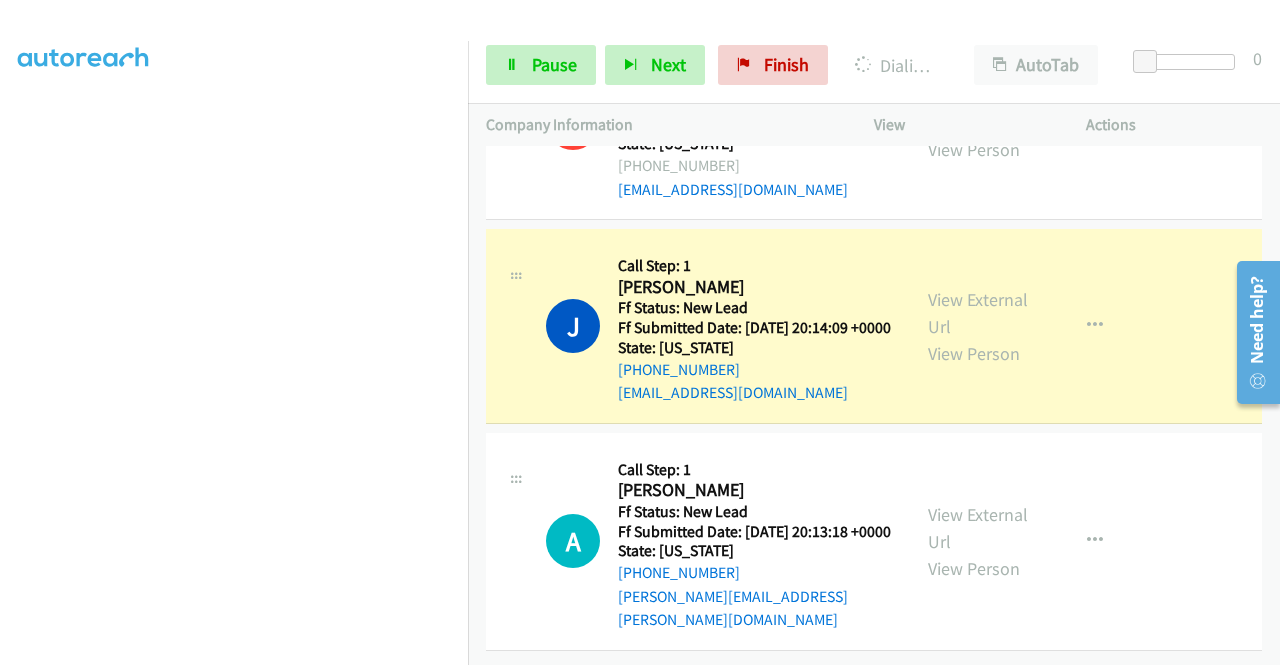 click on "View External Url
View Person" at bounding box center (980, 326) 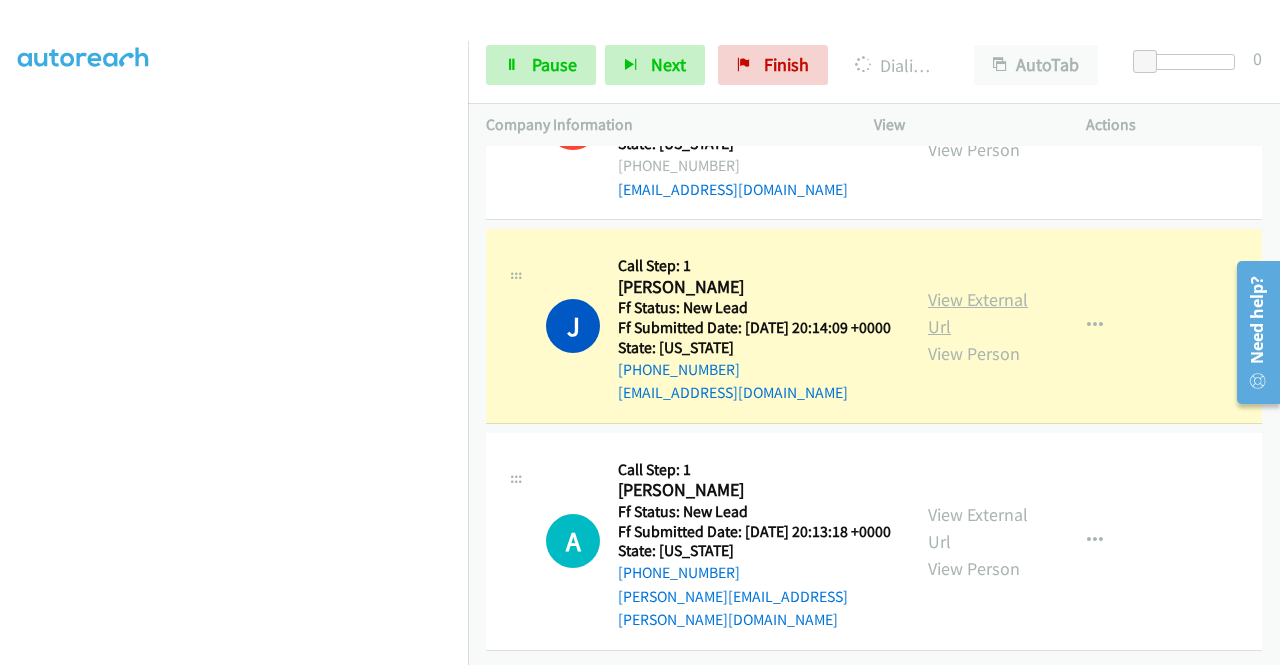 click on "View External Url" at bounding box center (978, 313) 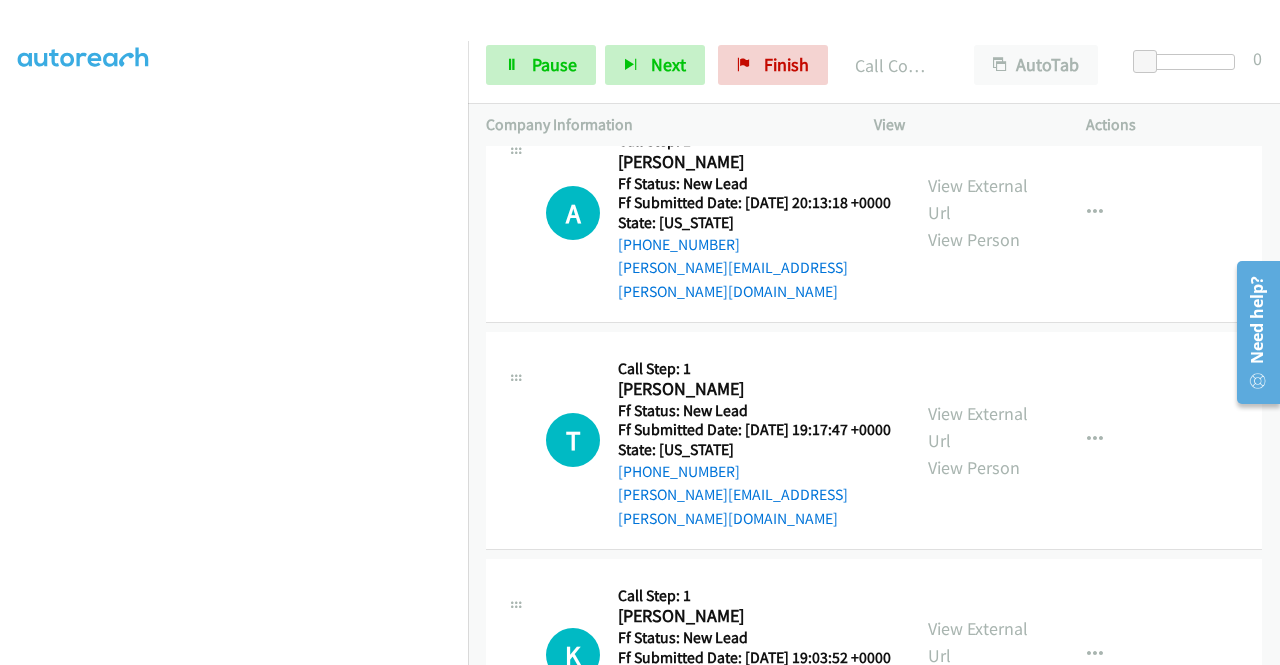 scroll, scrollTop: 1751, scrollLeft: 0, axis: vertical 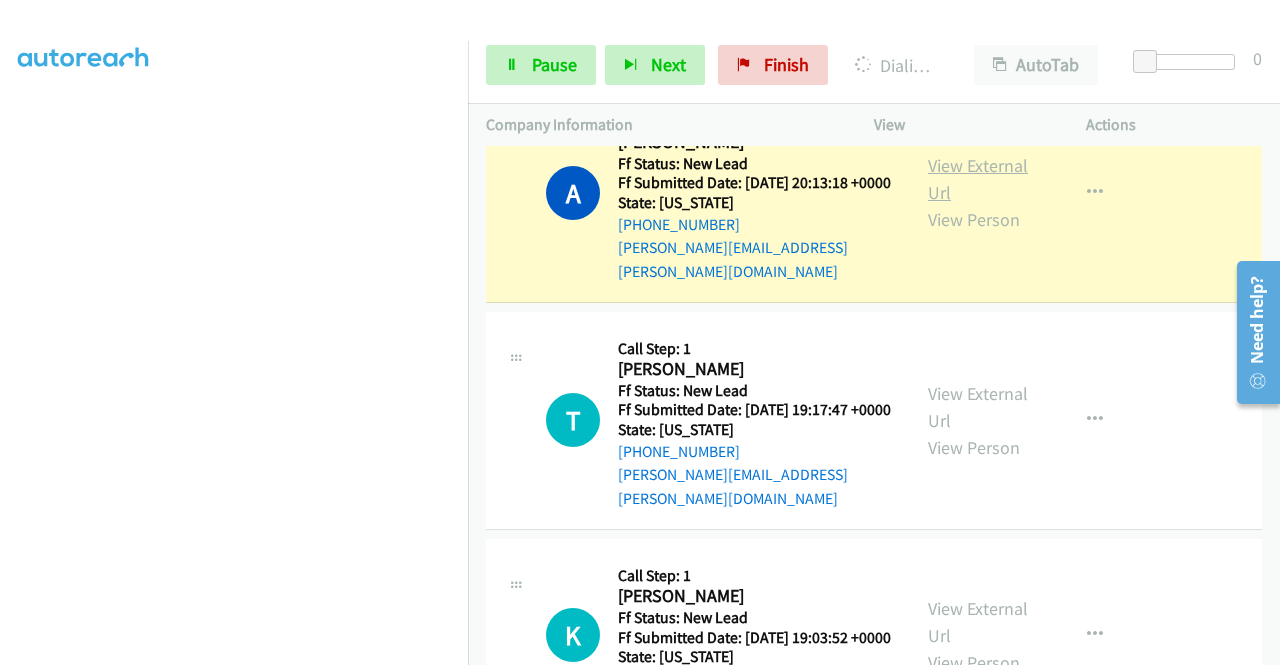 click on "View External Url" at bounding box center [978, 179] 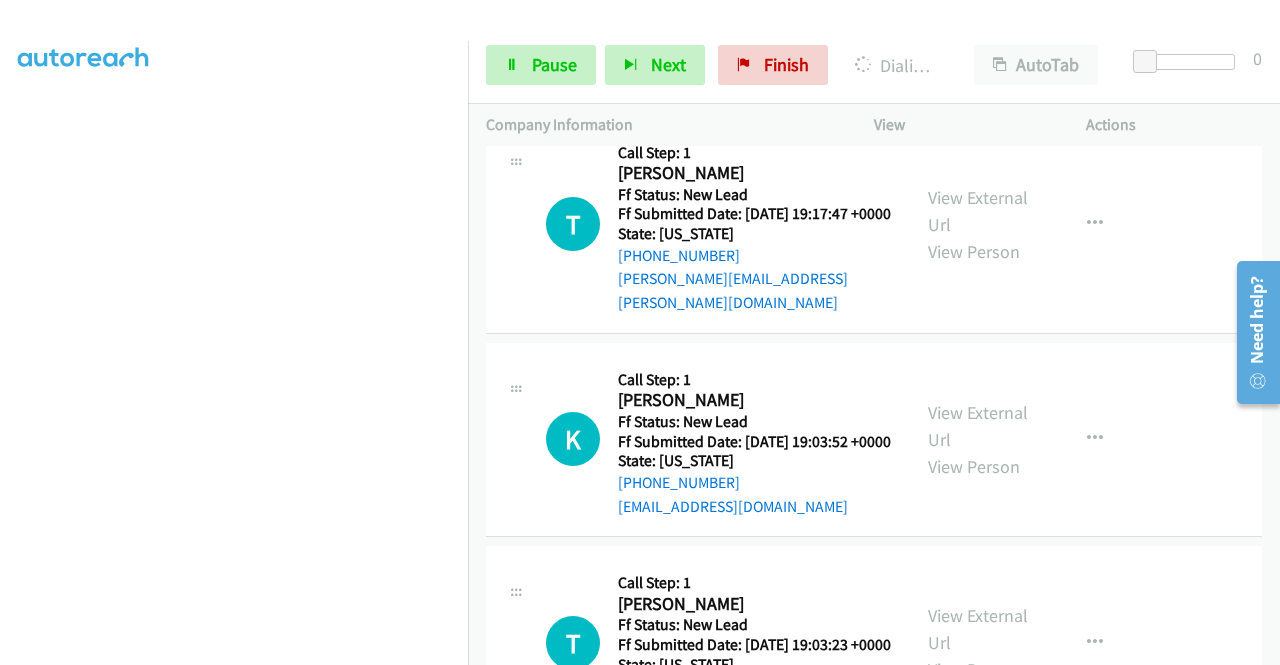 scroll, scrollTop: 1978, scrollLeft: 0, axis: vertical 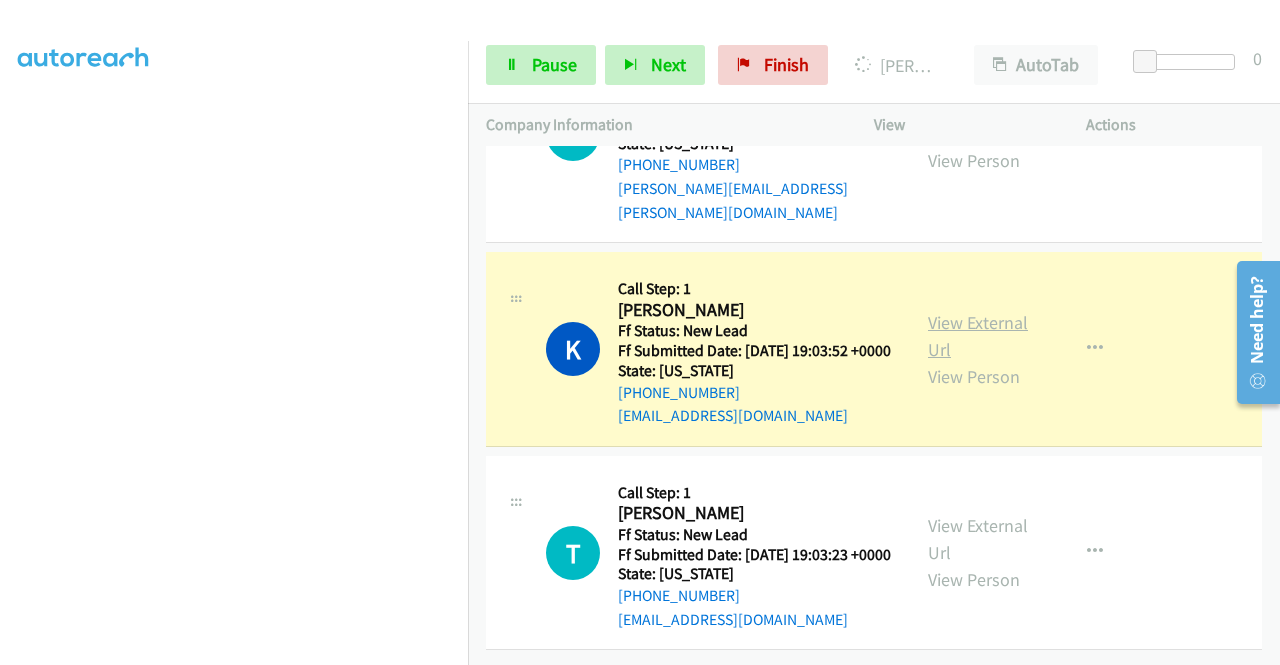 click on "View External Url" at bounding box center (978, 336) 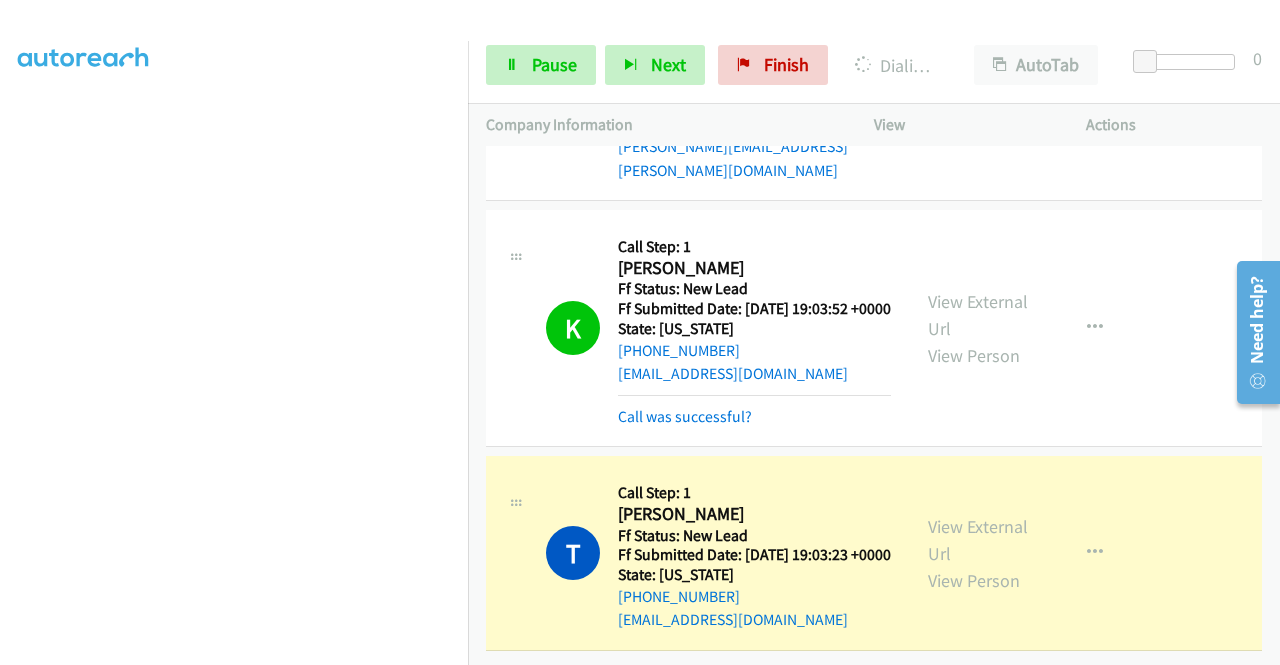 scroll, scrollTop: 2253, scrollLeft: 0, axis: vertical 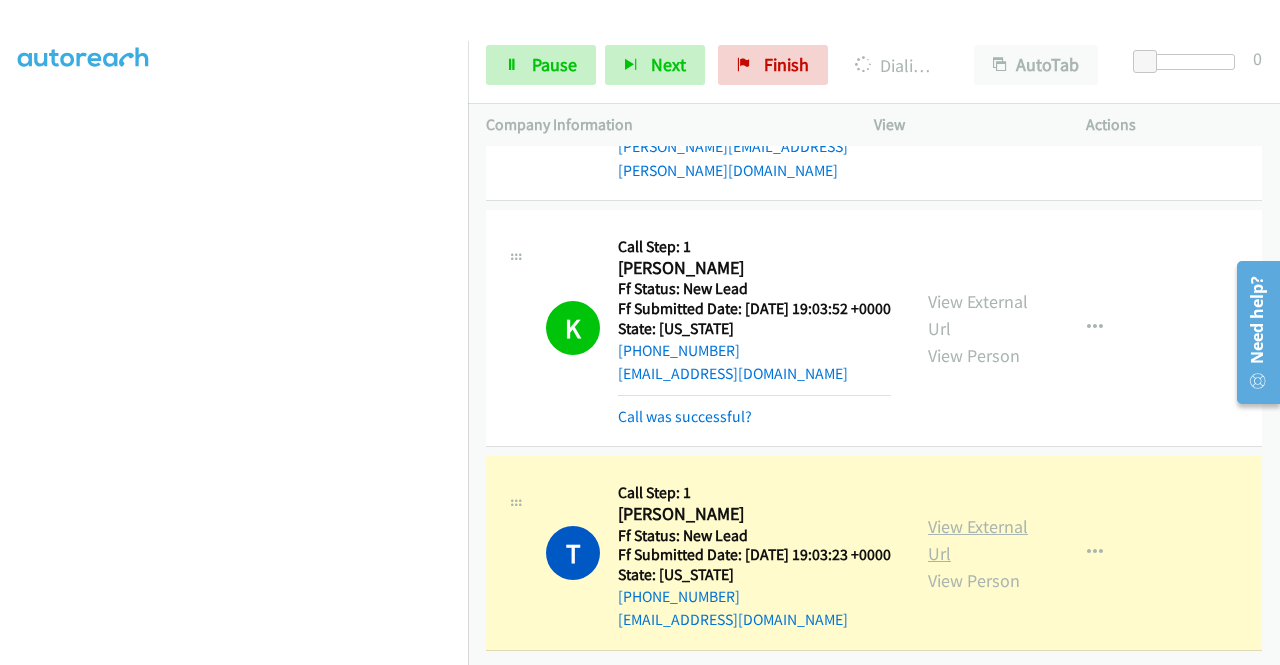 click on "View External Url" at bounding box center (978, 540) 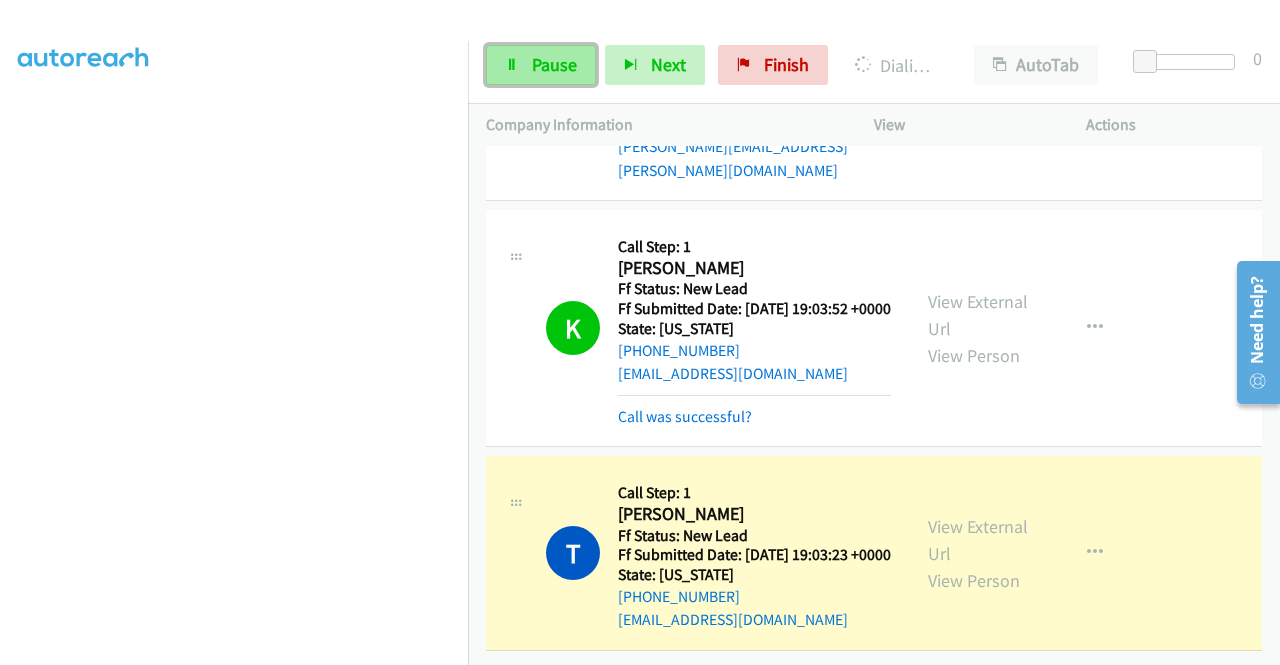 click on "Pause" at bounding box center [541, 65] 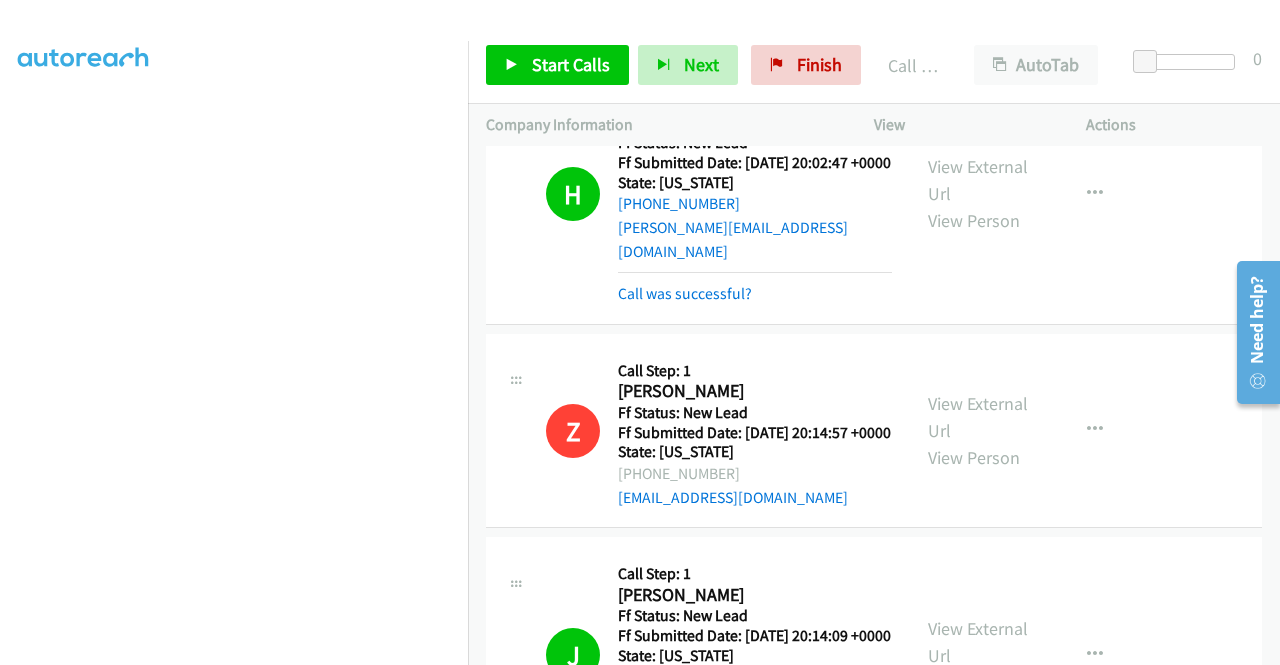 scroll, scrollTop: 2964, scrollLeft: 0, axis: vertical 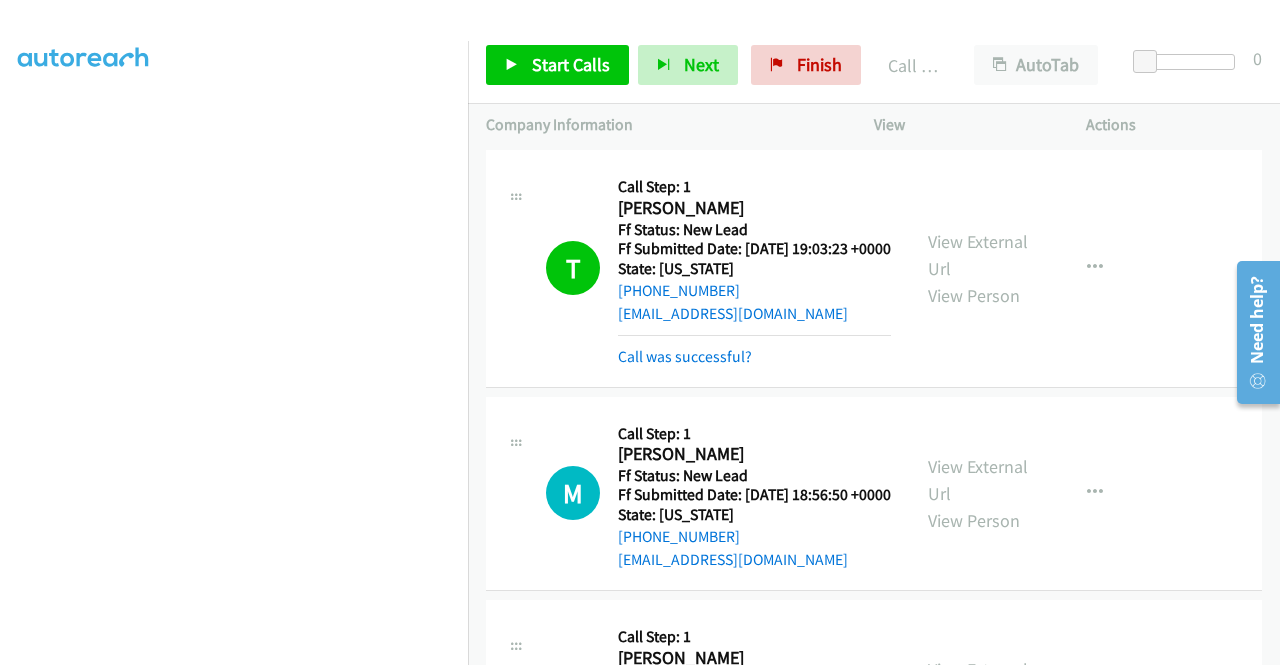 click on "M
Callback Scheduled
Call Step: 1
[PERSON_NAME]
America/New_York
Ff Status: New Lead
Ff Submitted Date: [DATE] 18:56:50 +0000
State: [US_STATE]
[PHONE_NUMBER]
[EMAIL_ADDRESS][DOMAIN_NAME]
Call was successful?
View External Url
View Person
View External Url
Email
Schedule/Manage Callback
Skip Call
Add to do not call list" at bounding box center (874, 494) 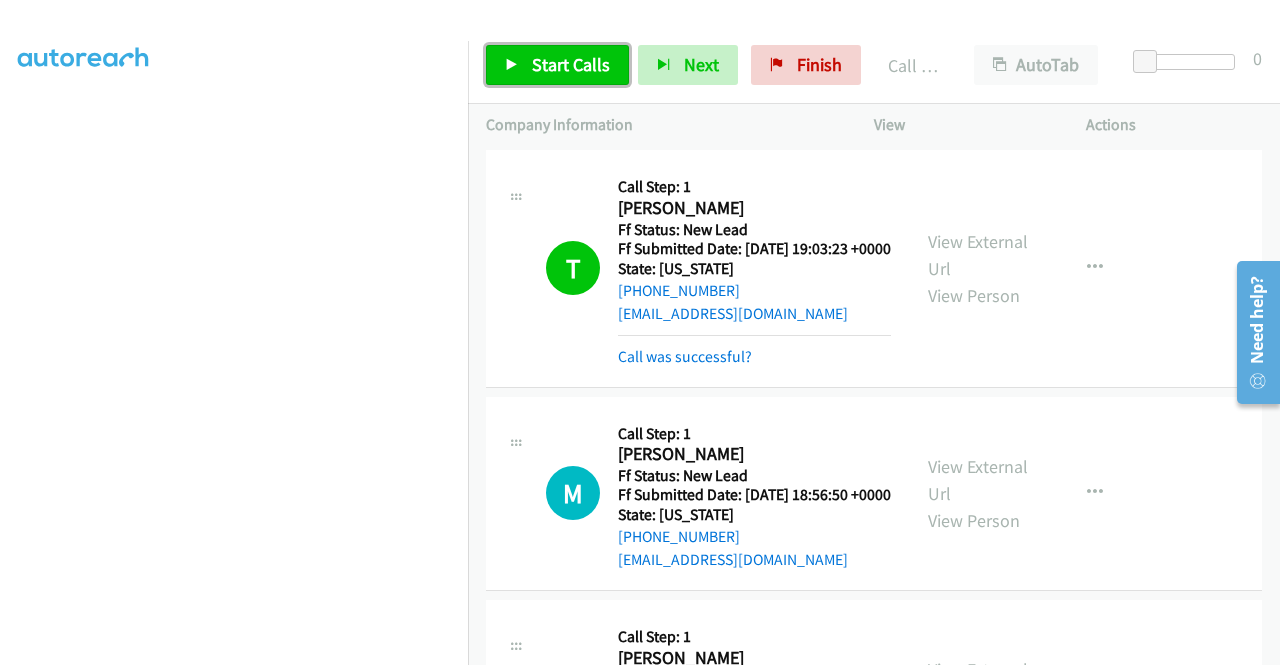 click on "Start Calls" at bounding box center [557, 65] 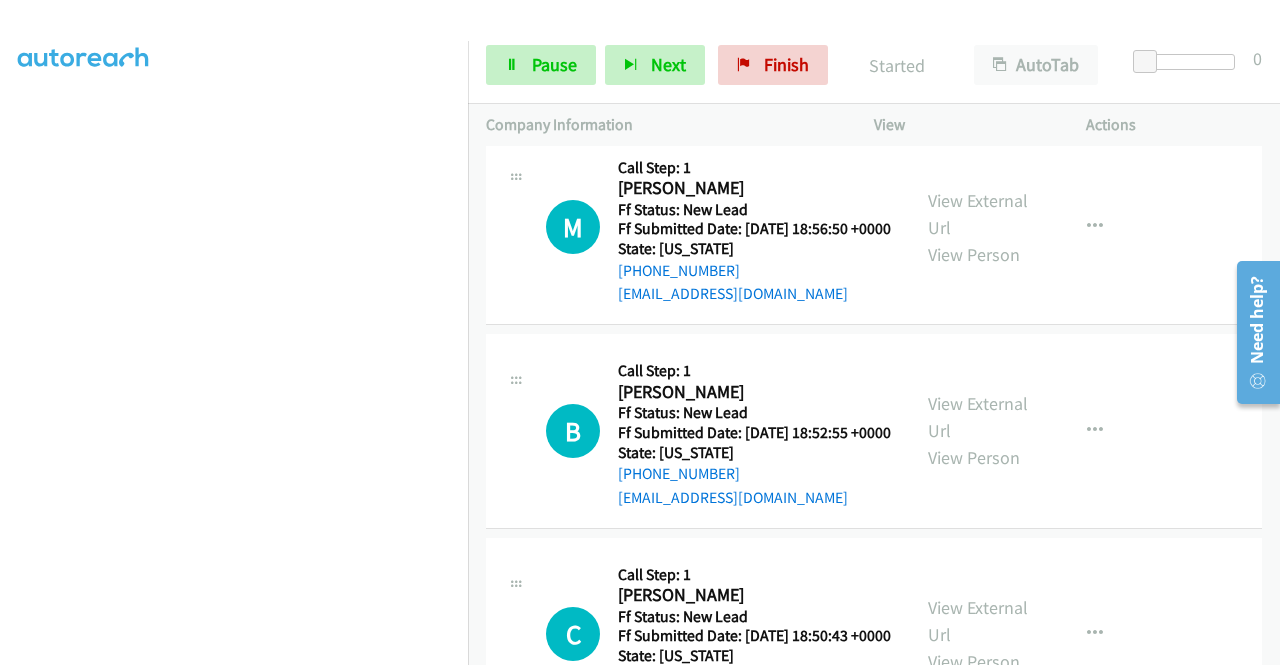 scroll, scrollTop: 2708, scrollLeft: 0, axis: vertical 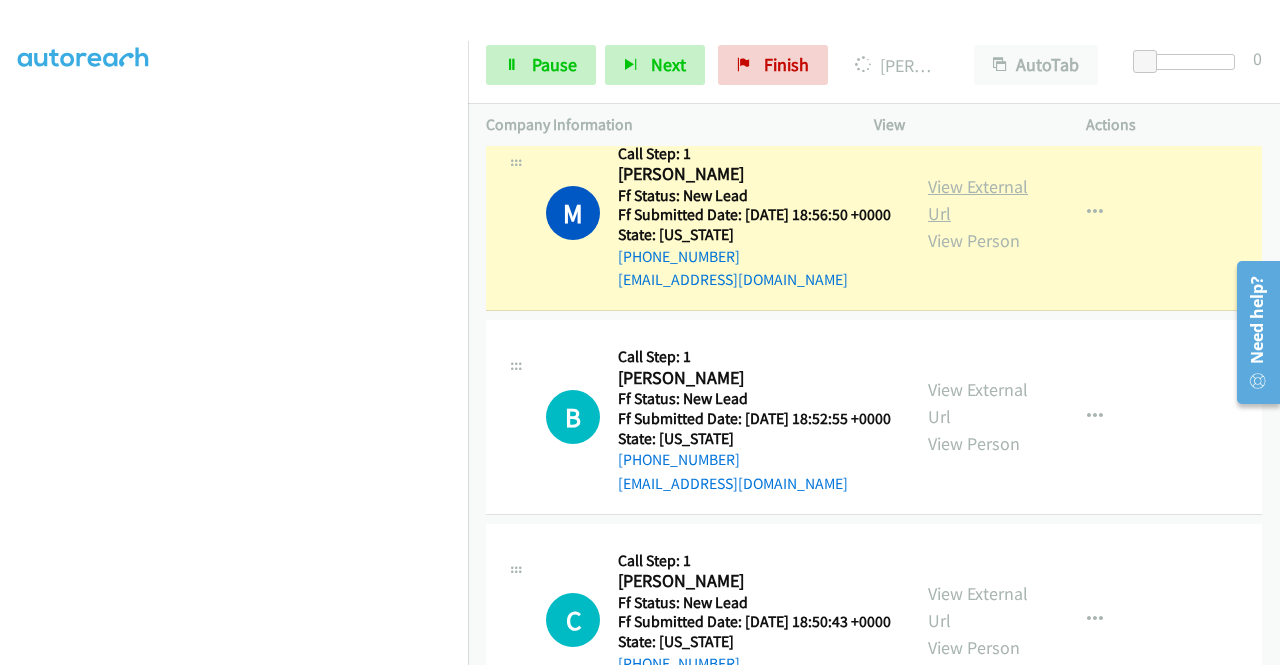 click on "View External Url" at bounding box center [978, 200] 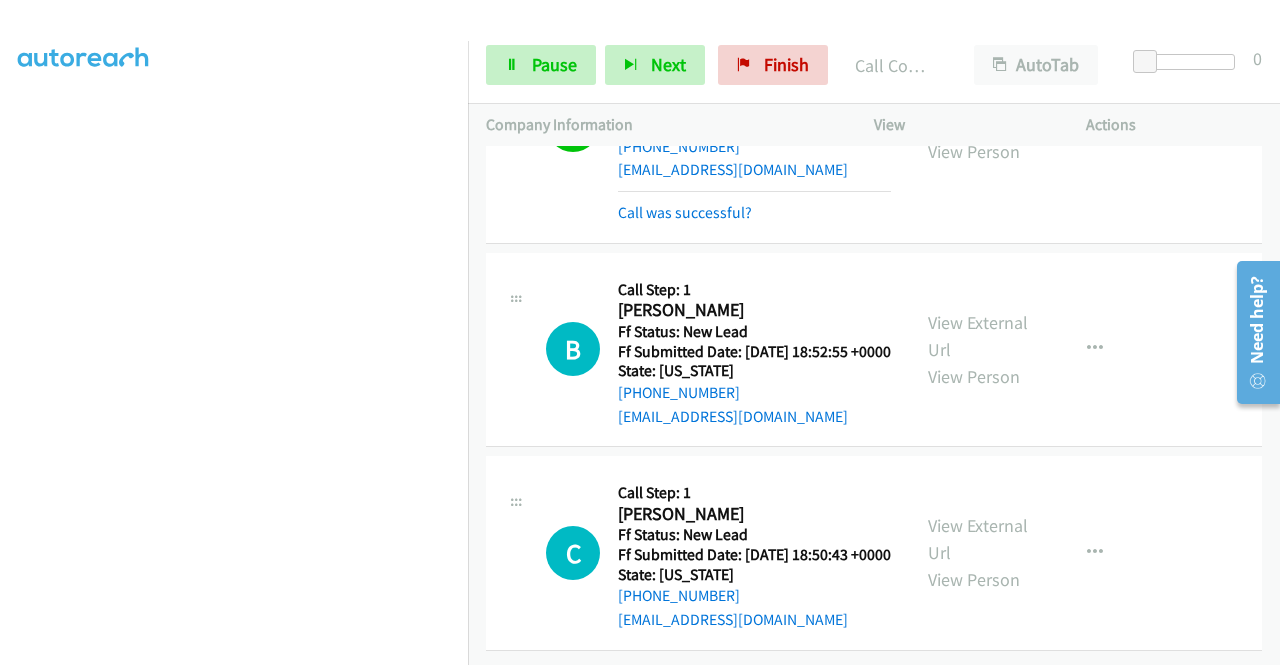 scroll, scrollTop: 2974, scrollLeft: 0, axis: vertical 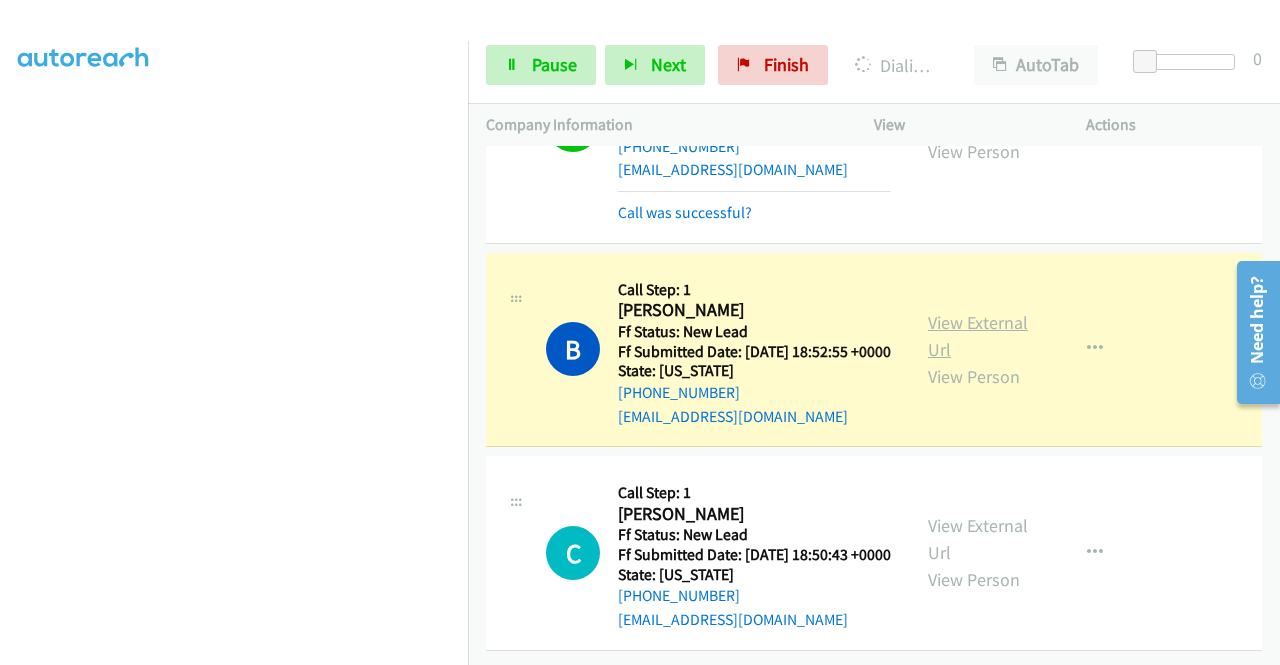 click on "View External Url" at bounding box center (978, 336) 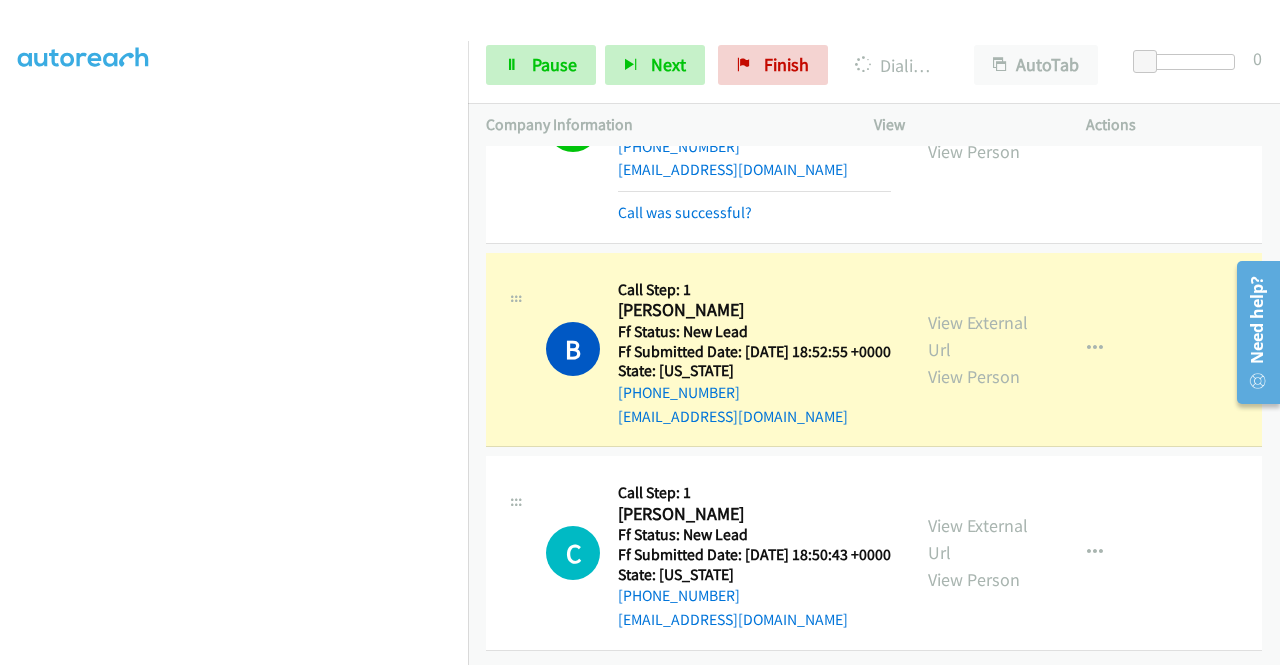 scroll, scrollTop: 3006, scrollLeft: 0, axis: vertical 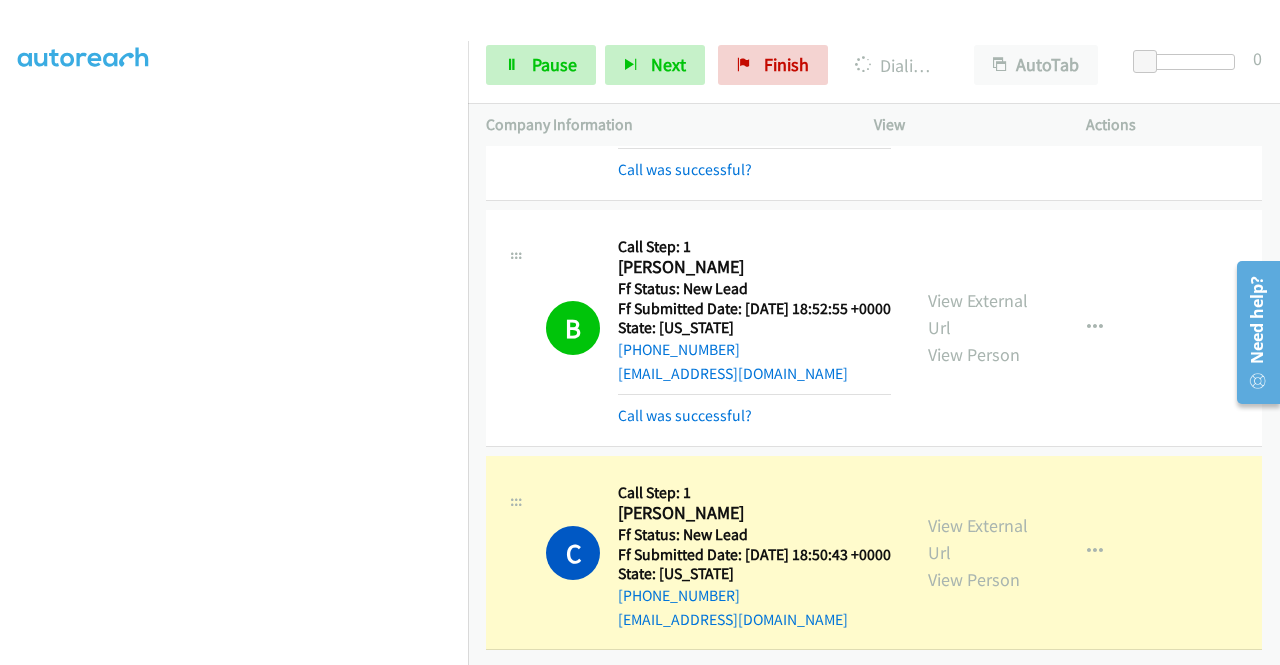 click on "View External Url
View Person" at bounding box center (980, 552) 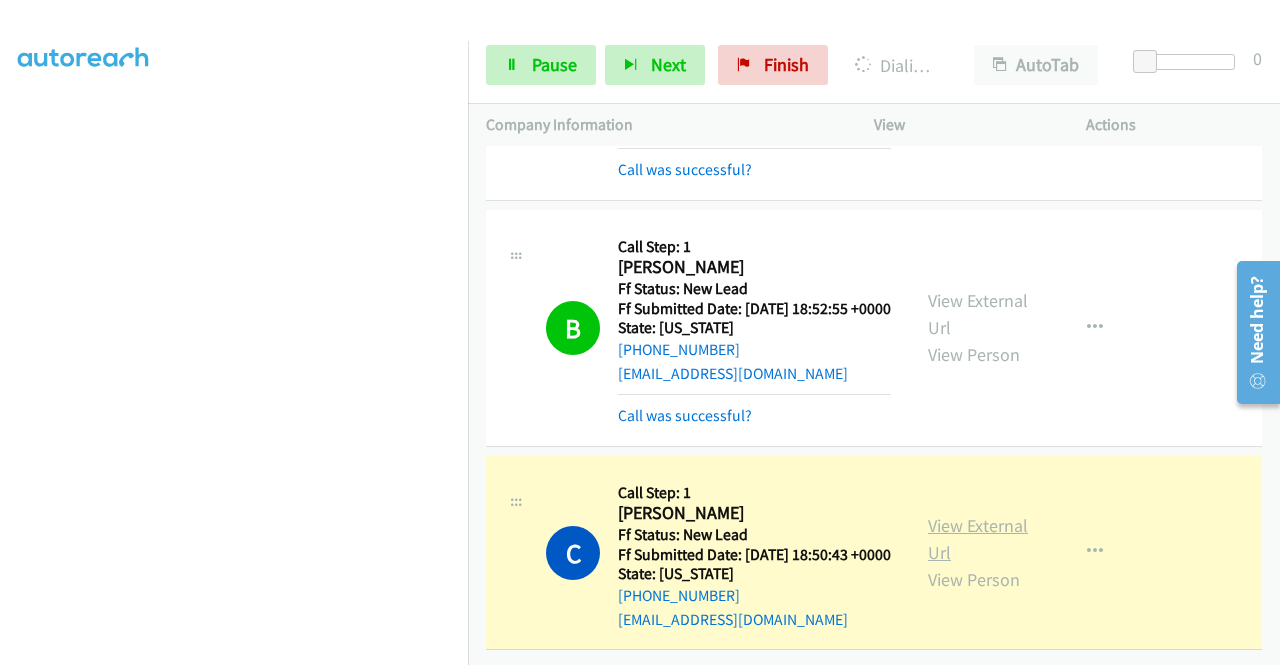 click on "View External Url" at bounding box center (978, 539) 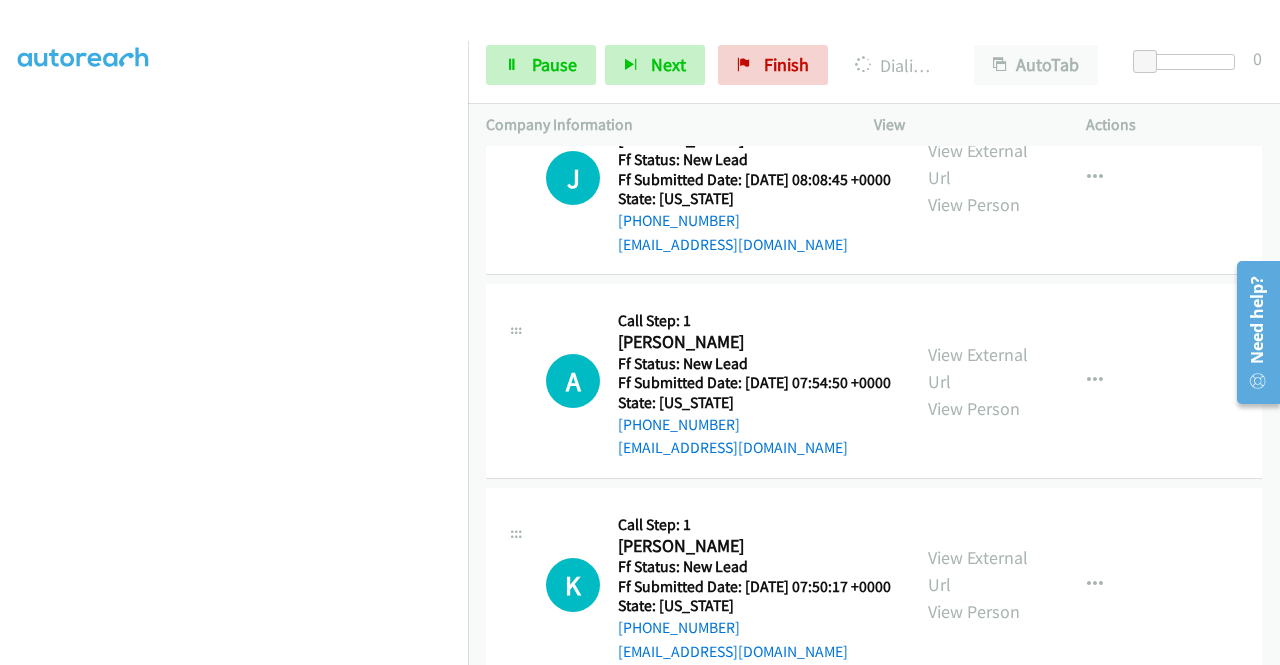 scroll, scrollTop: 3531, scrollLeft: 0, axis: vertical 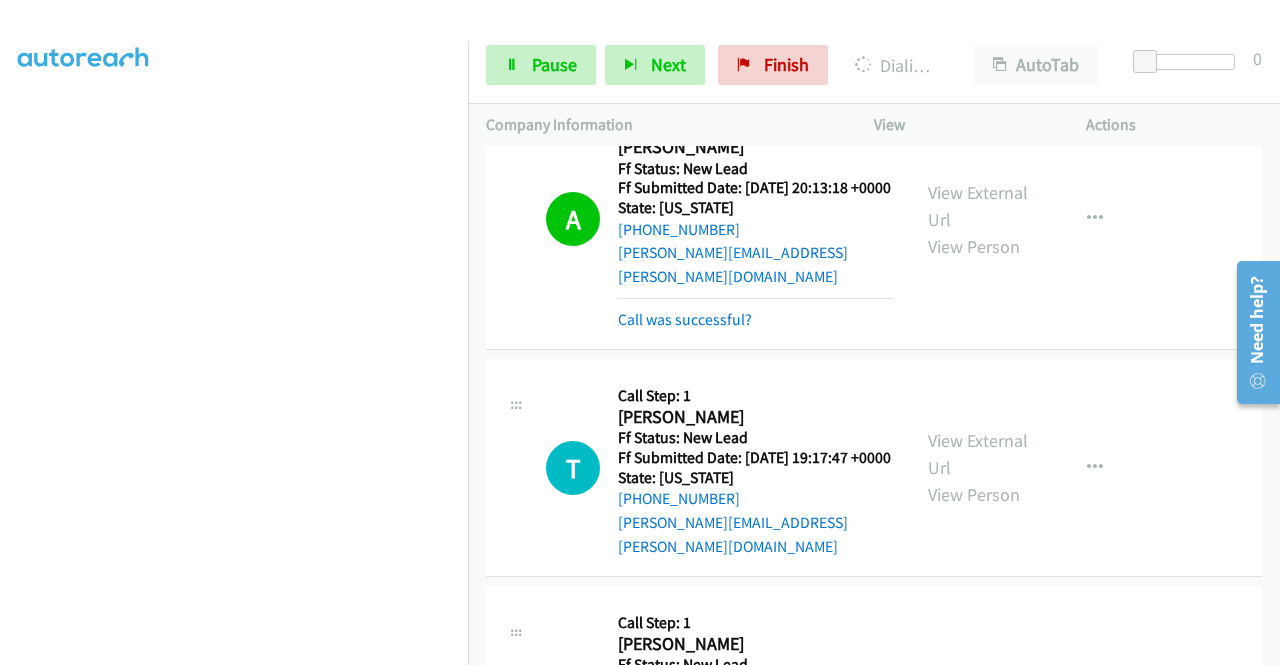 drag, startPoint x: 1278, startPoint y: 387, endPoint x: 1273, endPoint y: 246, distance: 141.08862 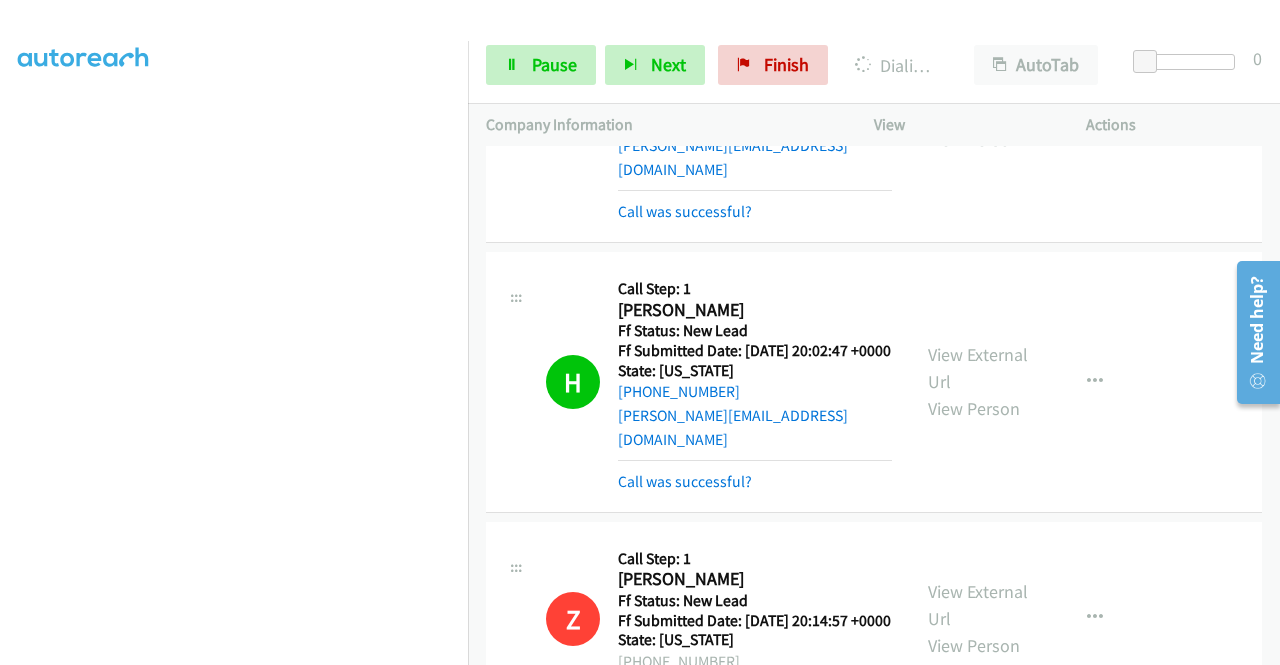 scroll, scrollTop: 424, scrollLeft: 0, axis: vertical 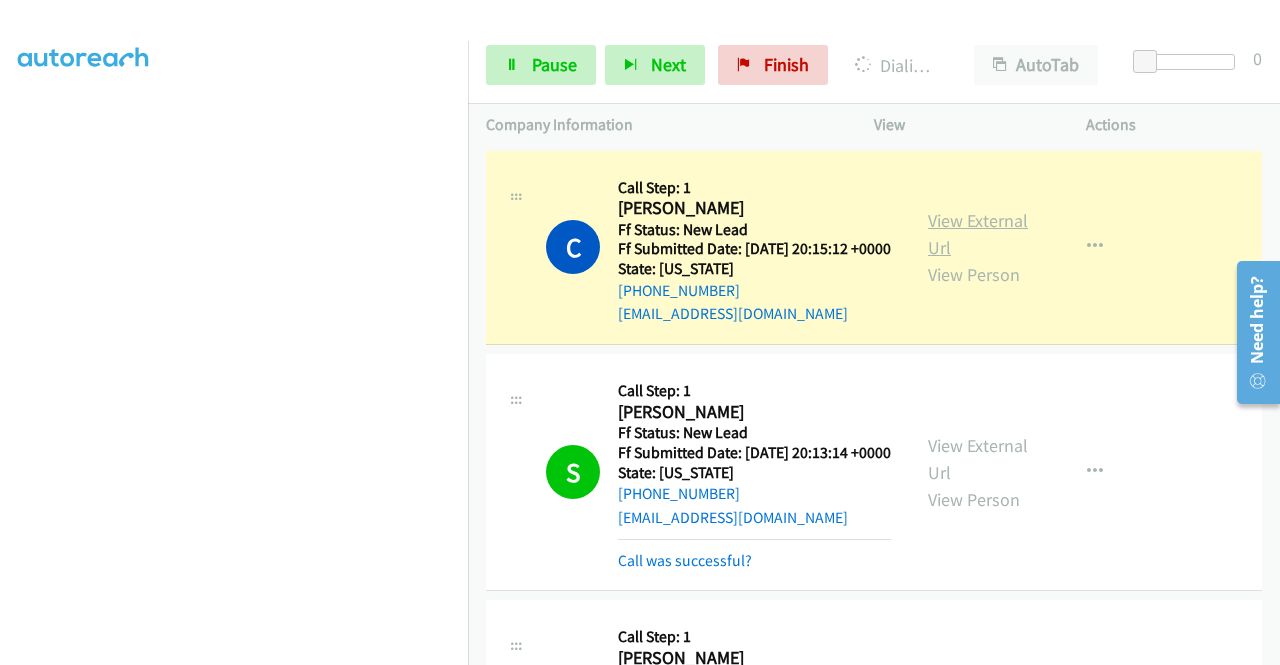 click on "View External Url" at bounding box center (978, 234) 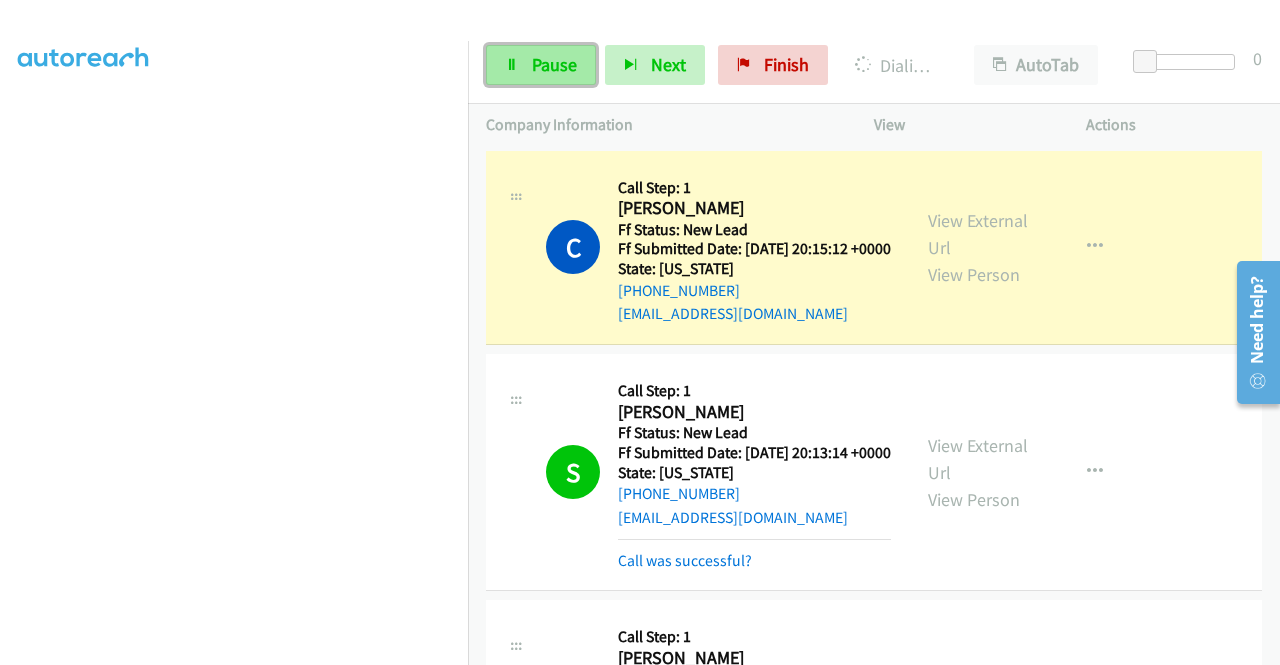click on "Pause" at bounding box center (554, 64) 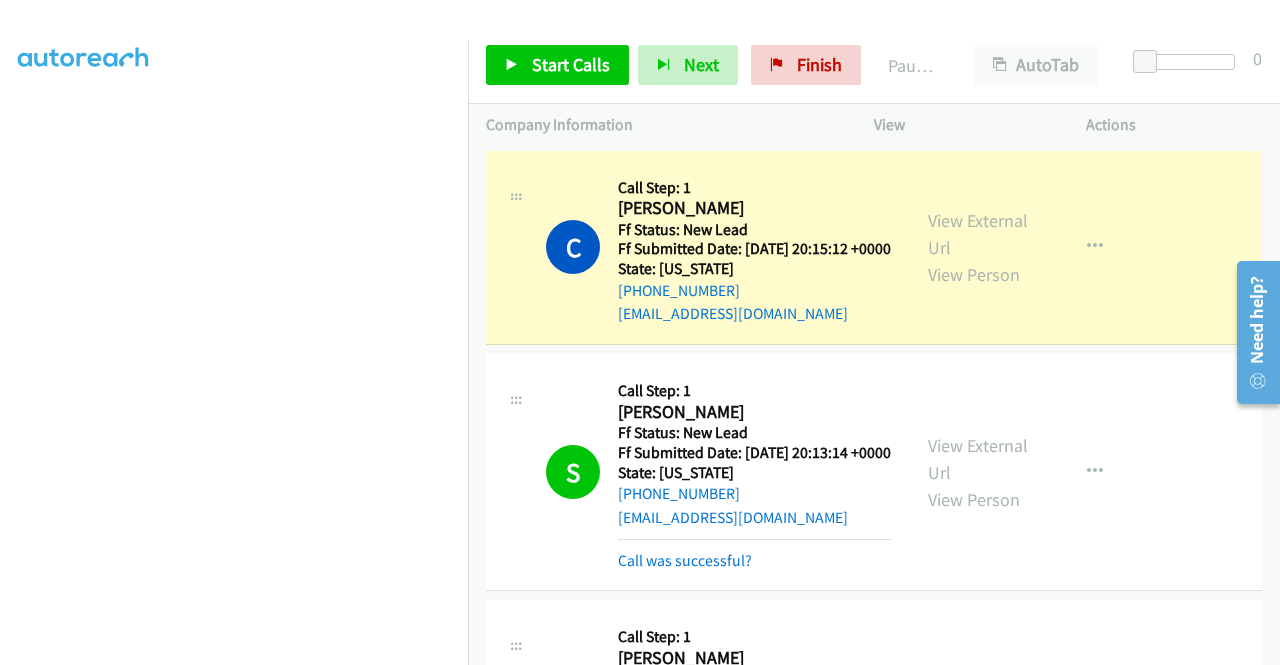 click on "Dialing Mode: Power
|
Switch to Preview
My Lists" at bounding box center [234, 152] 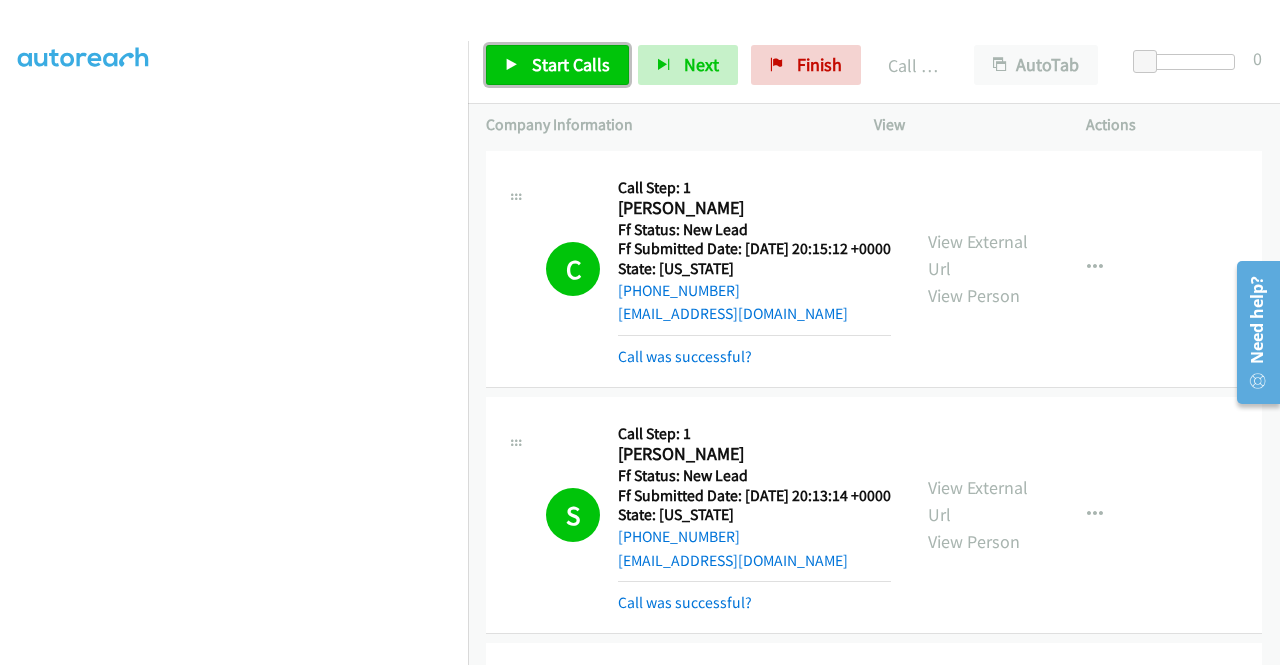 click on "Start Calls" at bounding box center (557, 65) 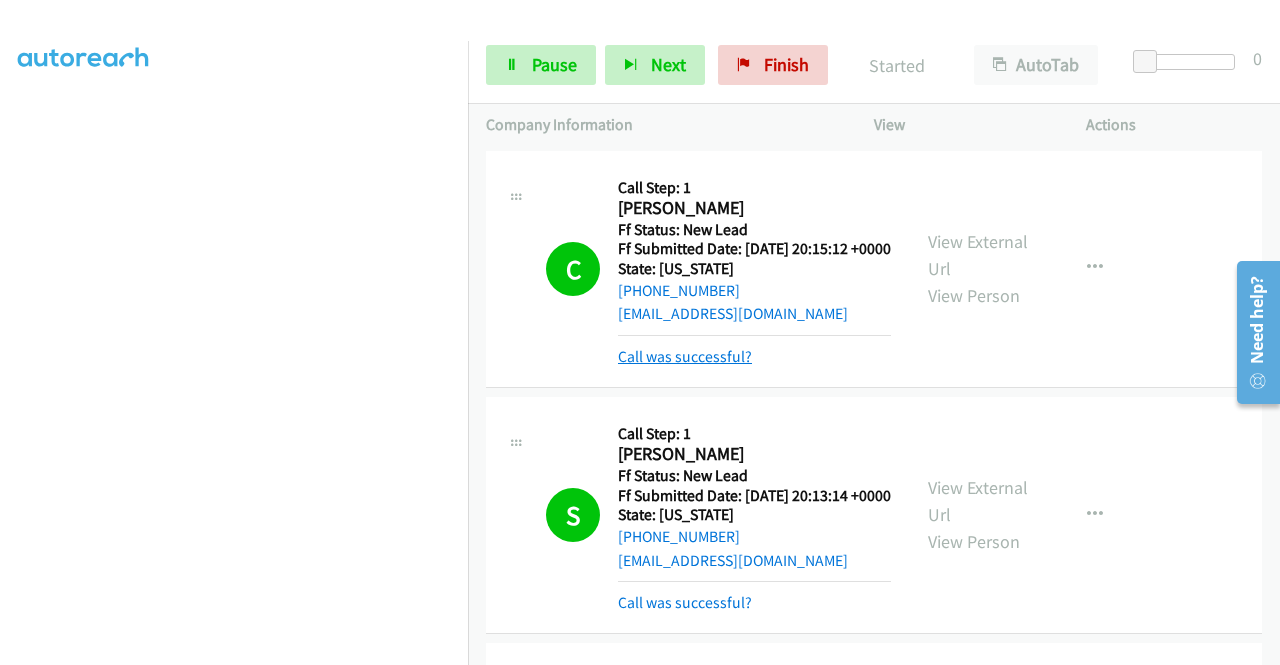 click on "Call was successful?" at bounding box center (685, 356) 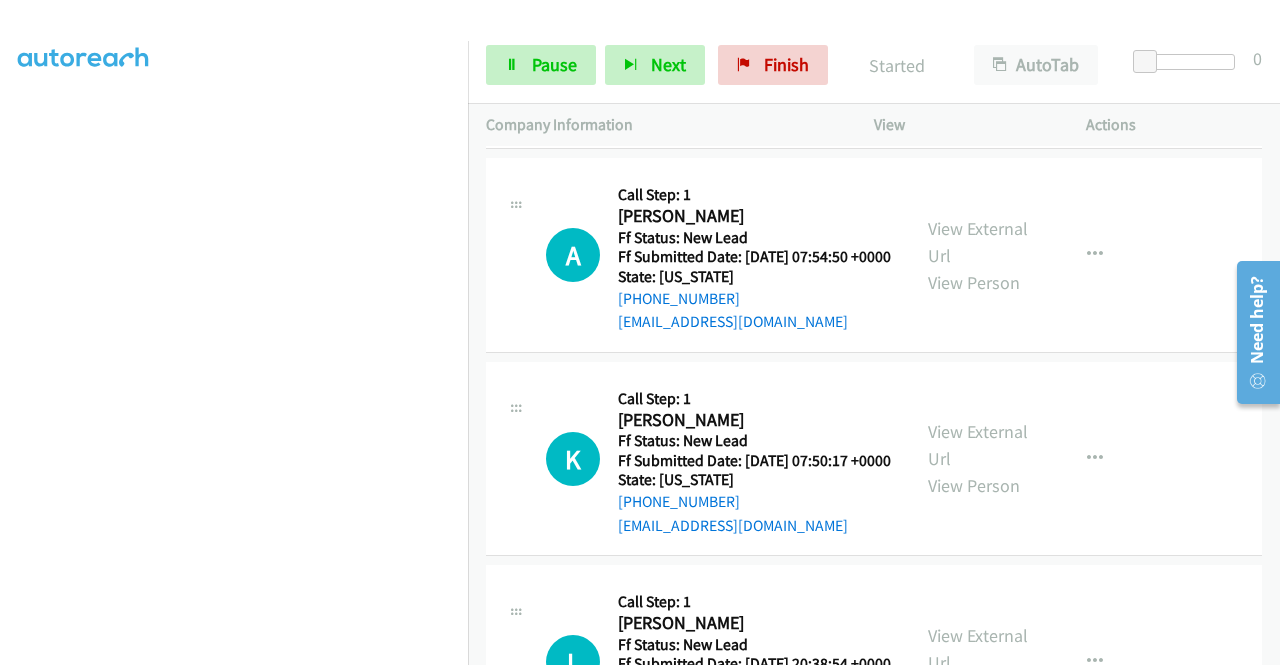 scroll, scrollTop: 3628, scrollLeft: 0, axis: vertical 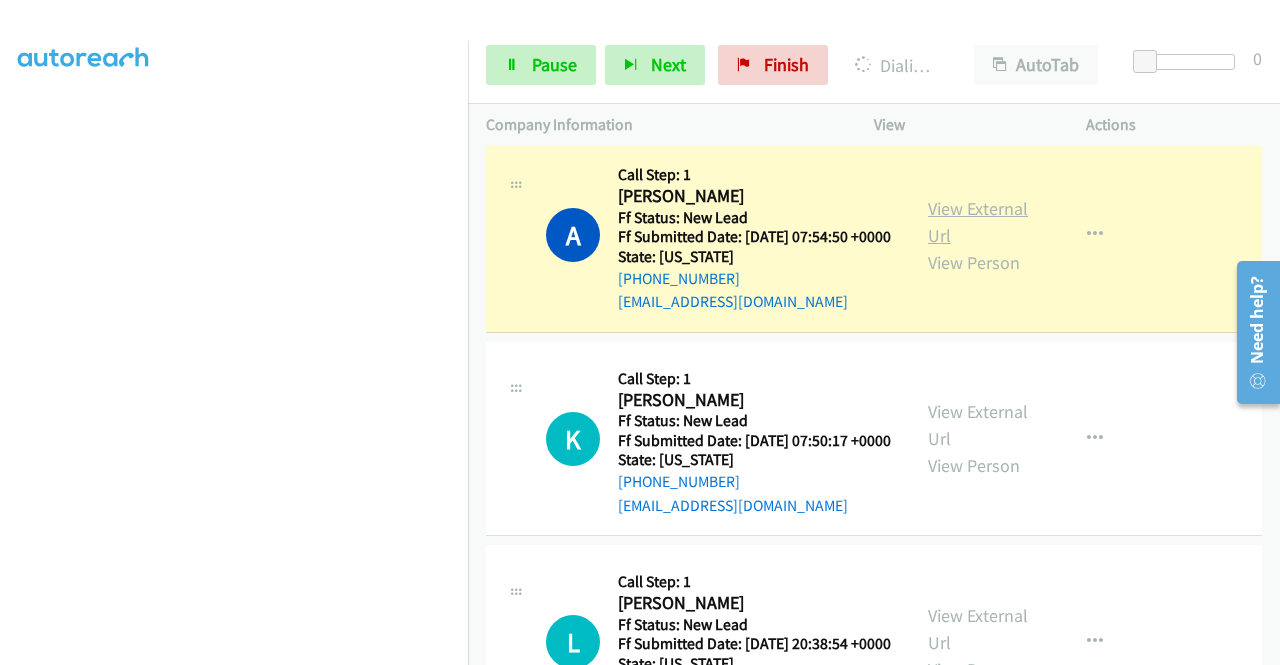 click on "View External Url" at bounding box center [978, 222] 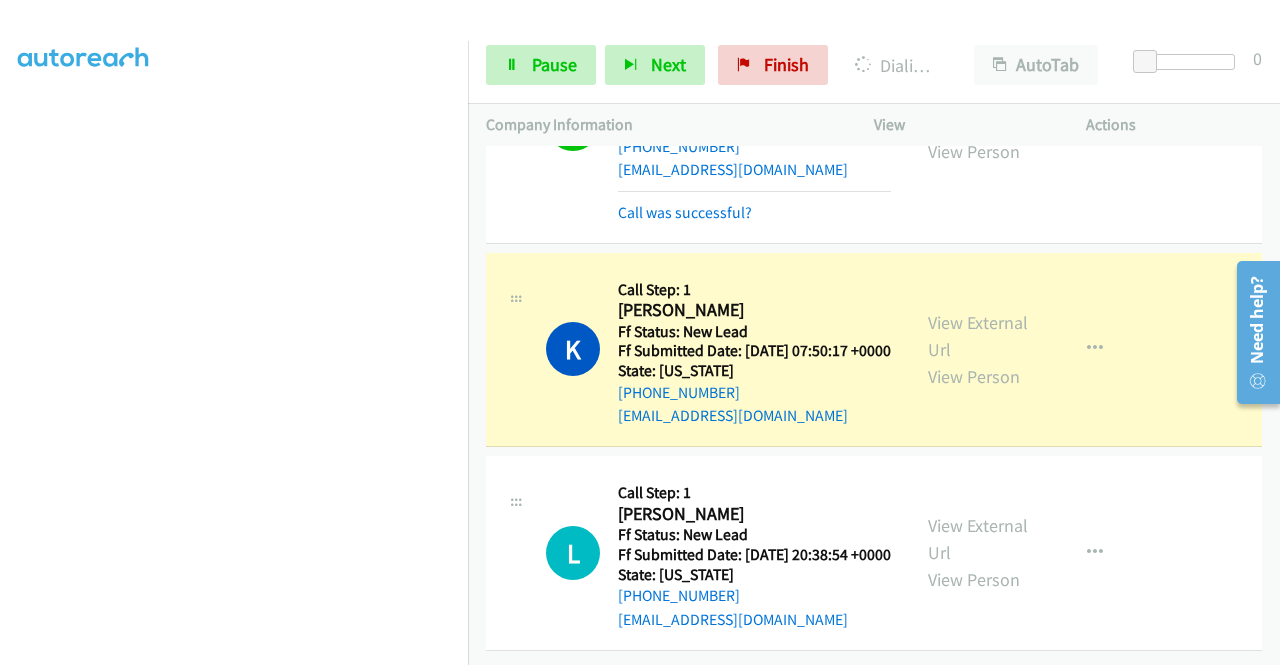 scroll, scrollTop: 3898, scrollLeft: 0, axis: vertical 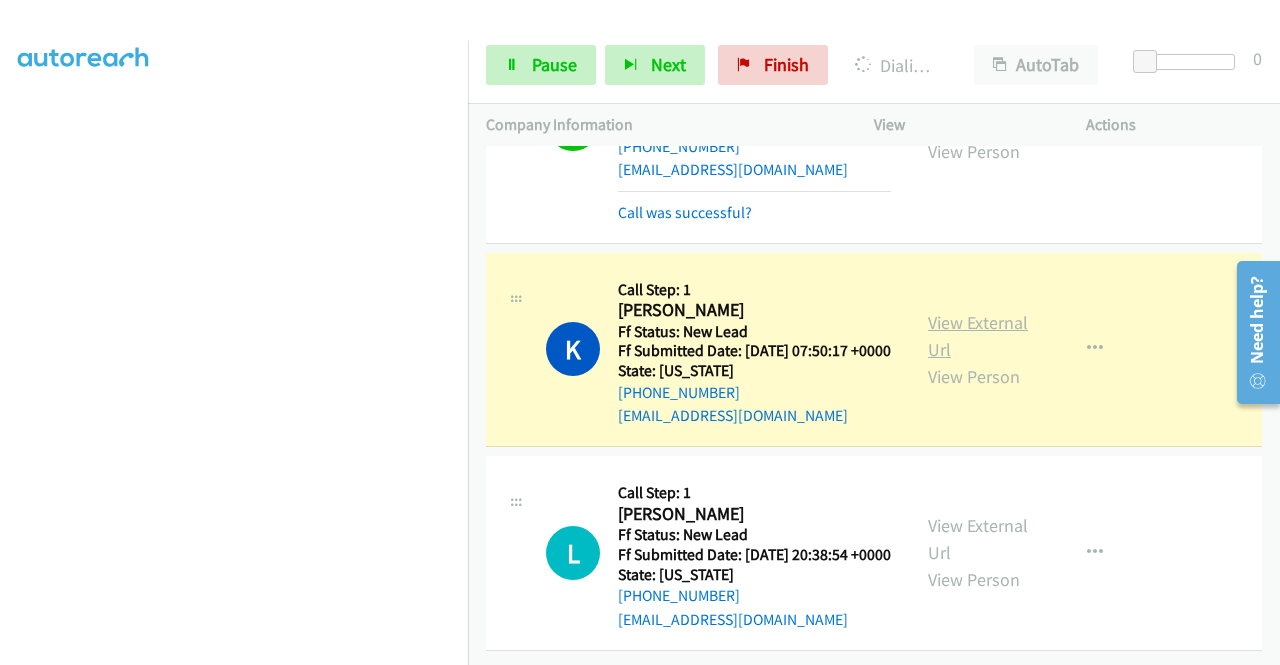 click on "View External Url" at bounding box center [978, 336] 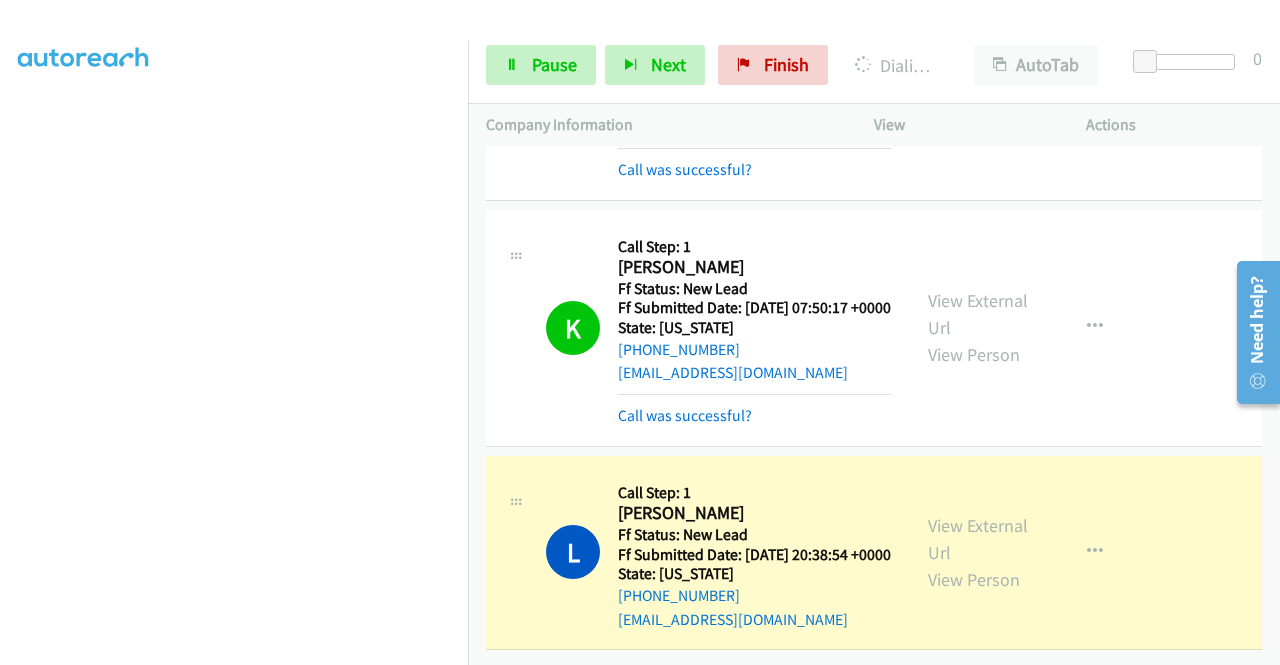 scroll, scrollTop: 4067, scrollLeft: 0, axis: vertical 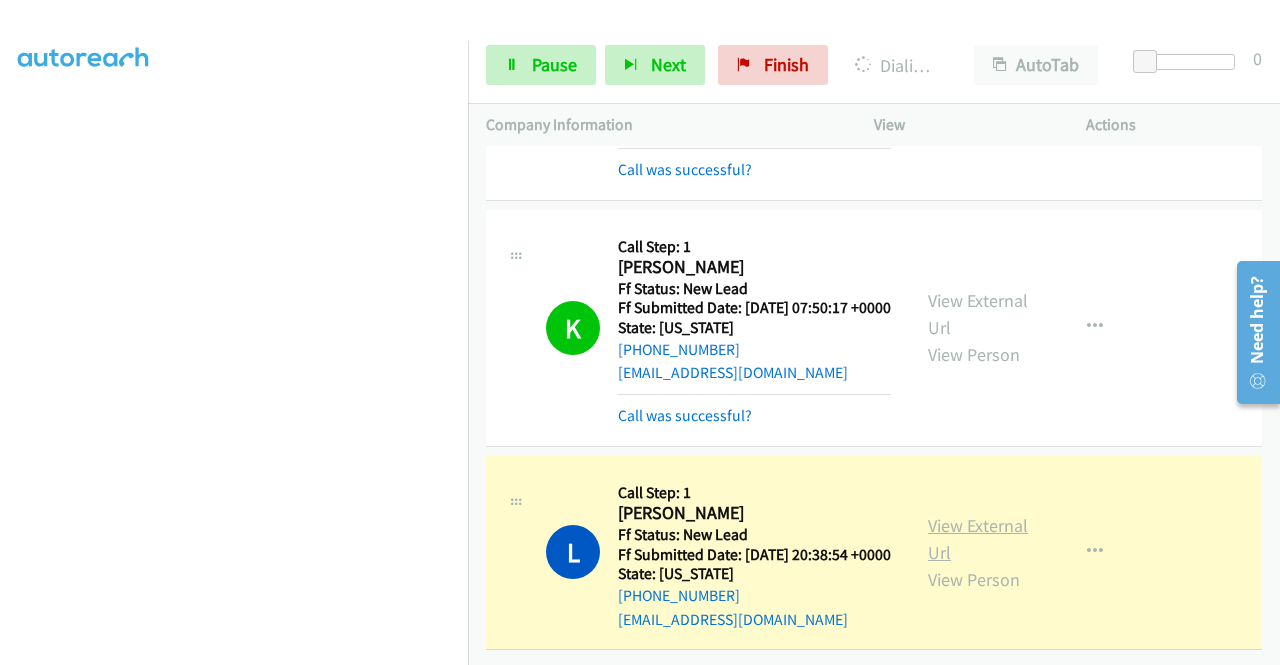 click on "View External Url" at bounding box center [978, 539] 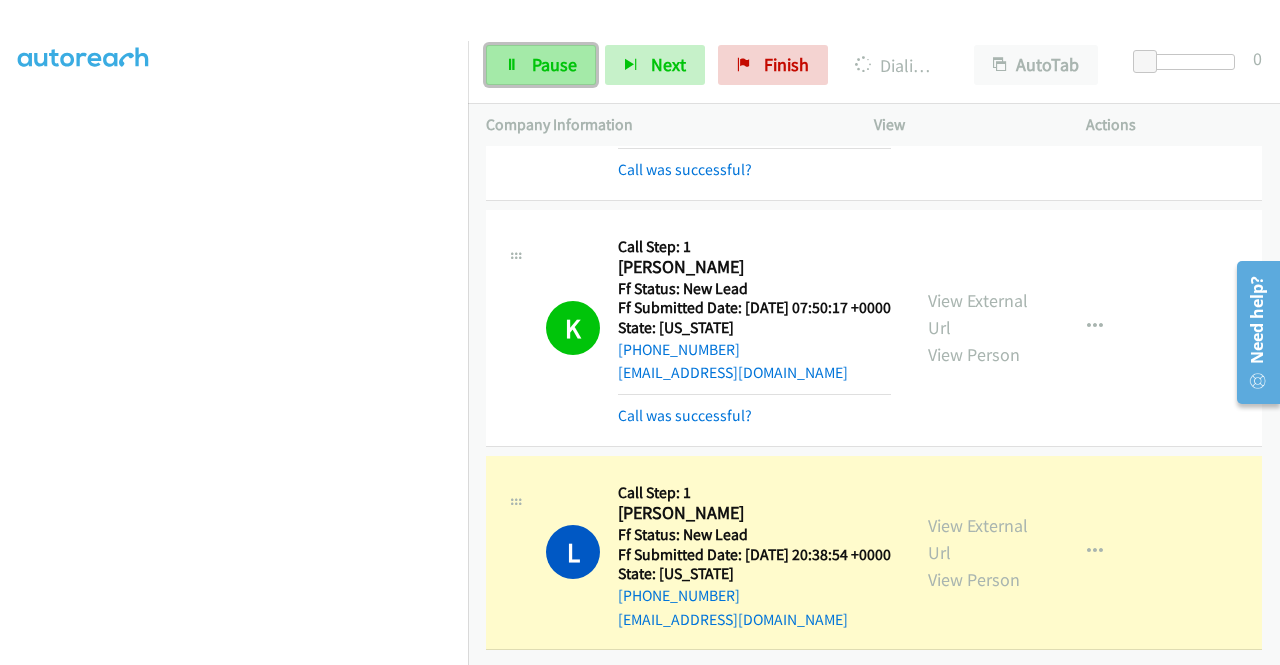 click on "Pause" at bounding box center [541, 65] 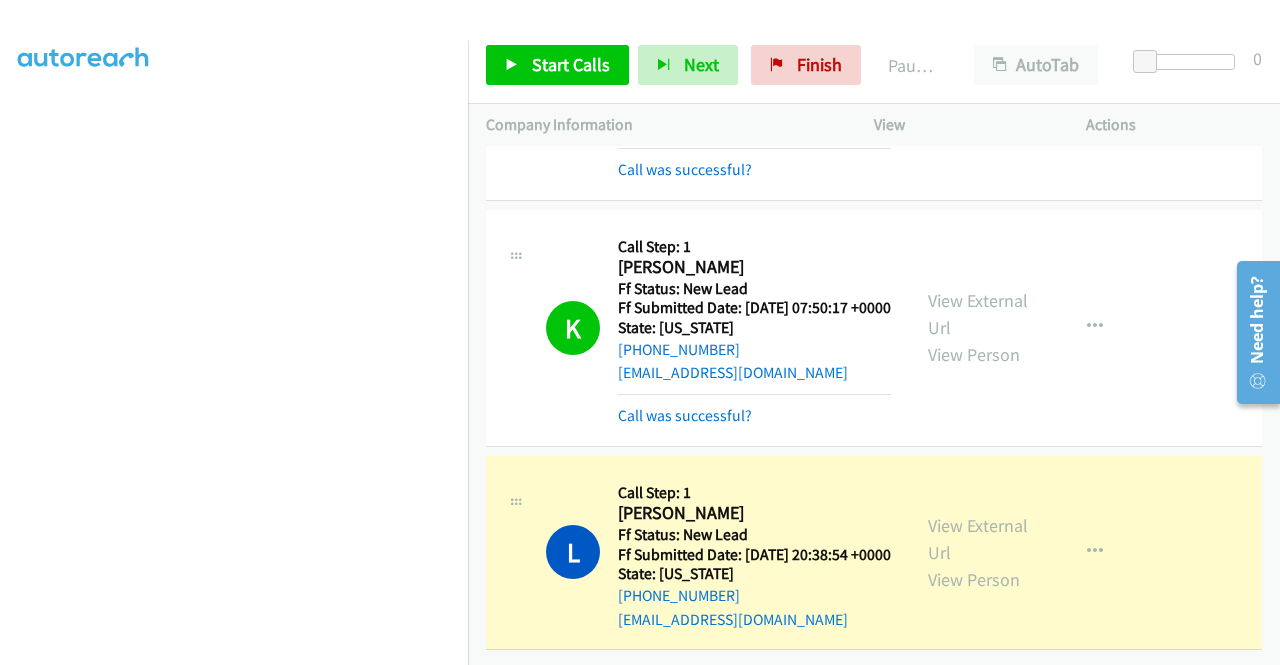 scroll, scrollTop: 0, scrollLeft: 0, axis: both 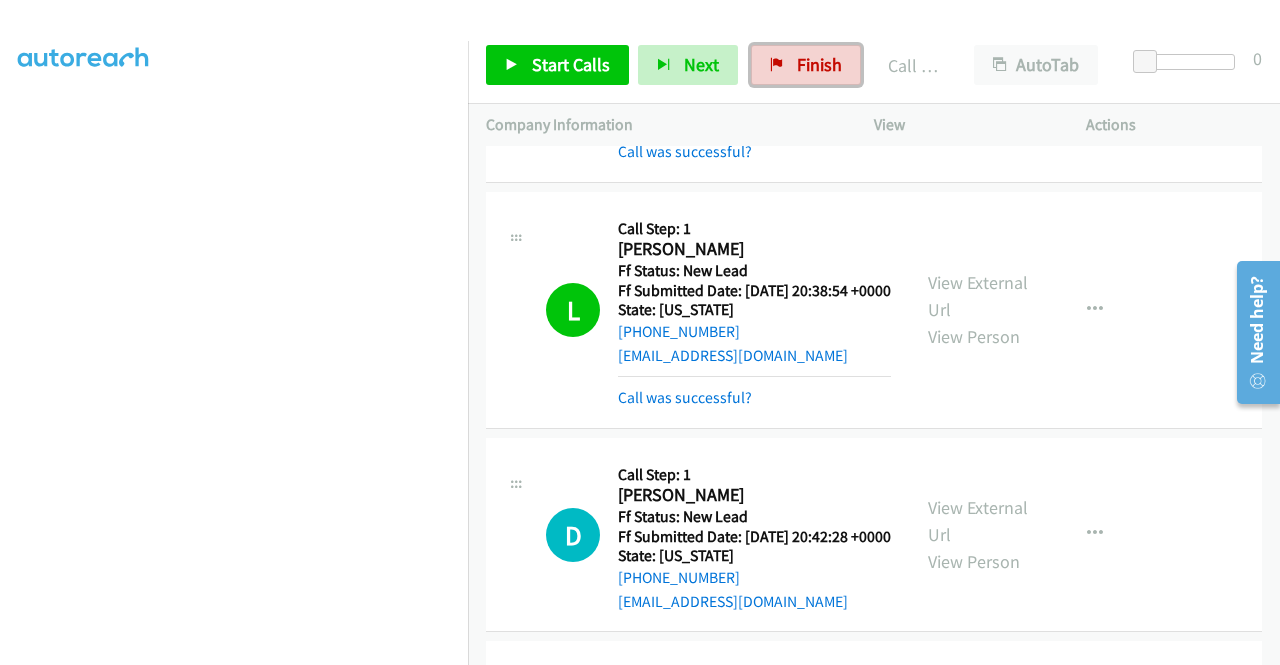 click on "Finish" at bounding box center [819, 64] 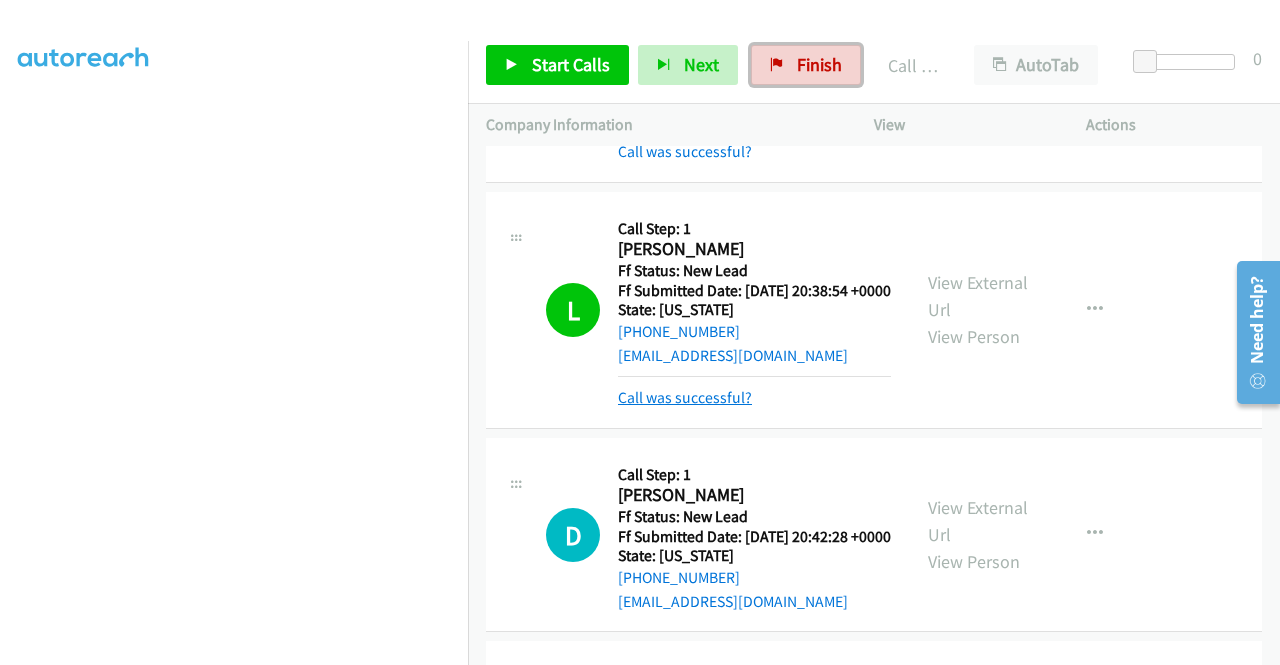click on "Call was successful?" at bounding box center [685, 397] 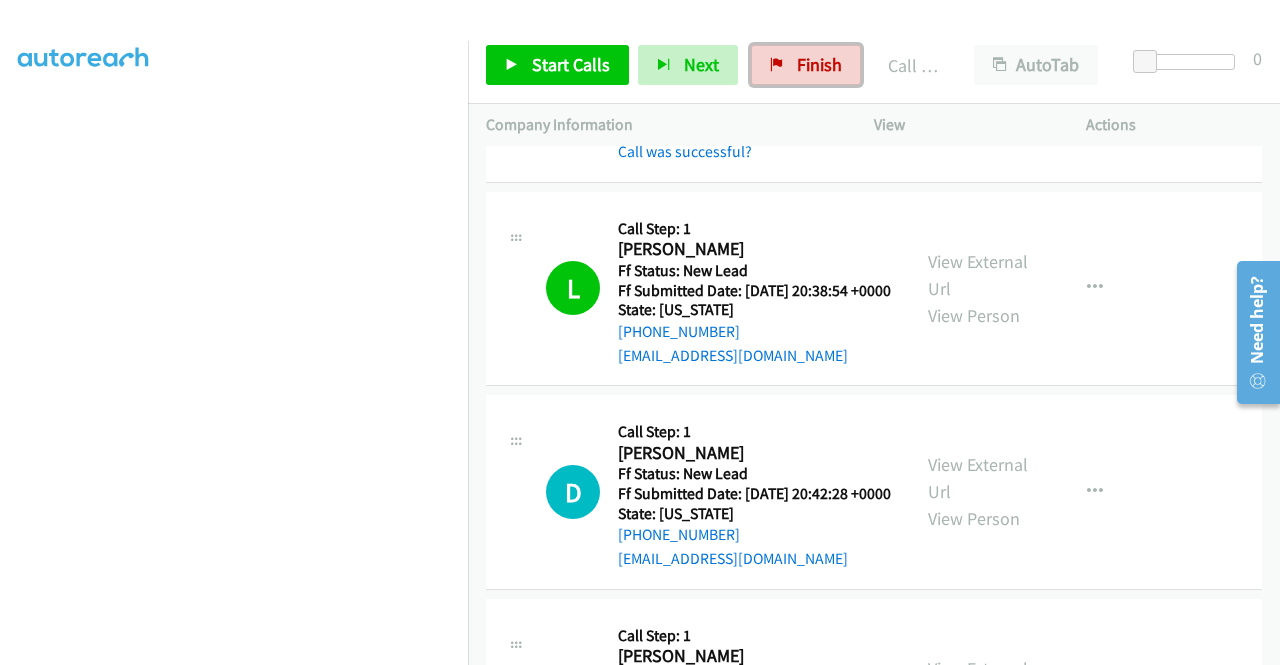 click on "Finish" at bounding box center (806, 65) 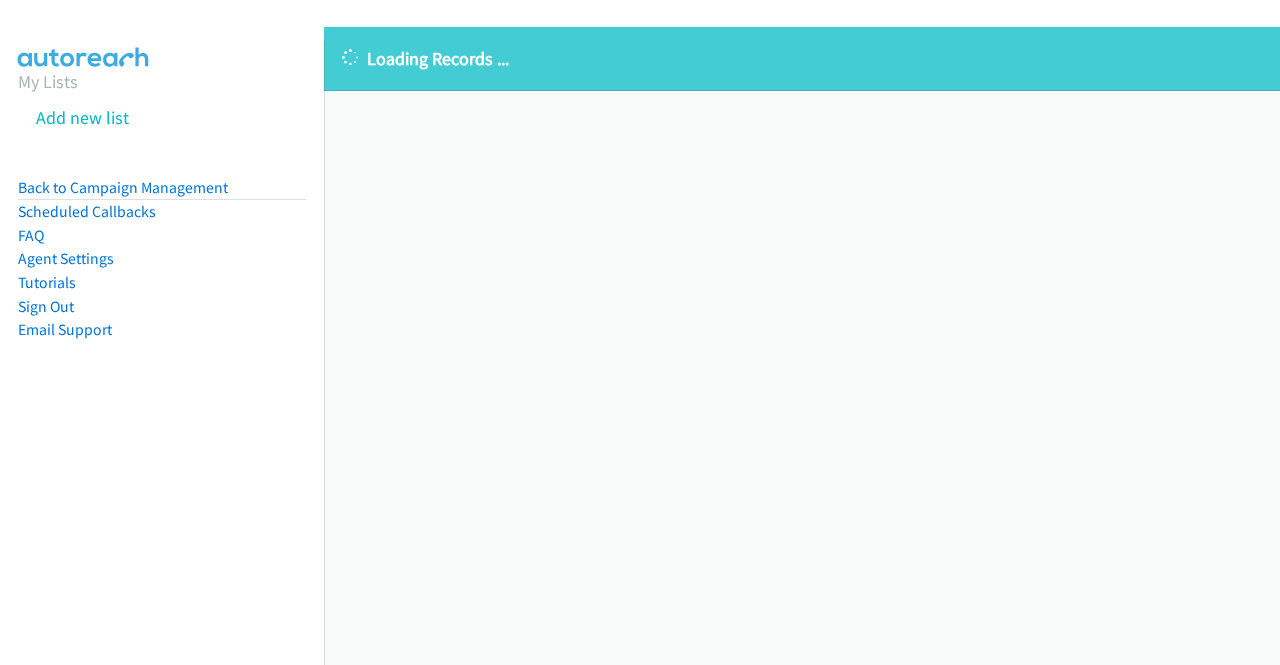 scroll, scrollTop: 0, scrollLeft: 0, axis: both 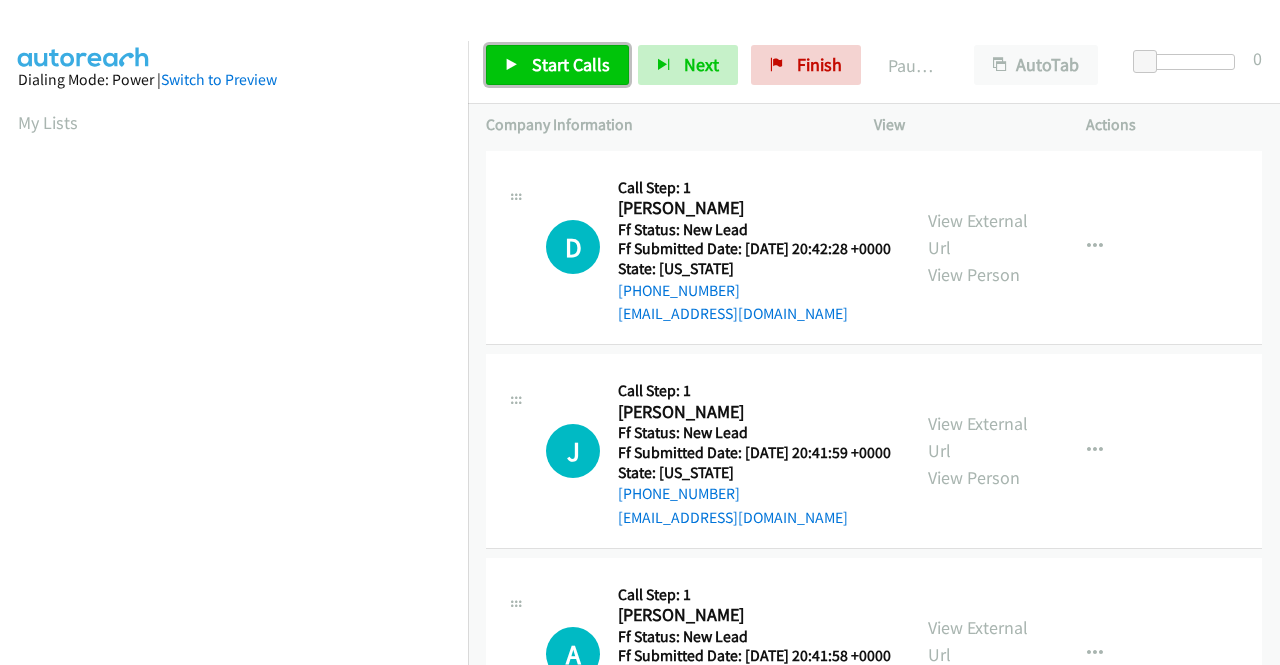 click on "Start Calls" at bounding box center (571, 64) 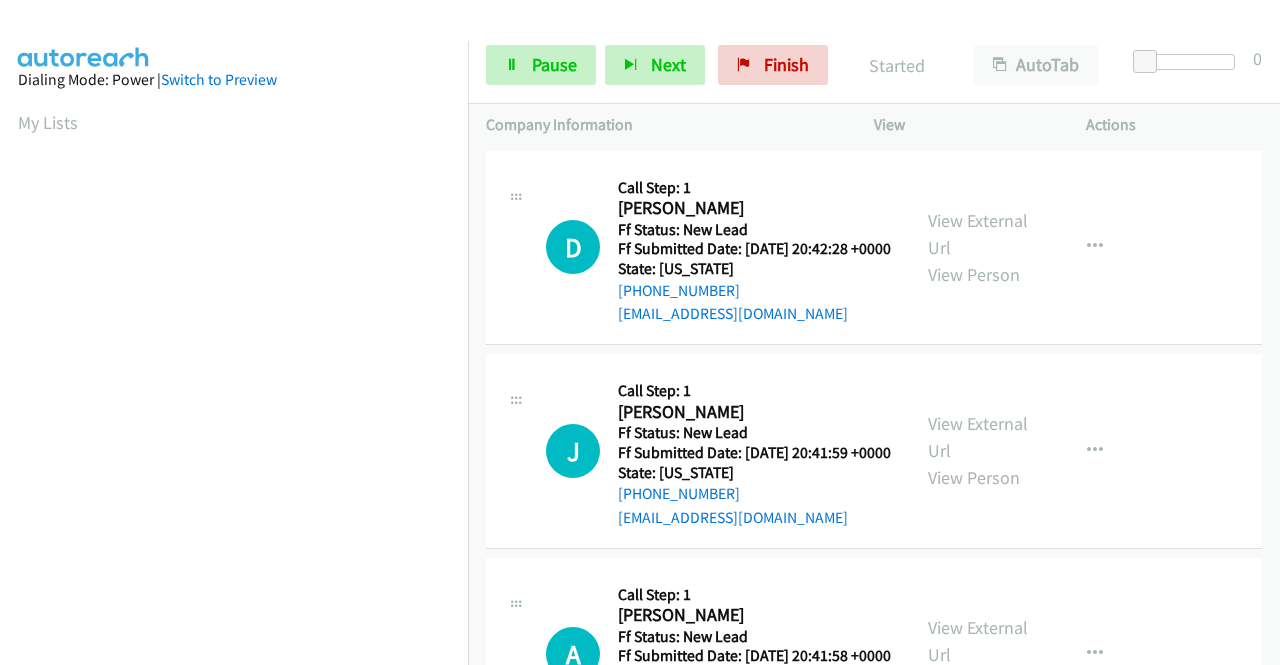 scroll, scrollTop: 0, scrollLeft: 0, axis: both 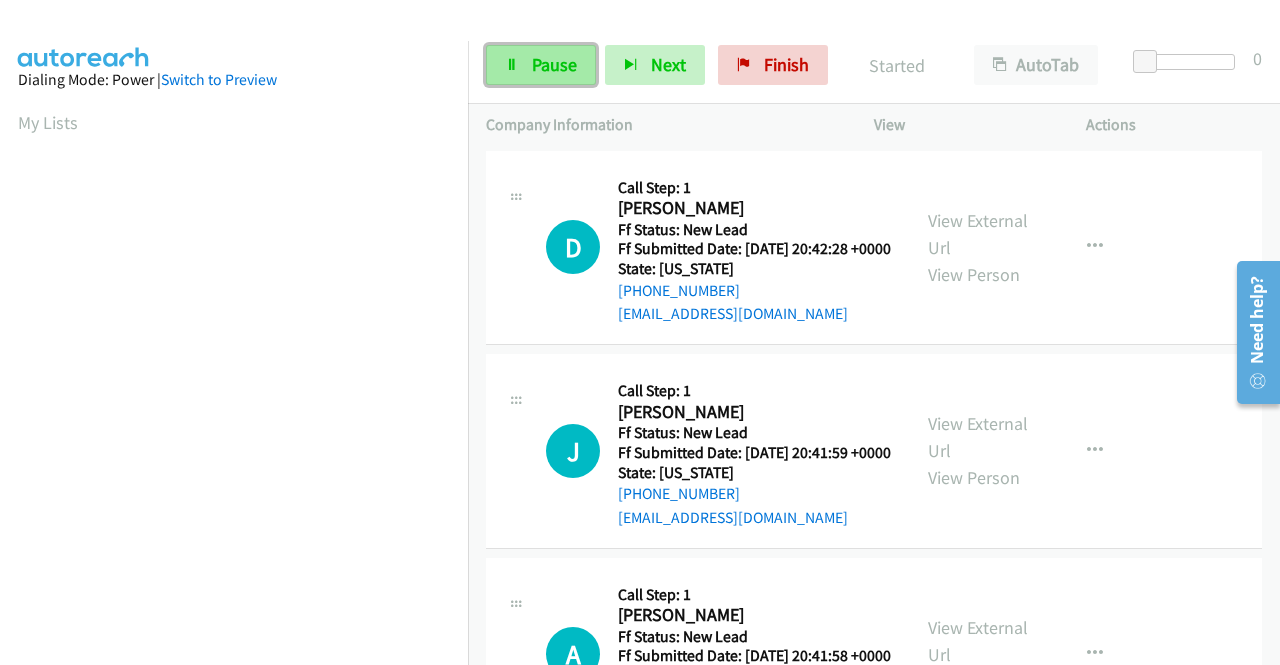click on "Pause" at bounding box center [541, 65] 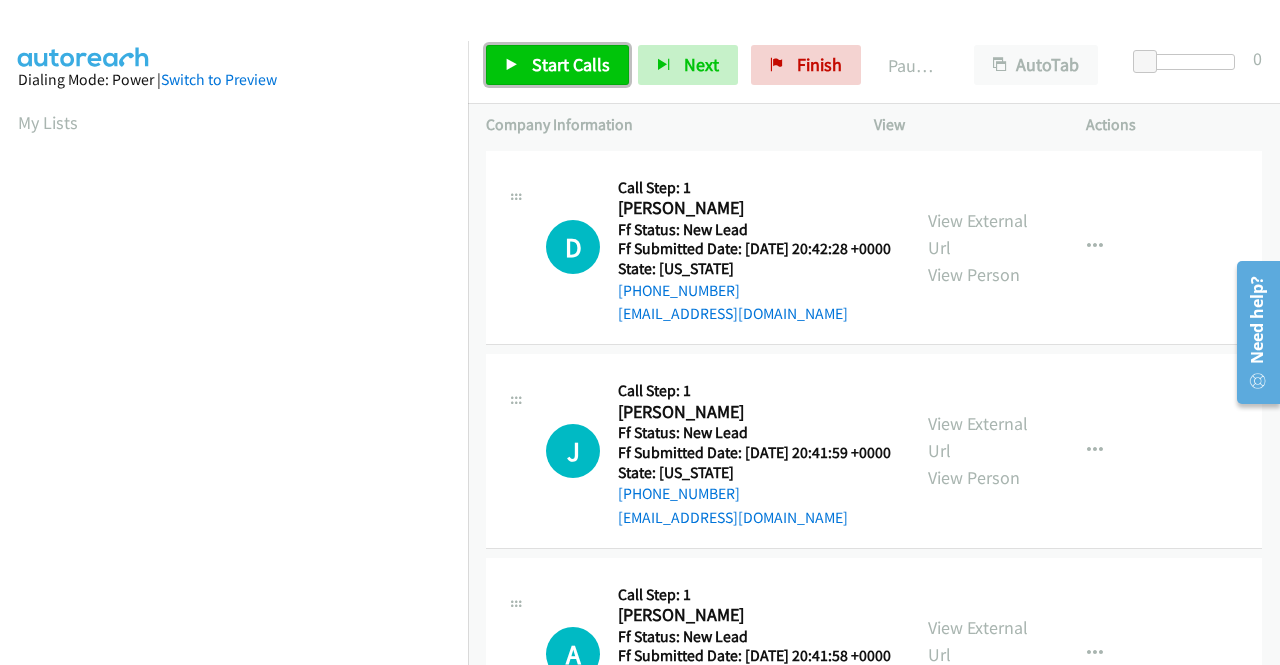 click on "Start Calls" at bounding box center [557, 65] 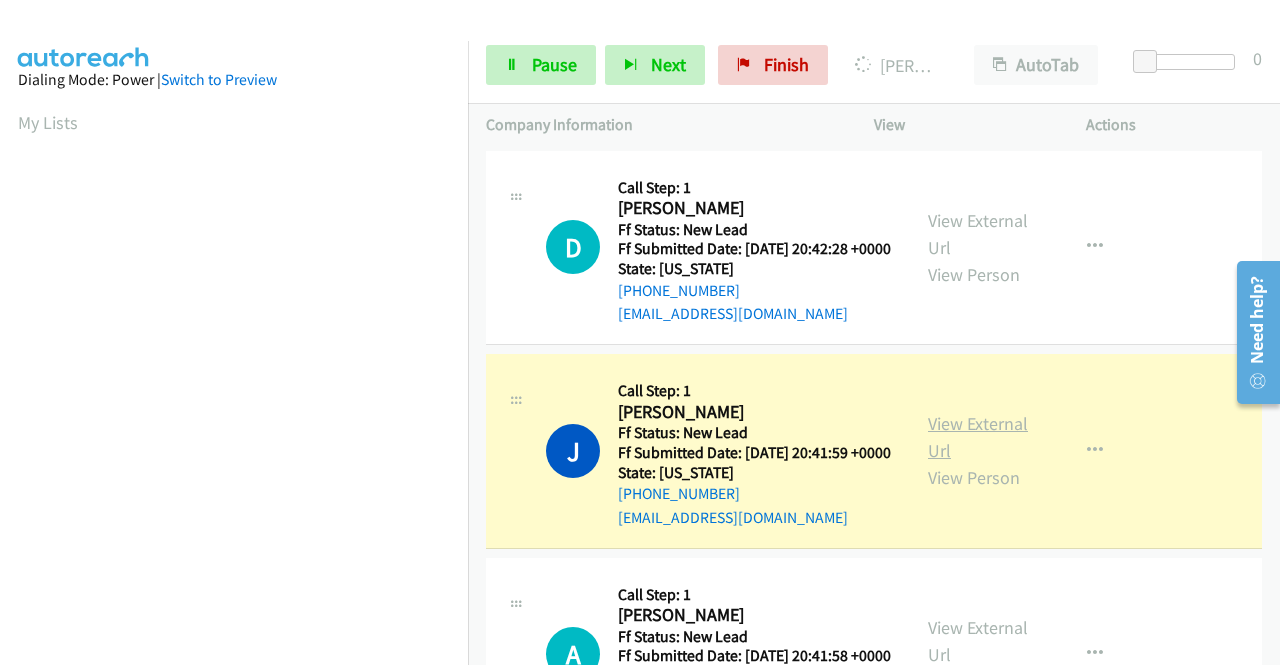 click on "View External Url" at bounding box center [978, 437] 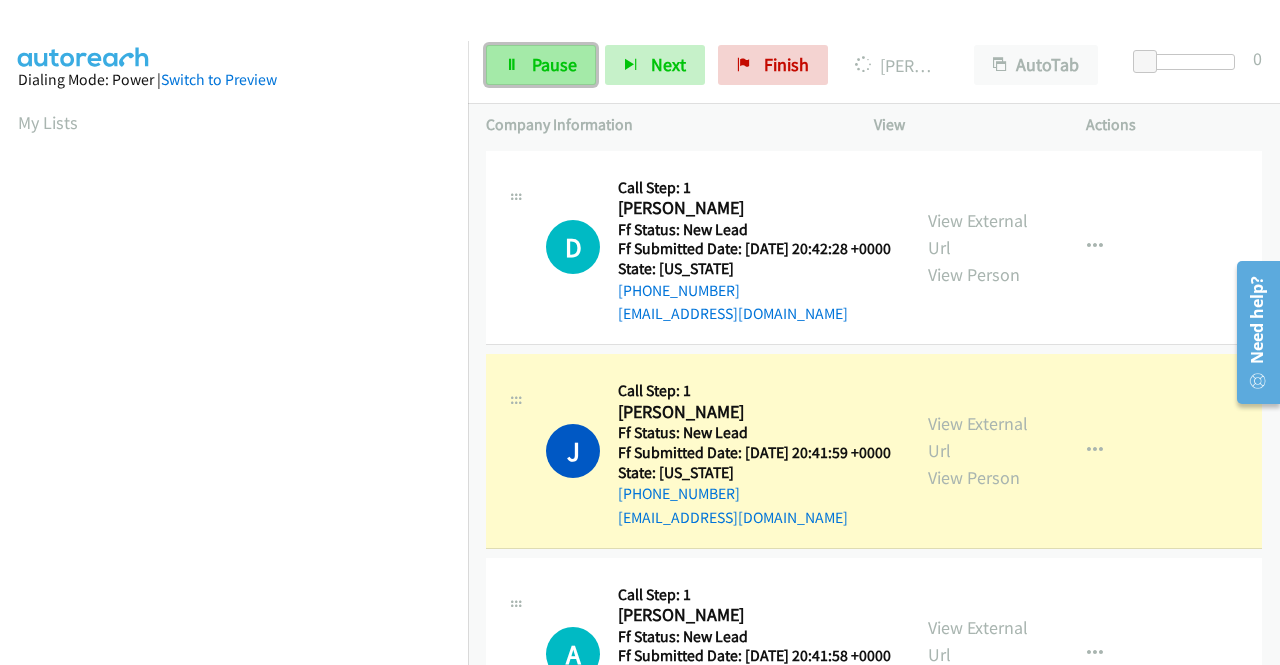 click on "Pause" at bounding box center (541, 65) 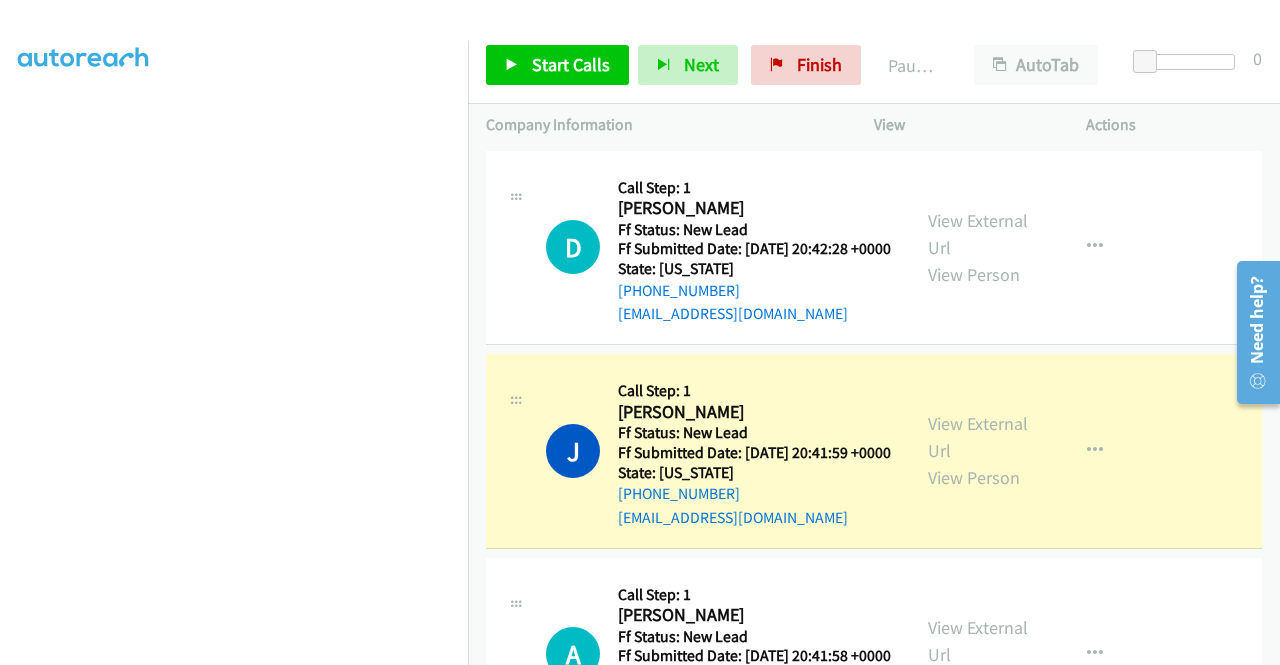 scroll, scrollTop: 436, scrollLeft: 0, axis: vertical 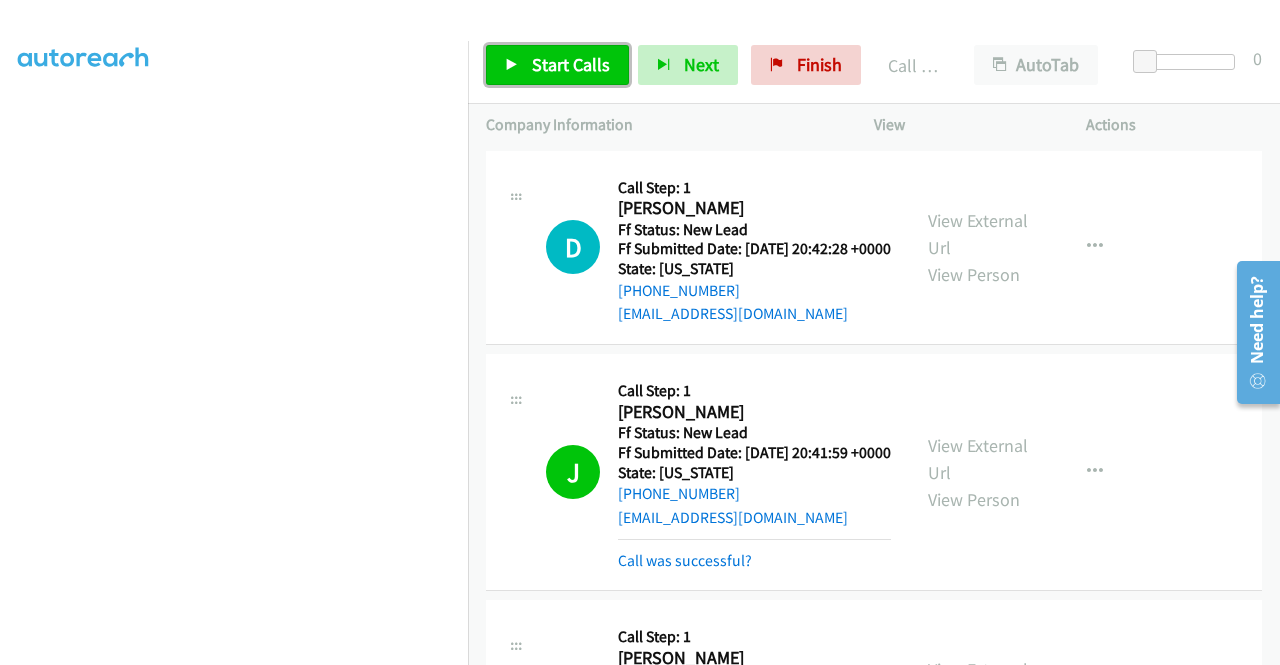 click at bounding box center (512, 66) 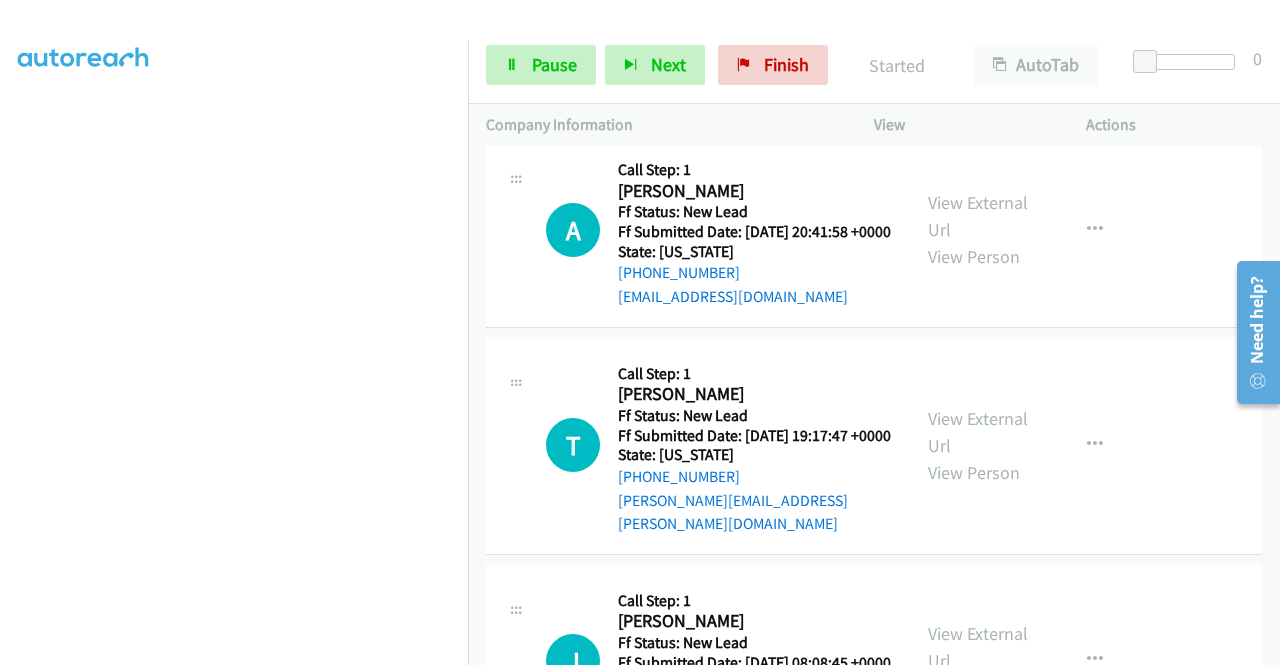 scroll, scrollTop: 506, scrollLeft: 0, axis: vertical 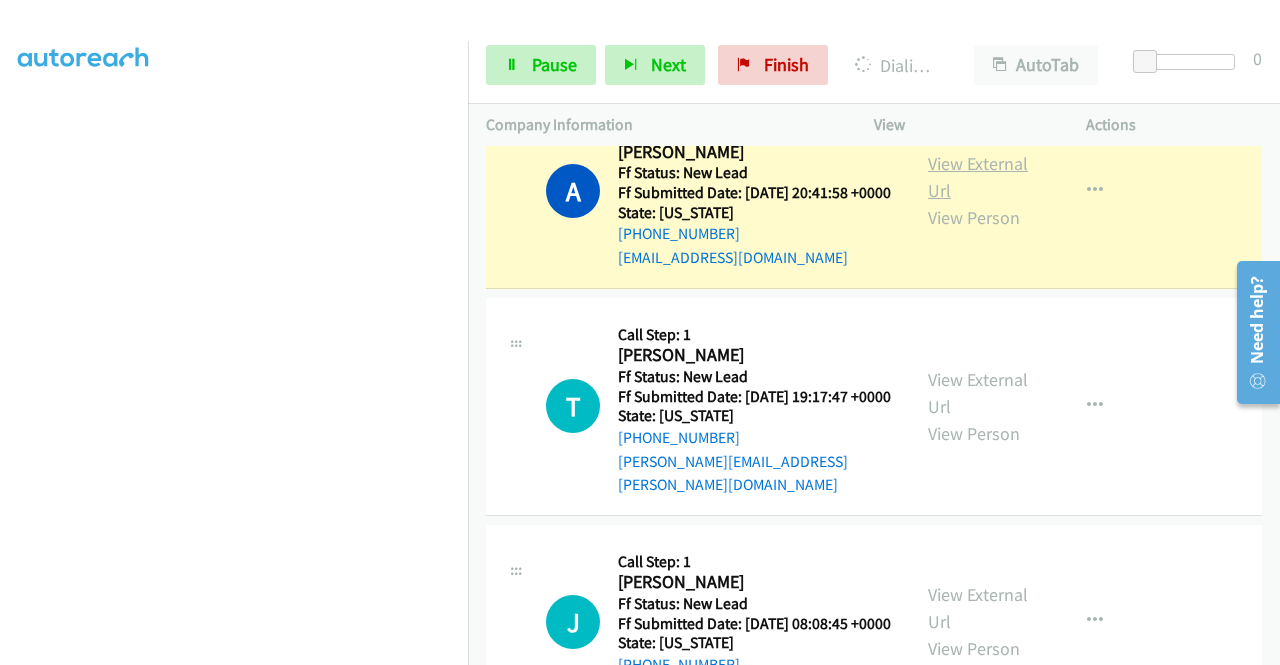 click on "View External Url" at bounding box center [978, 177] 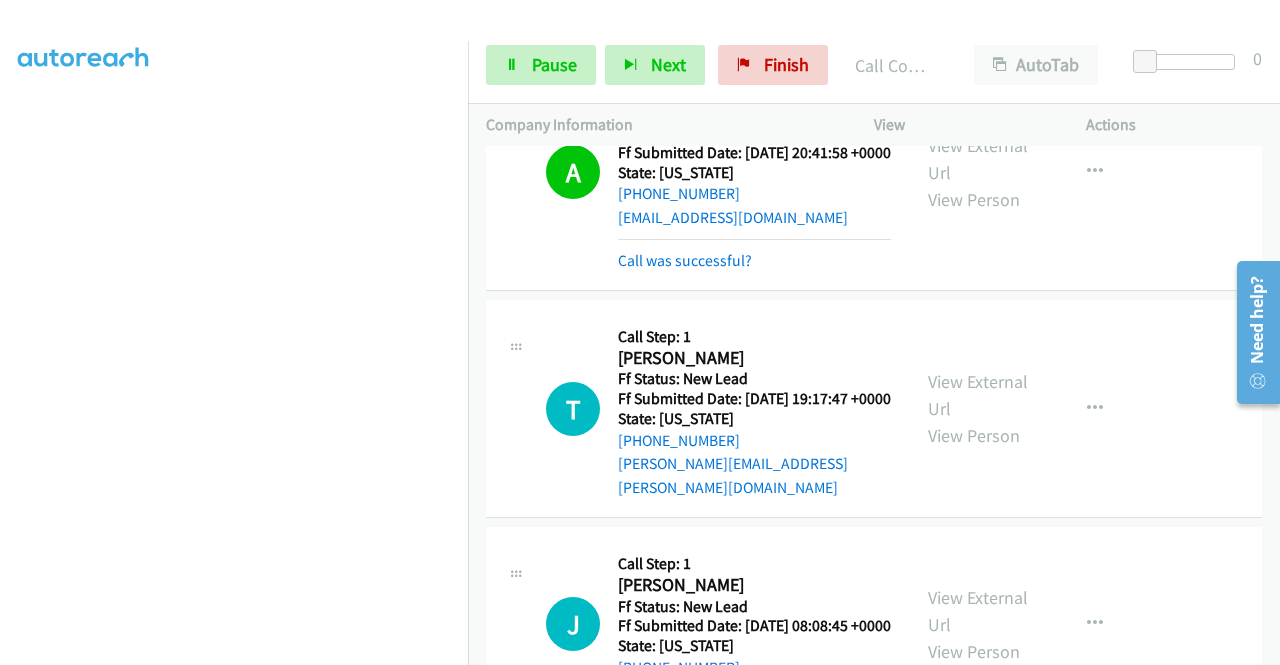 scroll, scrollTop: 704, scrollLeft: 0, axis: vertical 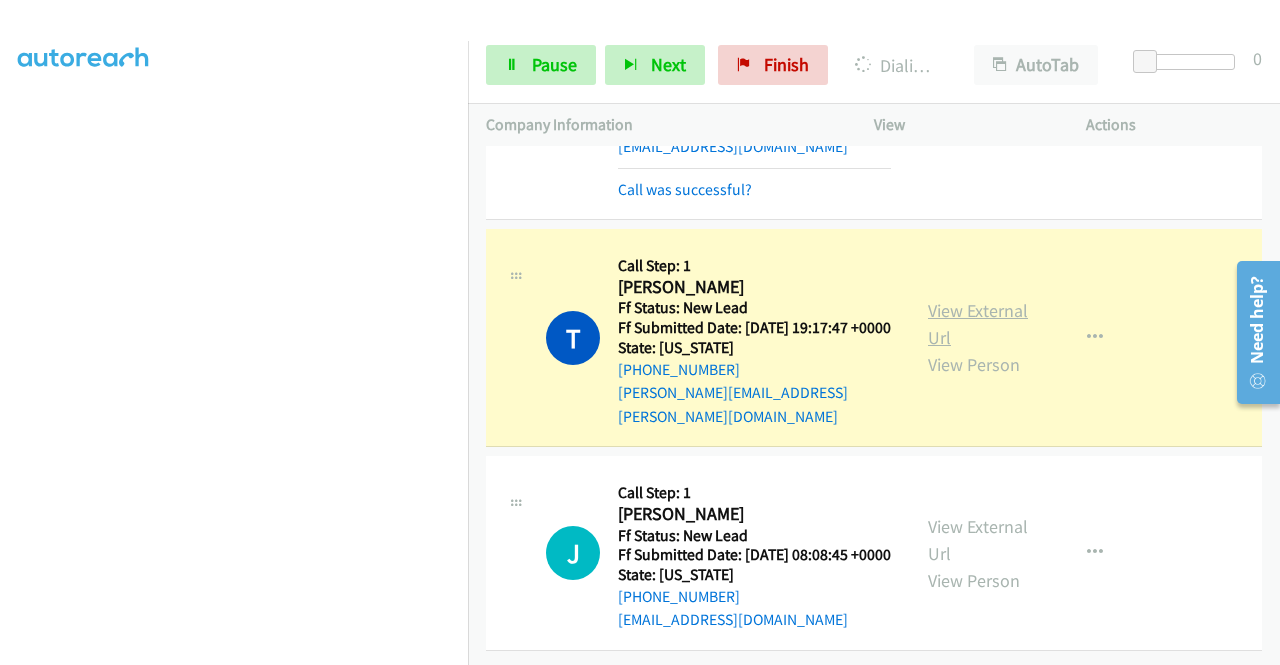 click on "View External Url" at bounding box center (978, 324) 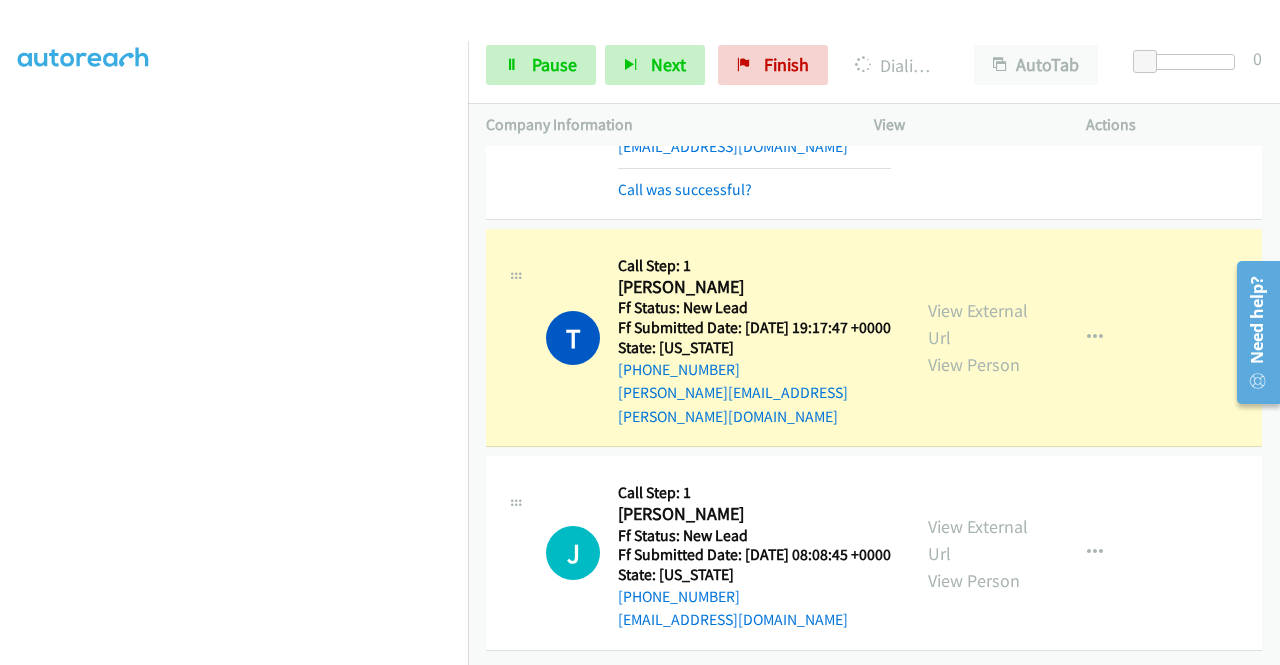 click on "Start Calls
Pause
Next
Finish
Dialing Travis Brimhall
AutoTab
AutoTab
0" at bounding box center [874, 65] 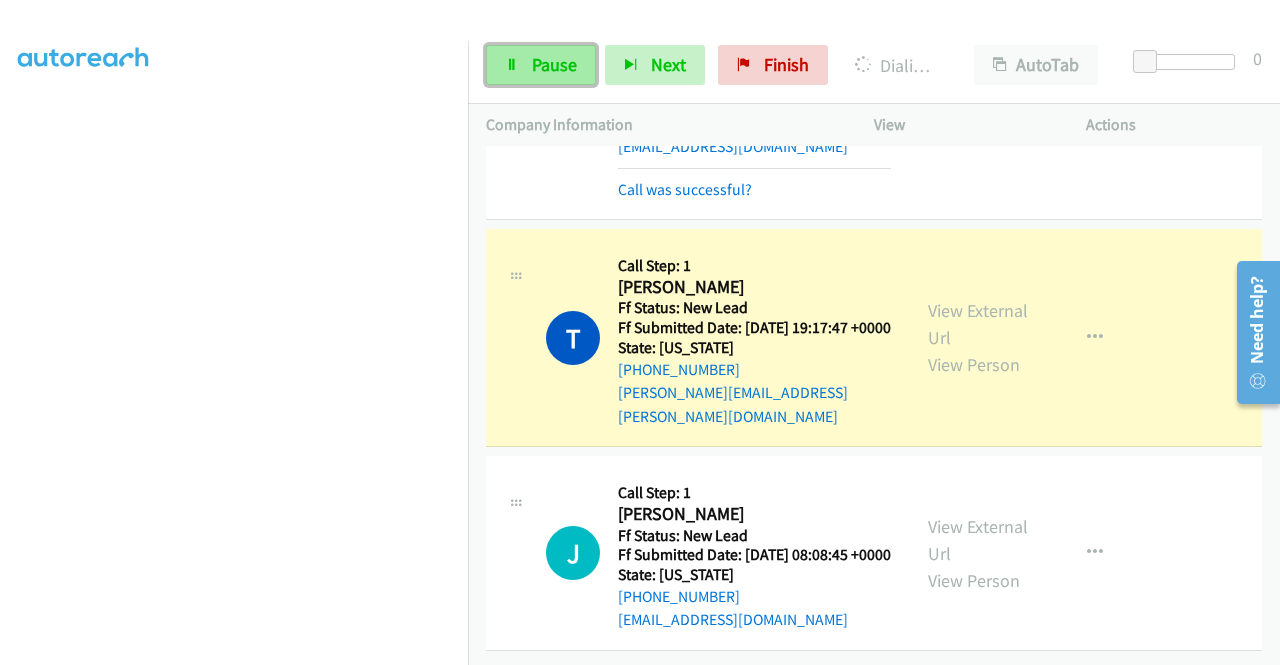 click on "Pause" at bounding box center (541, 65) 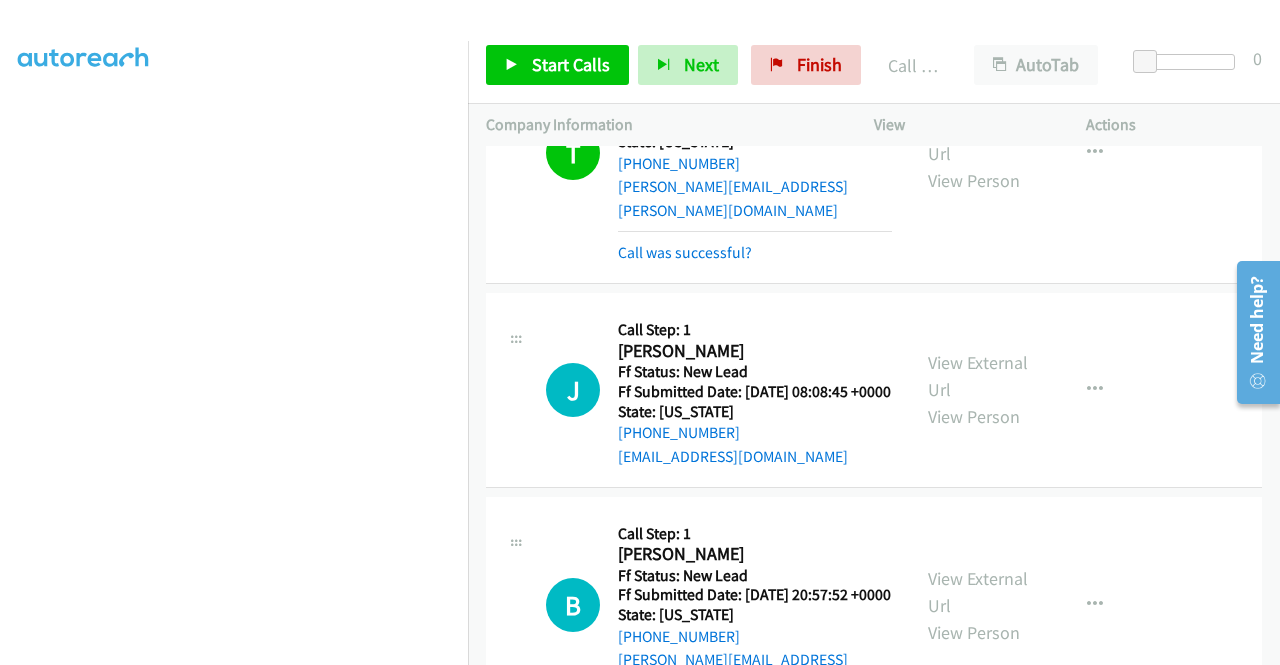 scroll, scrollTop: 834, scrollLeft: 0, axis: vertical 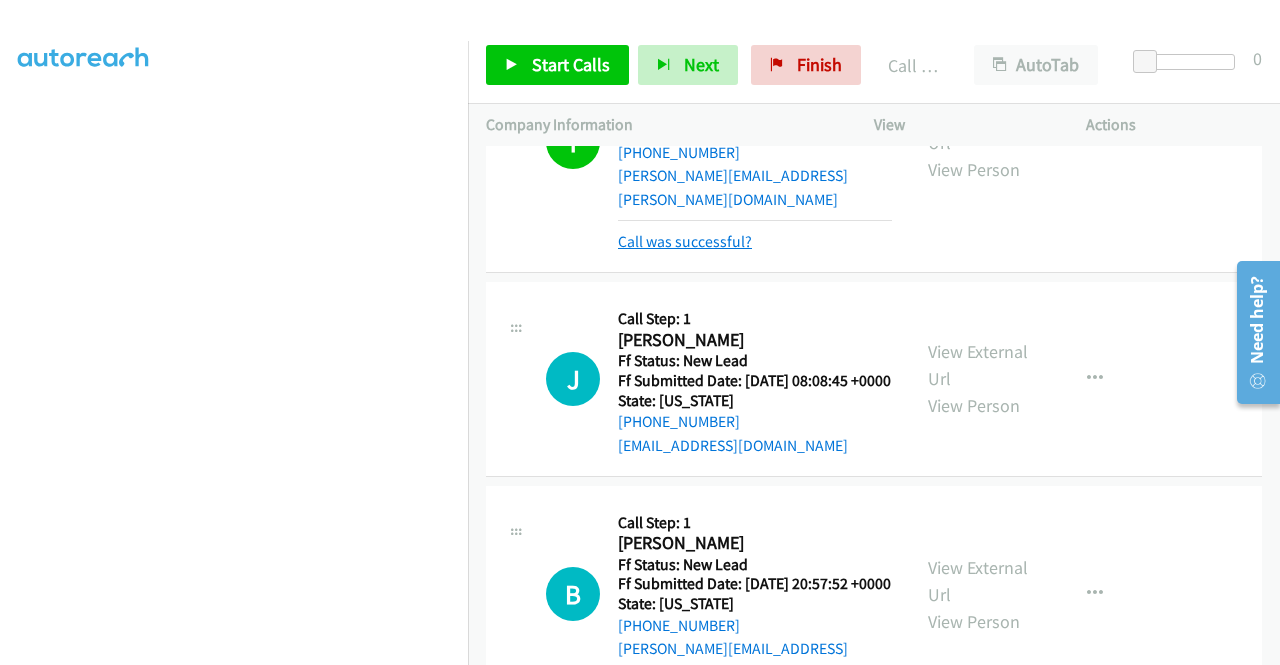 click on "Call was successful?" at bounding box center [685, 241] 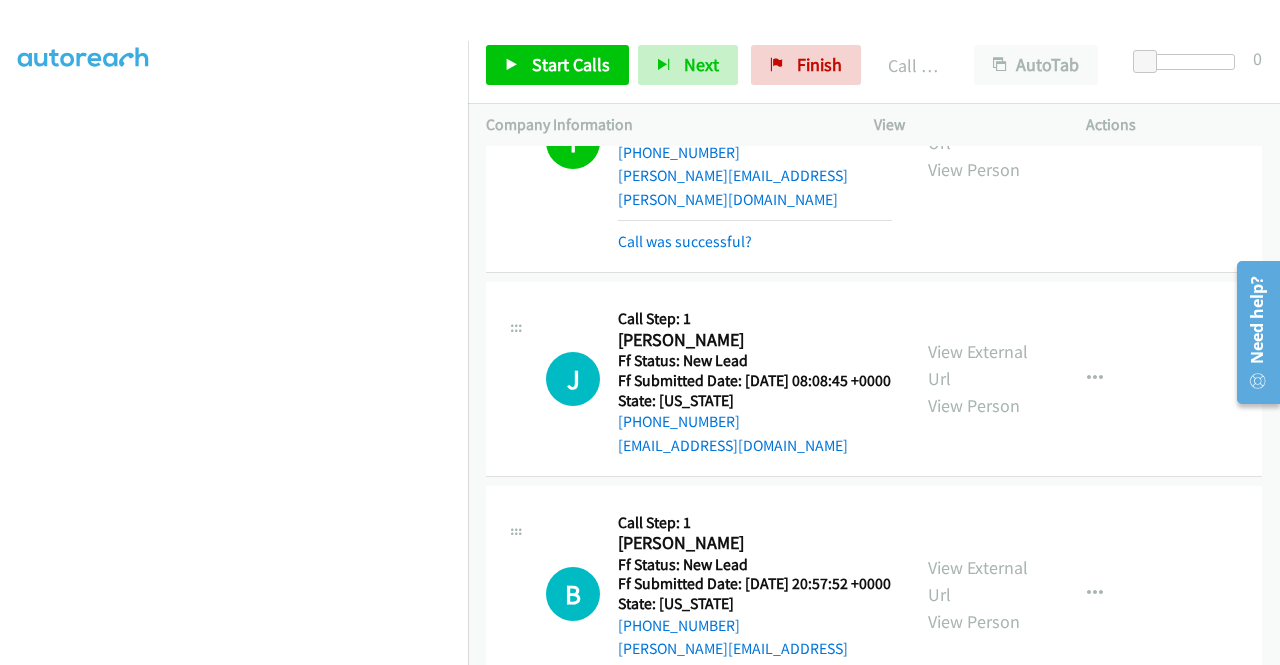 scroll, scrollTop: 813, scrollLeft: 0, axis: vertical 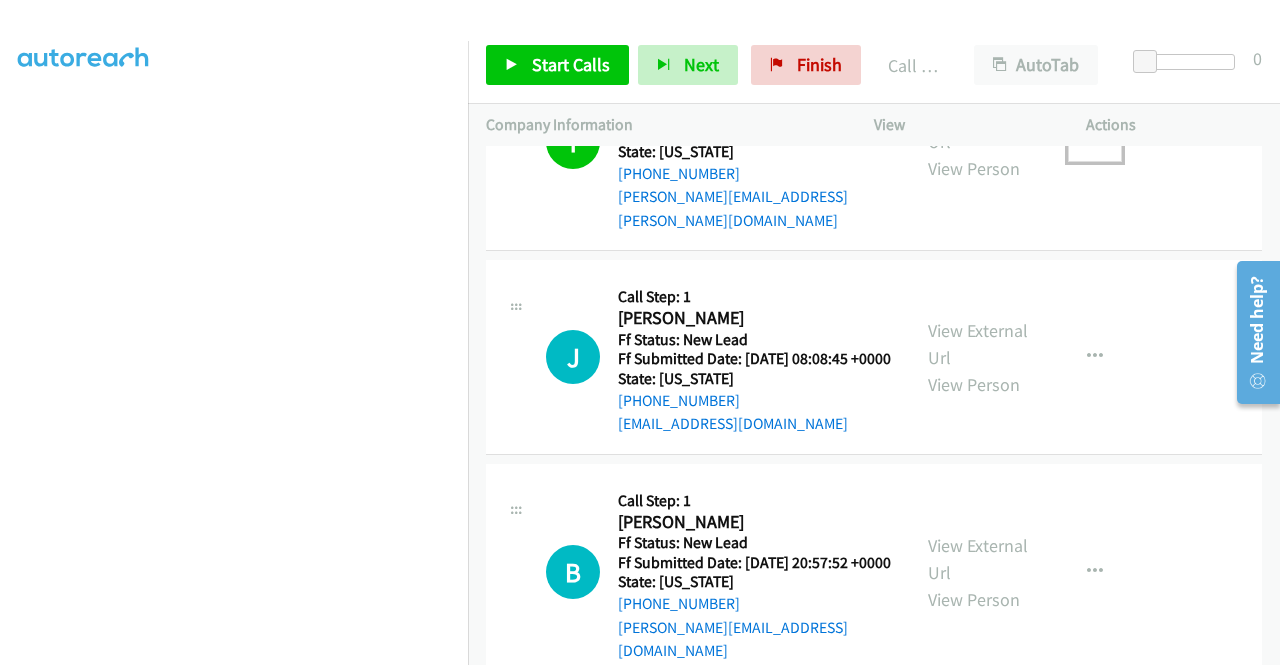 click at bounding box center (1095, 142) 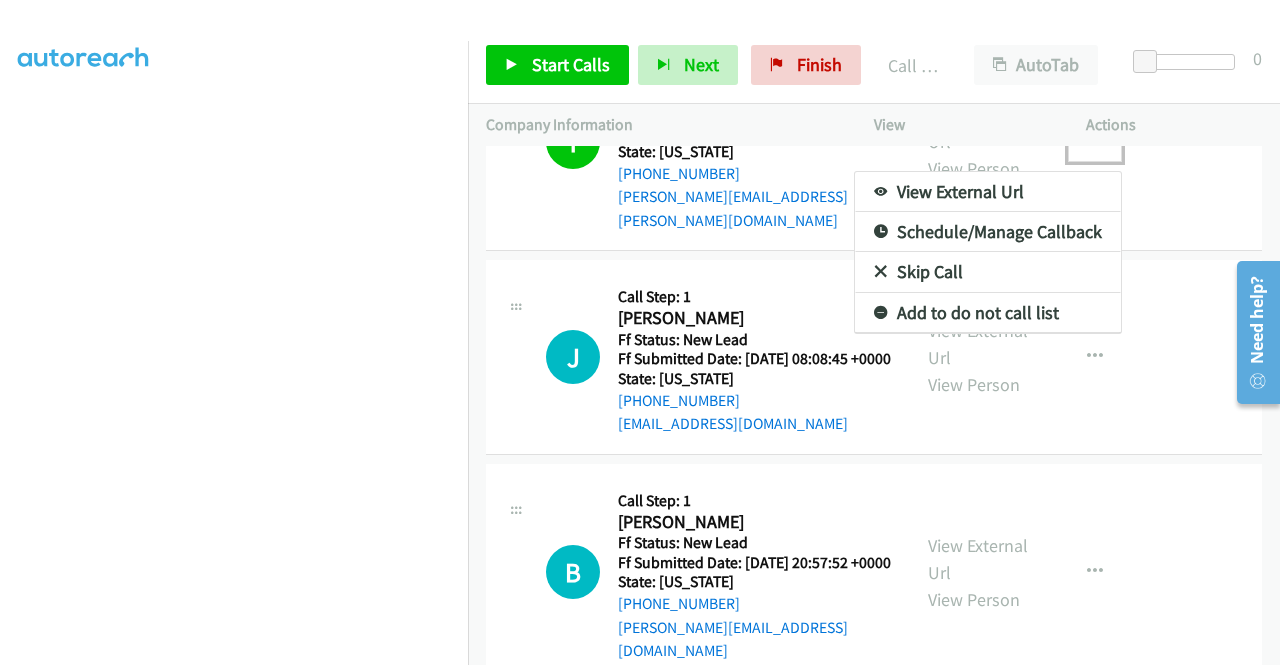 click on "Add to do not call list" at bounding box center (988, 313) 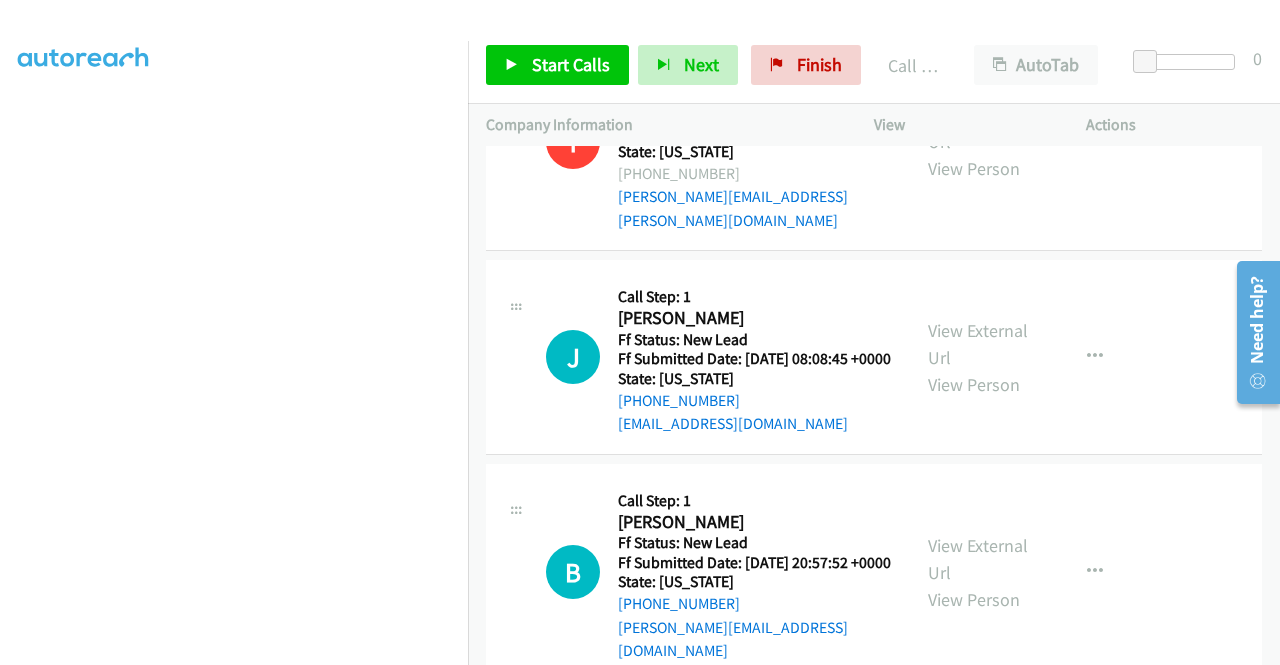 click on "Start Calls
Pause
Next
Finish
Call Completed
AutoTab
AutoTab
0" at bounding box center [874, 65] 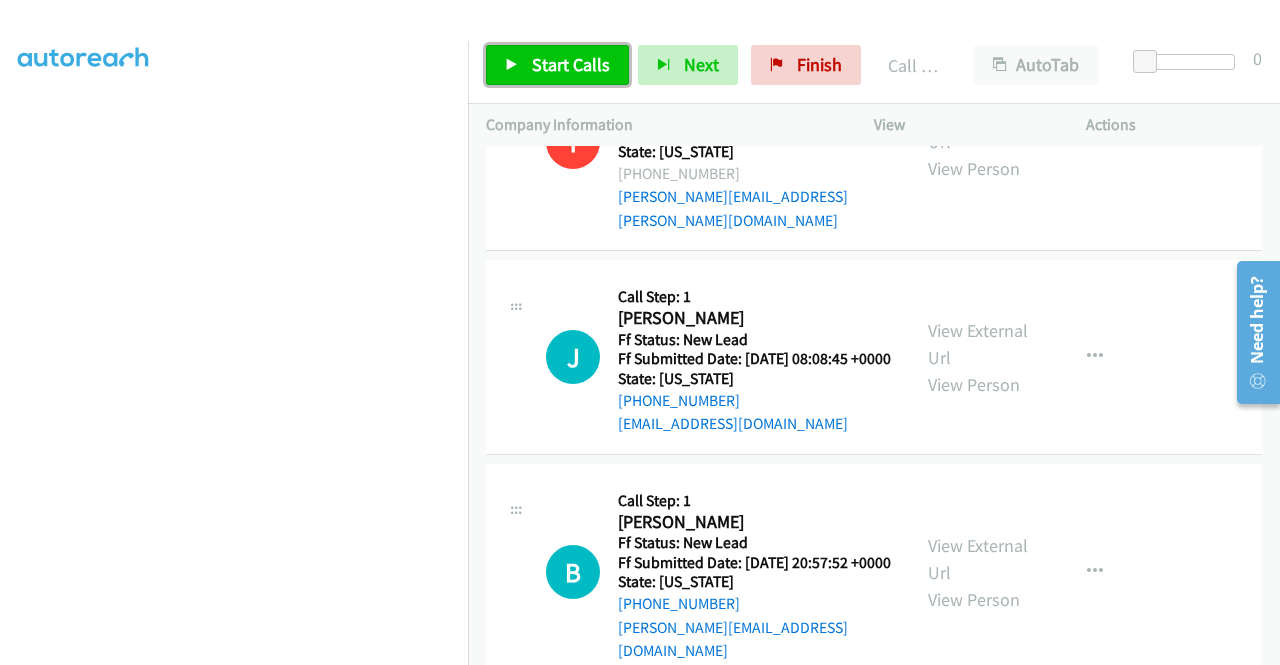 click on "Start Calls" at bounding box center (557, 65) 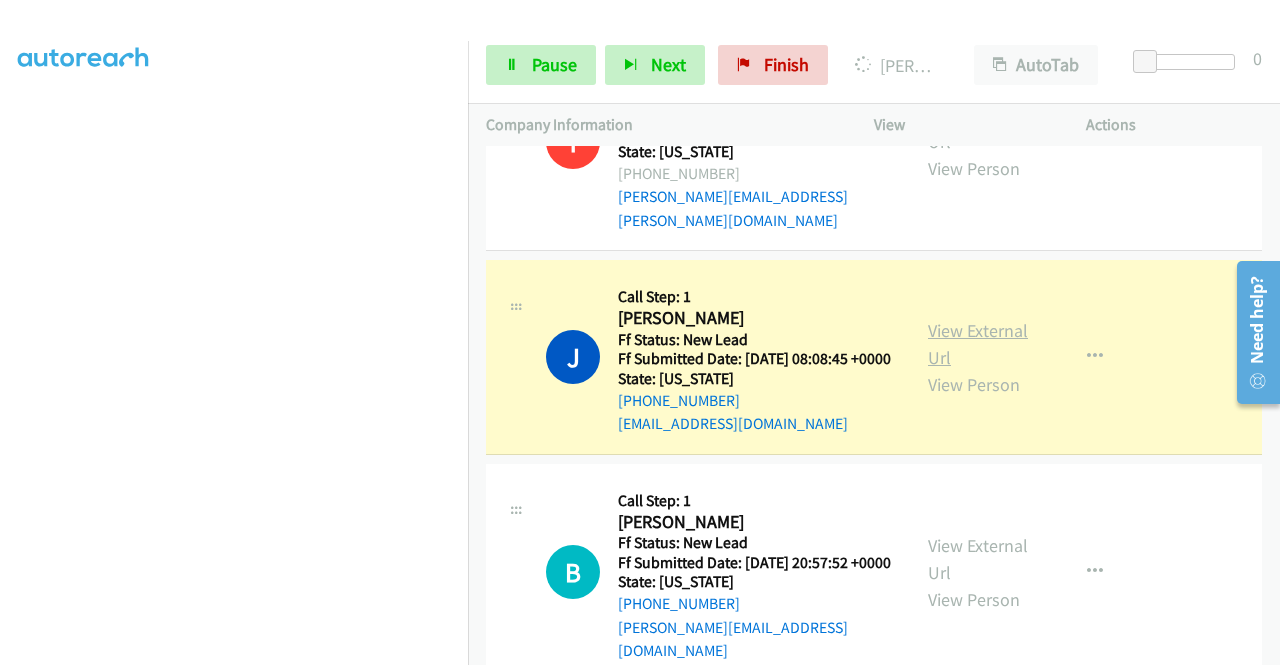 click on "View External Url" at bounding box center [978, 344] 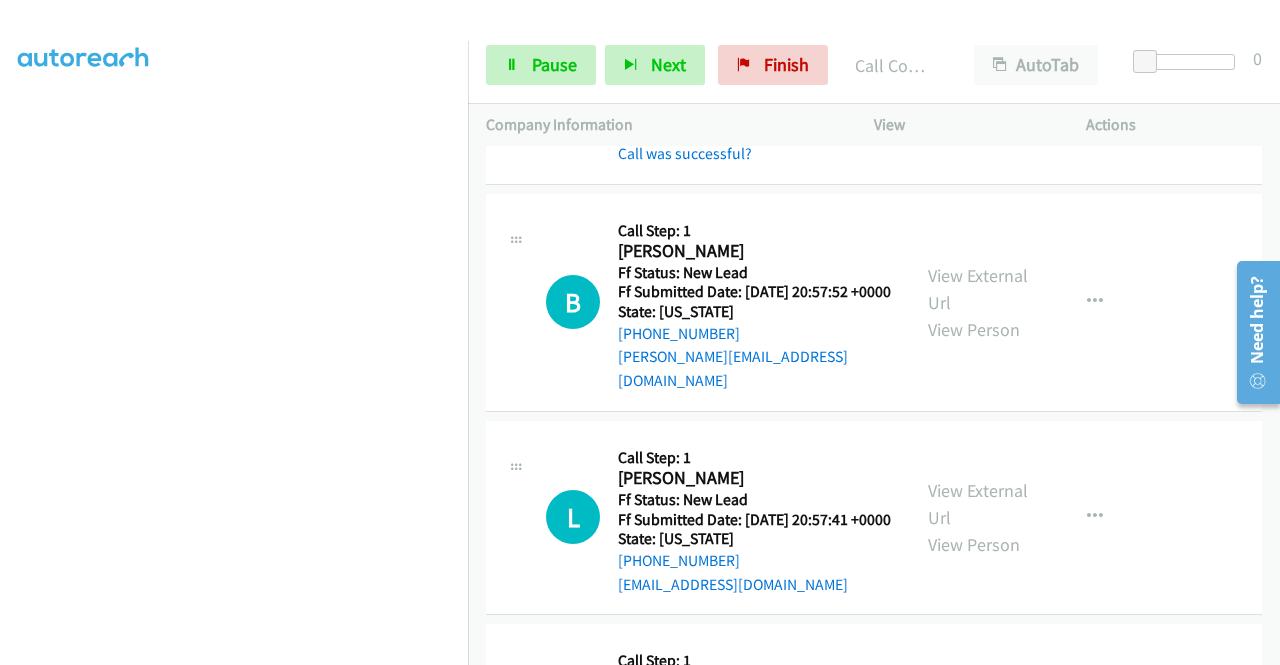 scroll, scrollTop: 1146, scrollLeft: 0, axis: vertical 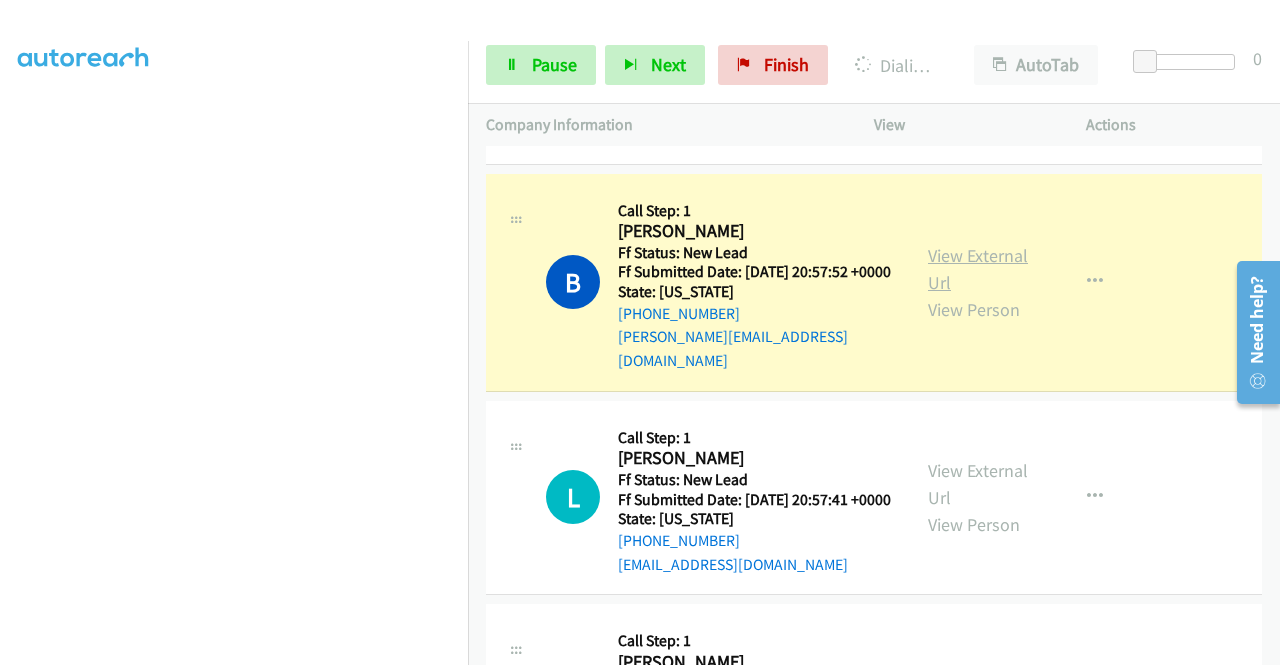 click on "View External Url" at bounding box center (978, 269) 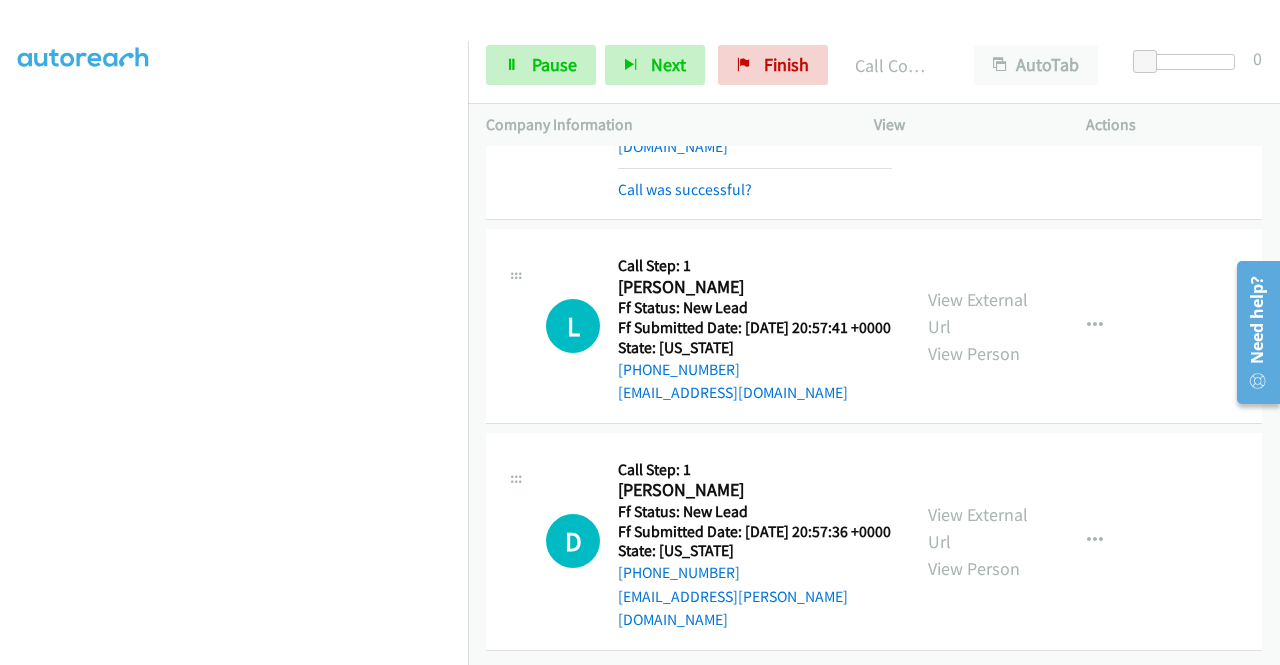 scroll, scrollTop: 1382, scrollLeft: 0, axis: vertical 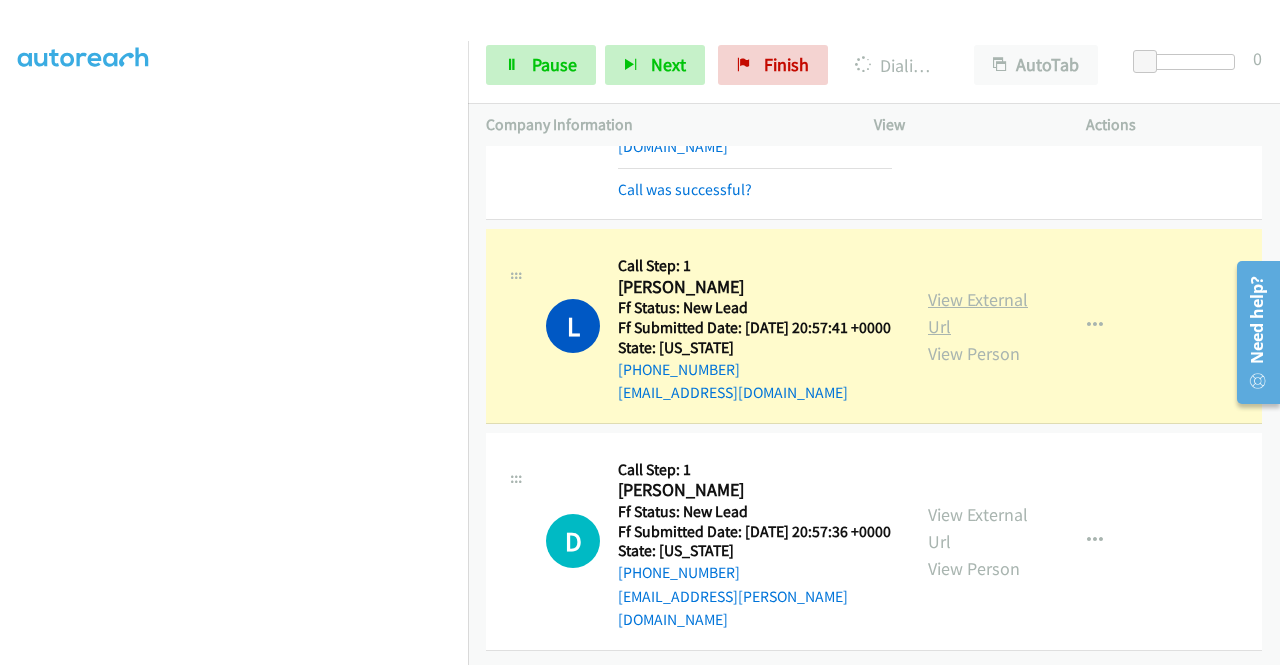 click on "View External Url" at bounding box center [978, 313] 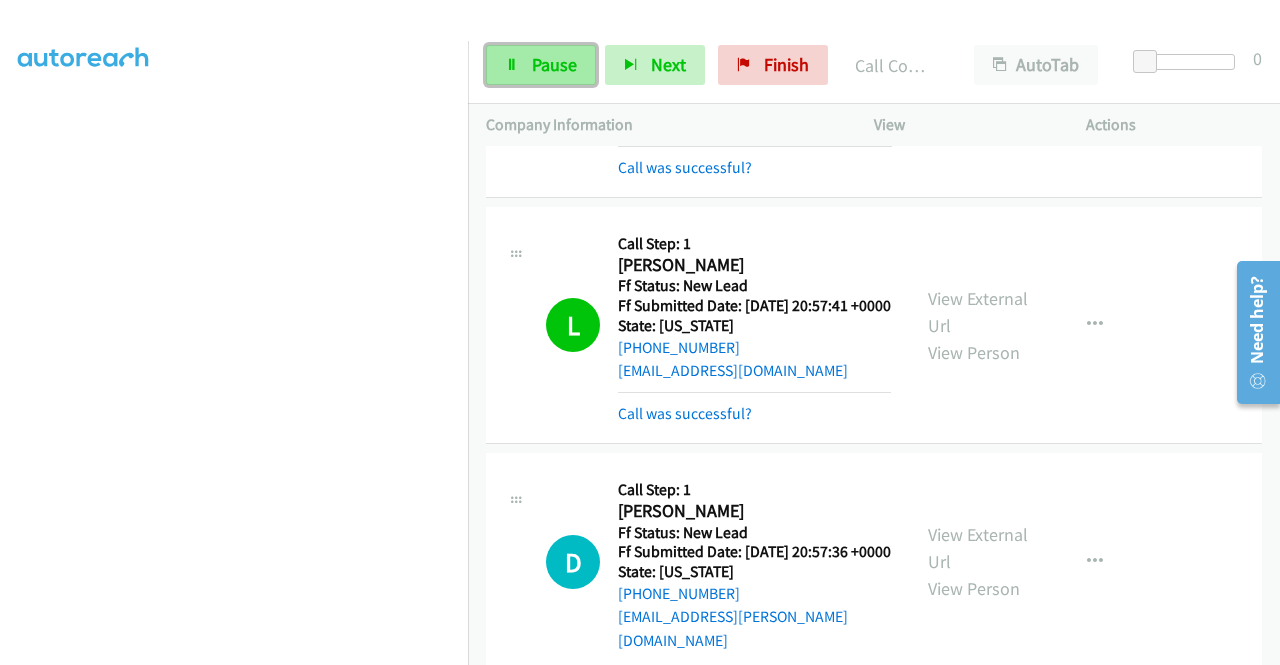 click on "Pause" at bounding box center (541, 65) 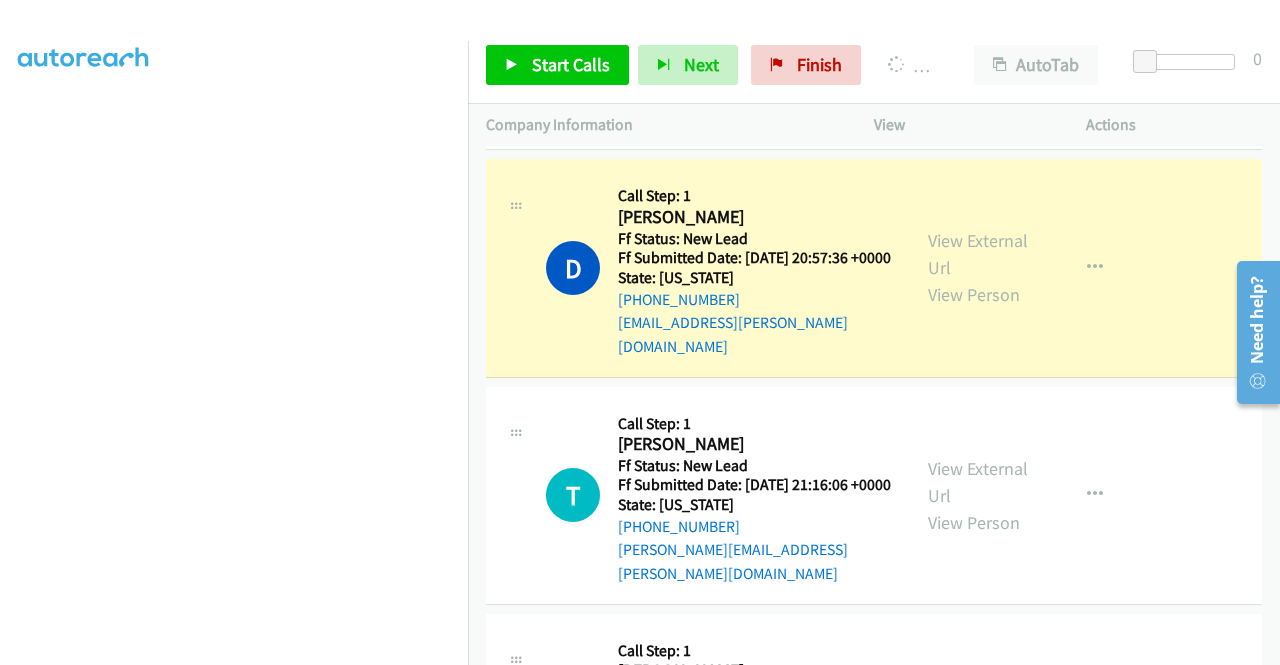 scroll, scrollTop: 1689, scrollLeft: 0, axis: vertical 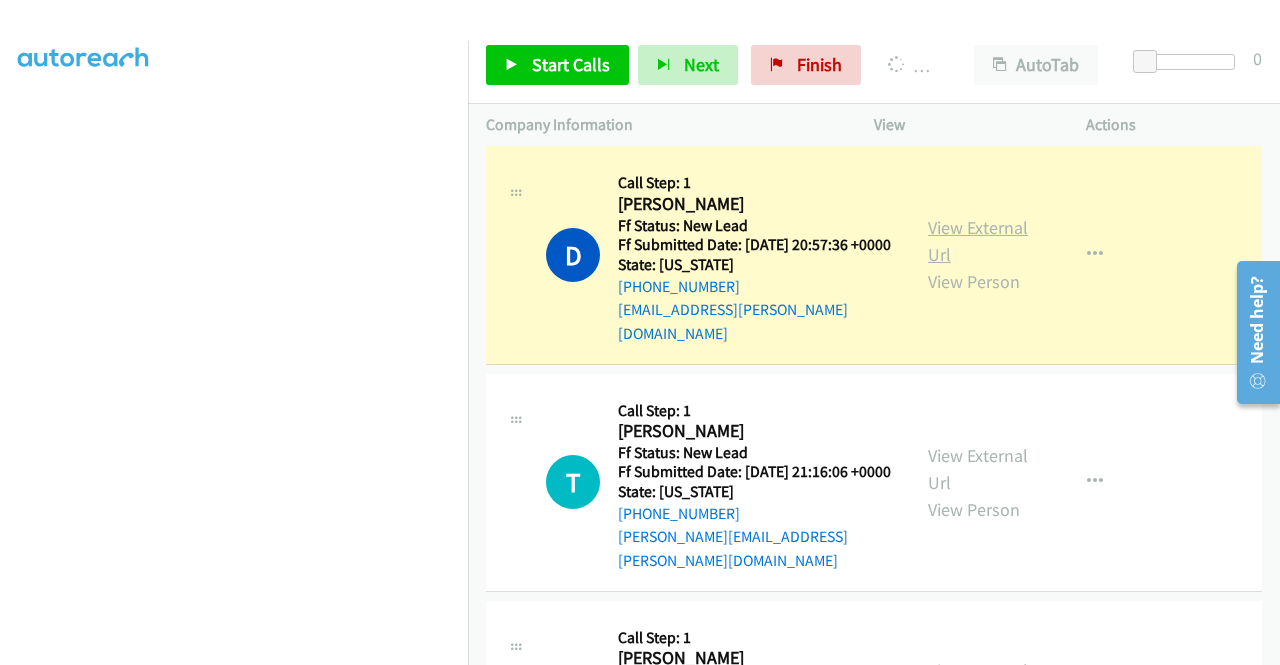 click on "View External Url" at bounding box center (978, 241) 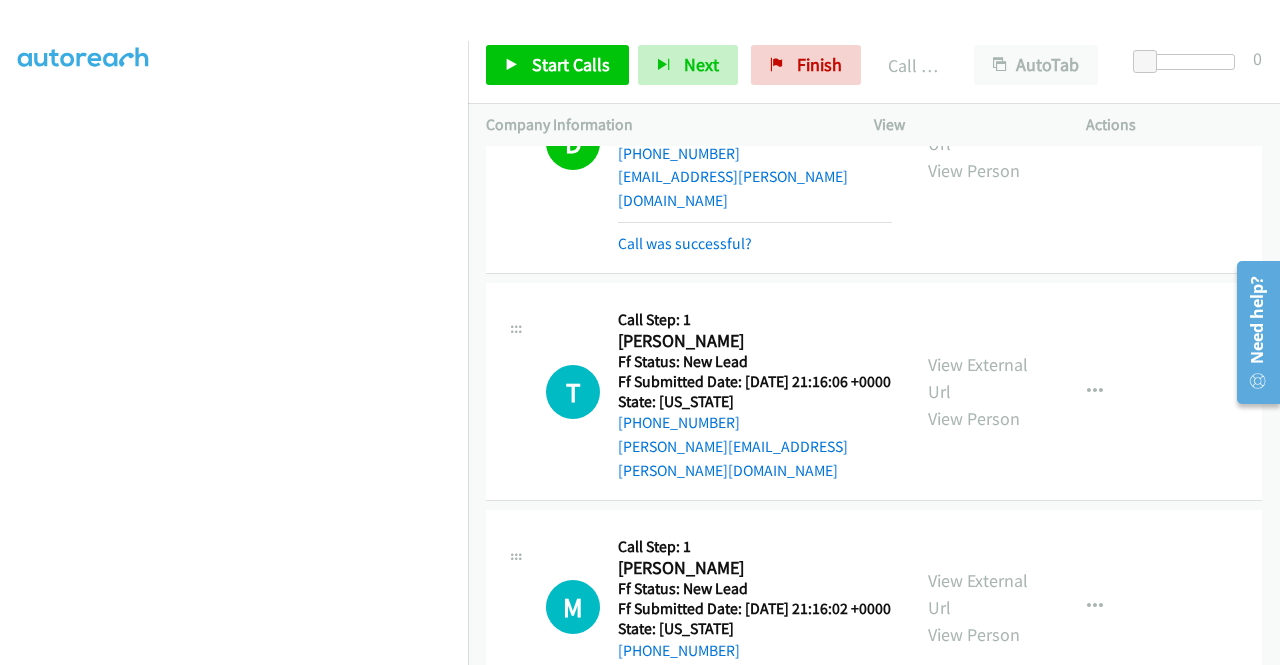 scroll, scrollTop: 1849, scrollLeft: 0, axis: vertical 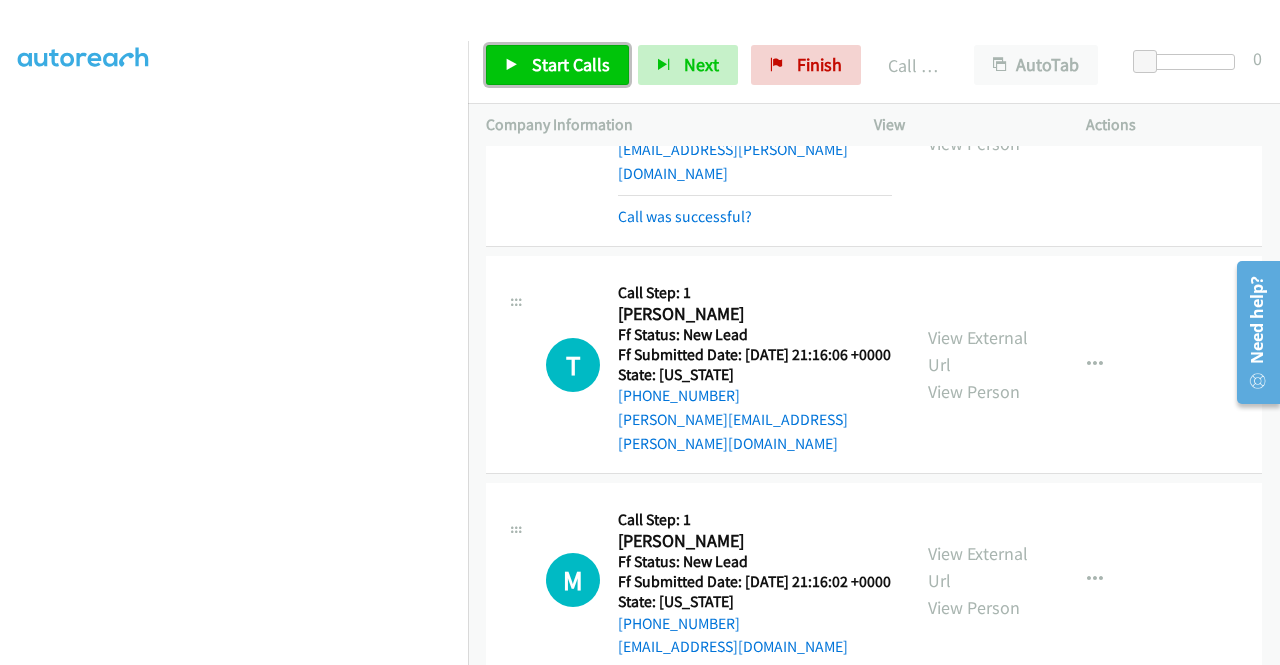 click on "Start Calls" at bounding box center [571, 64] 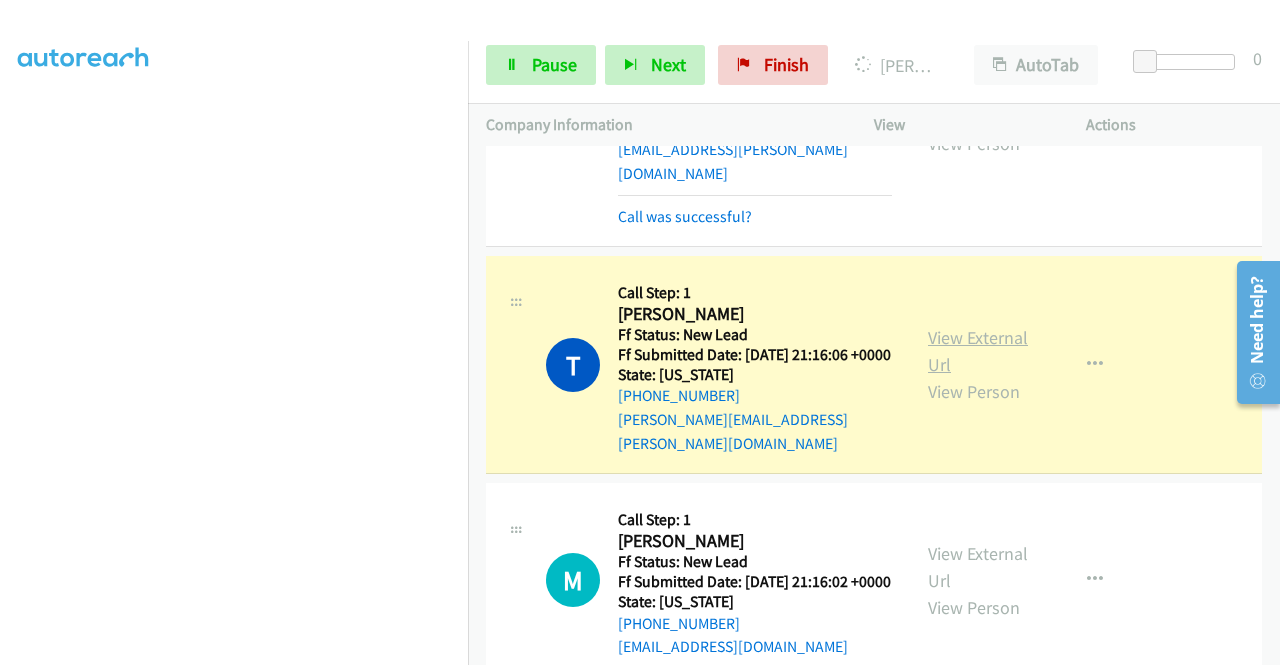 click on "View External Url" at bounding box center [978, 351] 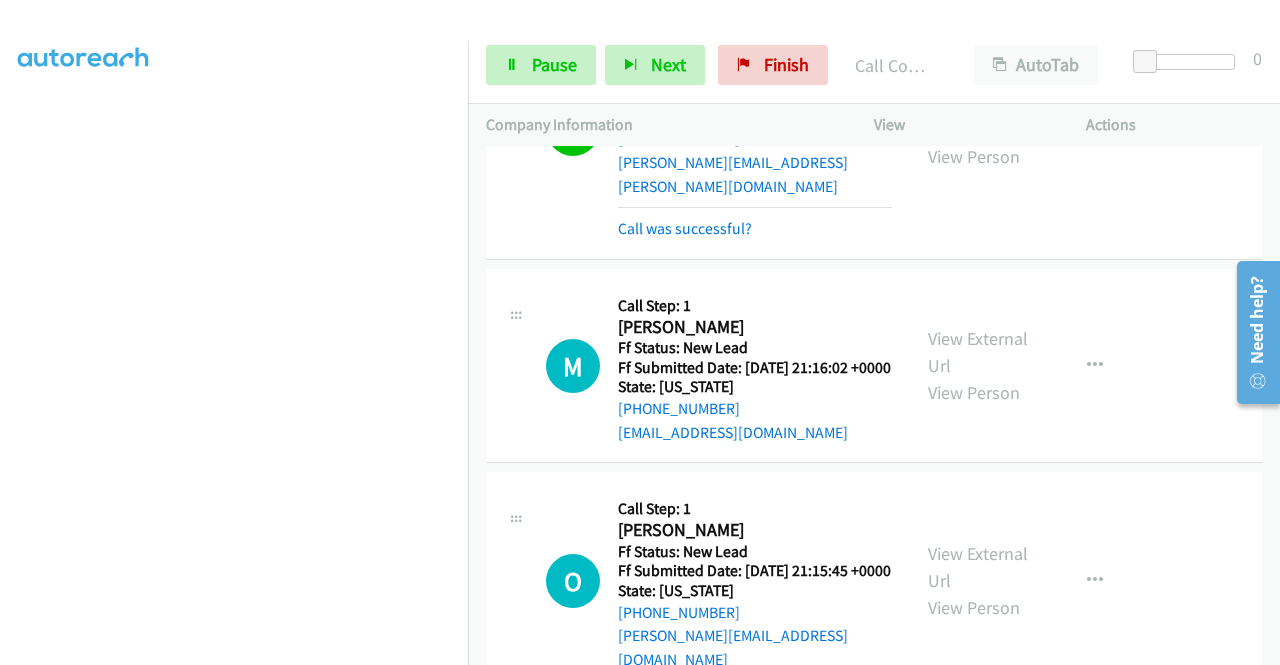 scroll, scrollTop: 2149, scrollLeft: 0, axis: vertical 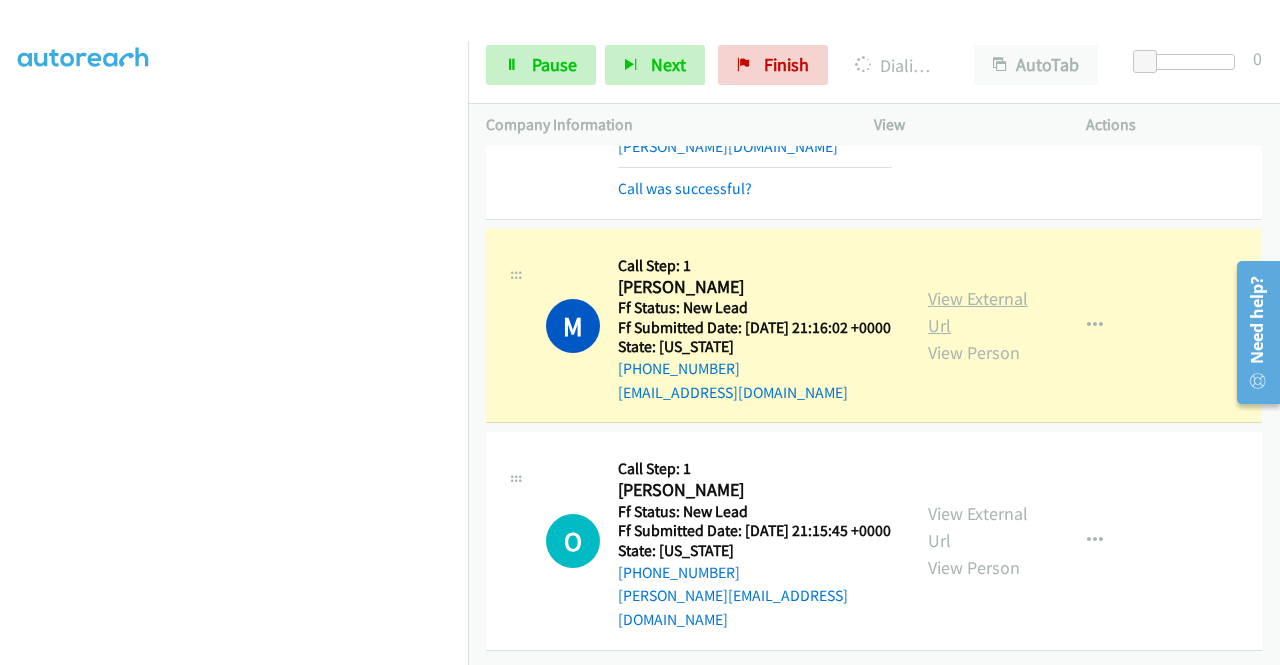 click on "View External Url" at bounding box center (978, 312) 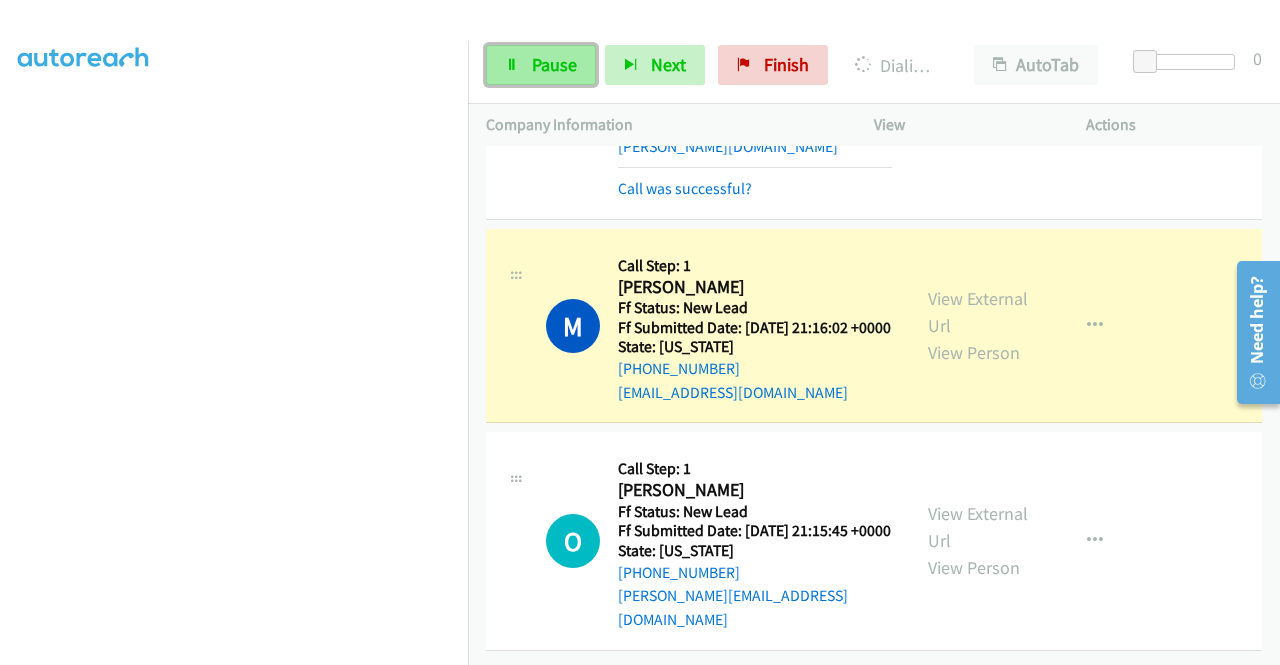 click at bounding box center (512, 66) 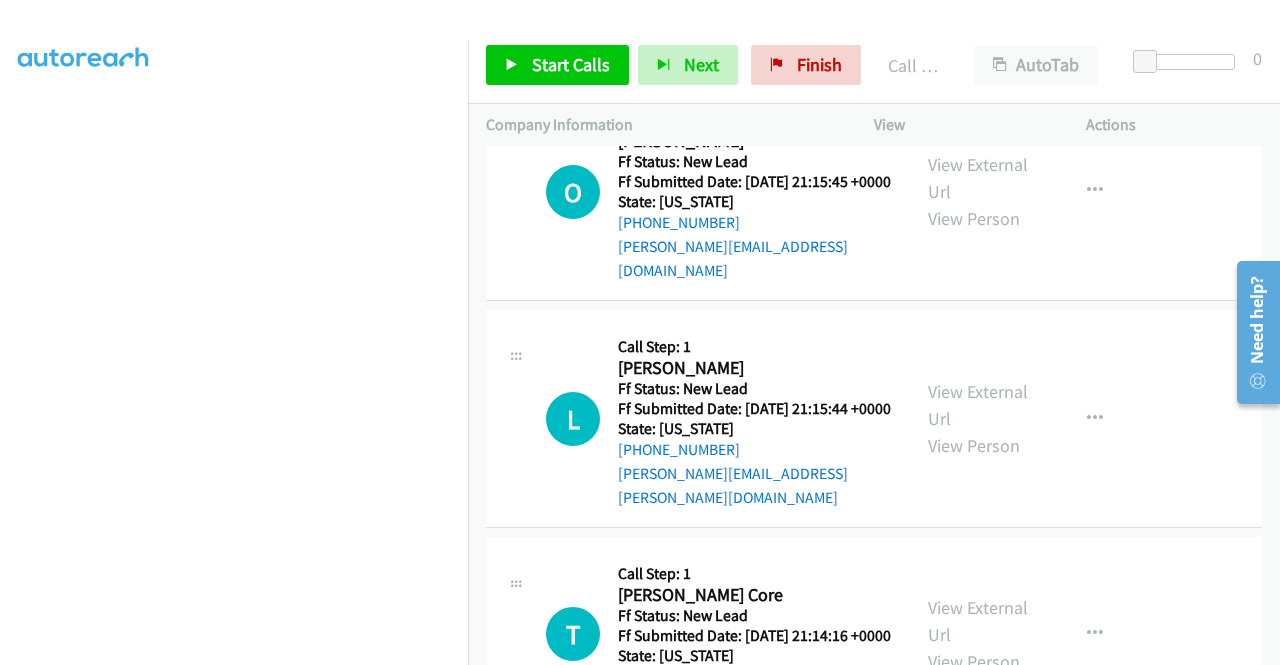 scroll, scrollTop: 2552, scrollLeft: 0, axis: vertical 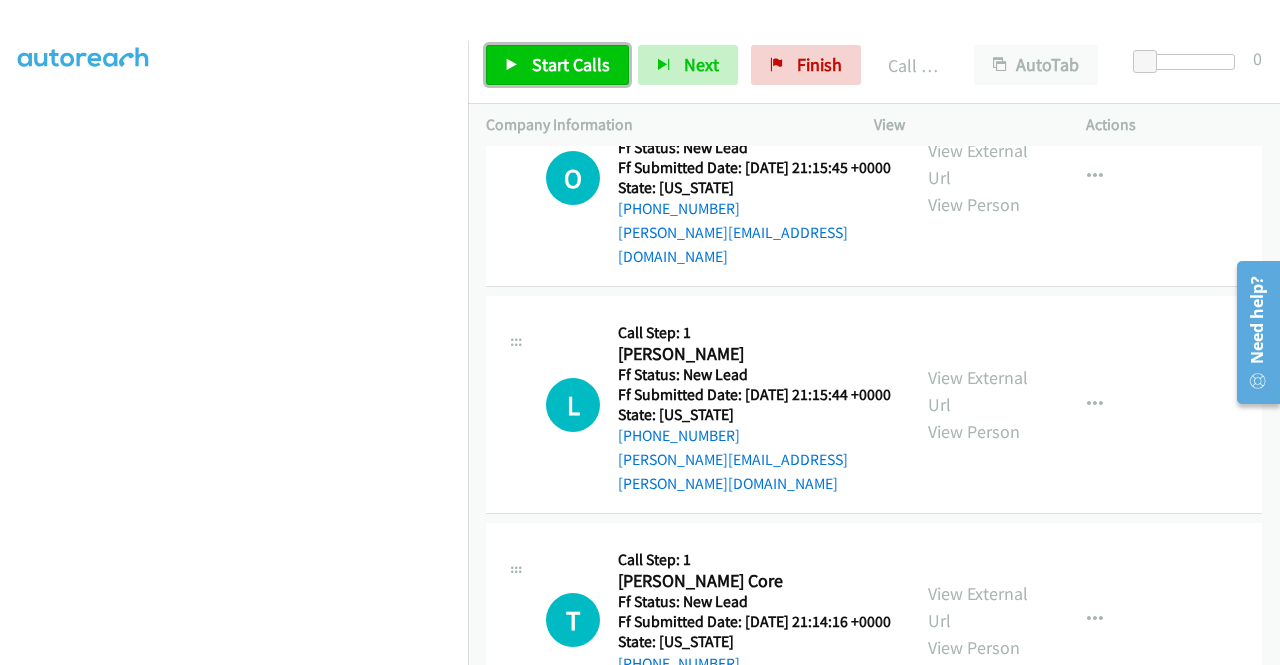click on "Start Calls" at bounding box center (571, 64) 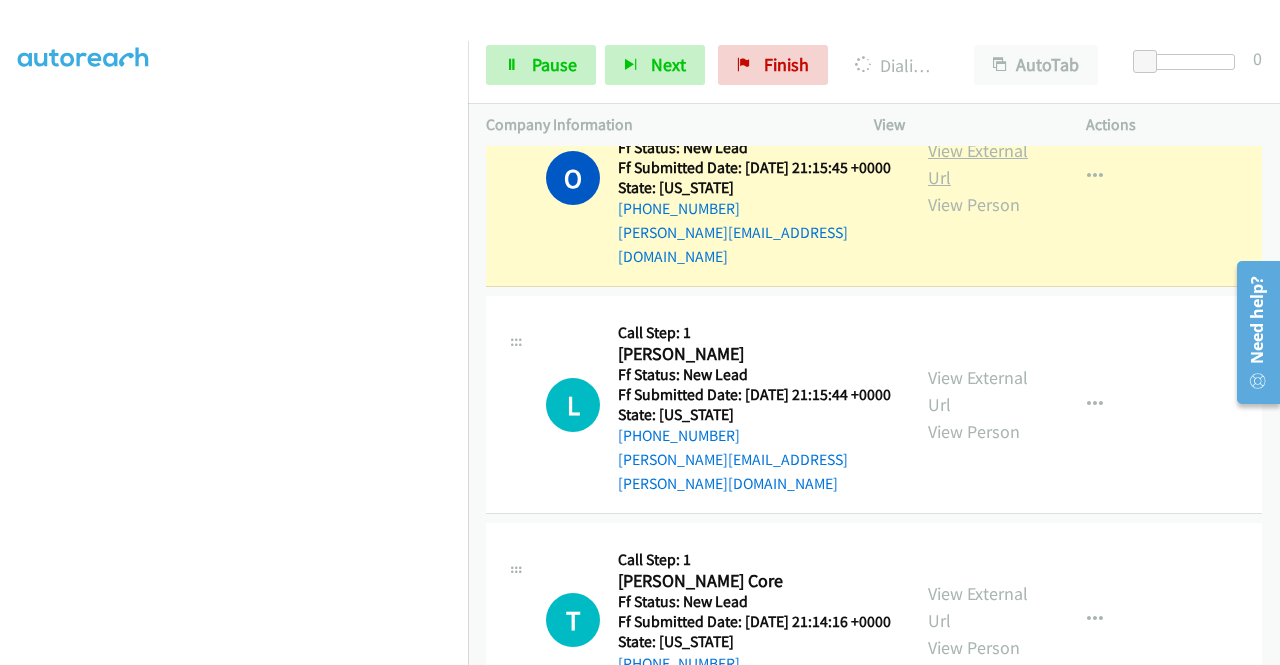 click on "View External Url" at bounding box center (978, 164) 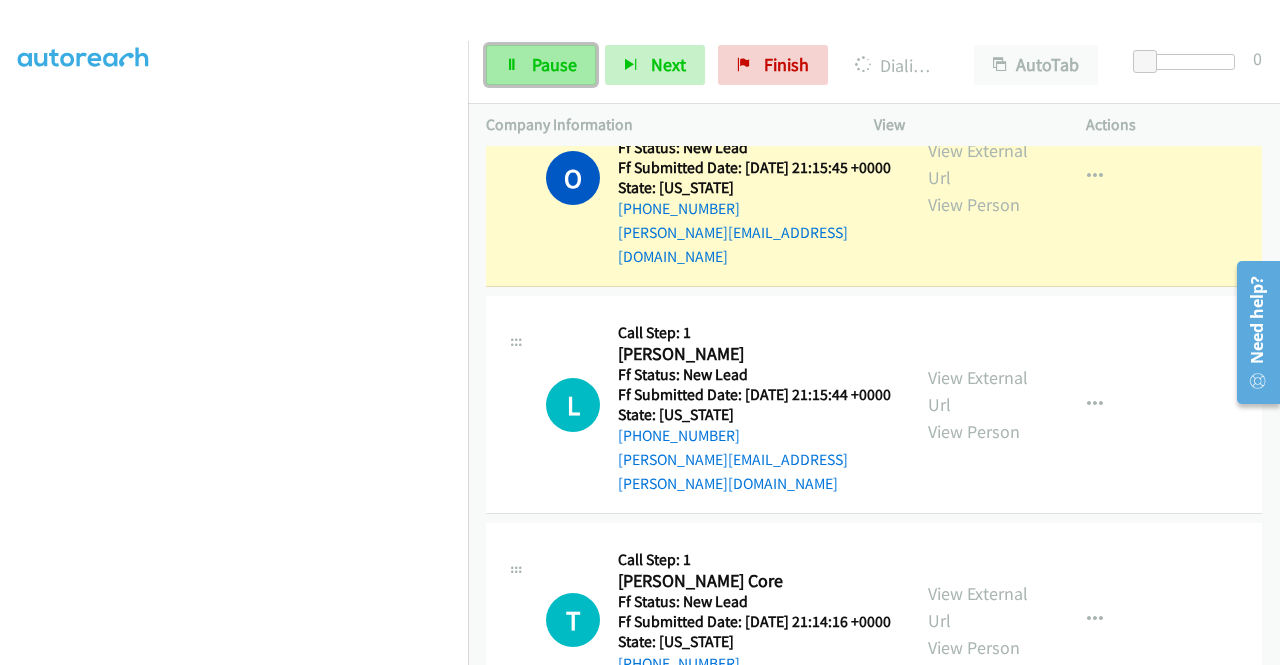 click on "Pause" at bounding box center [541, 65] 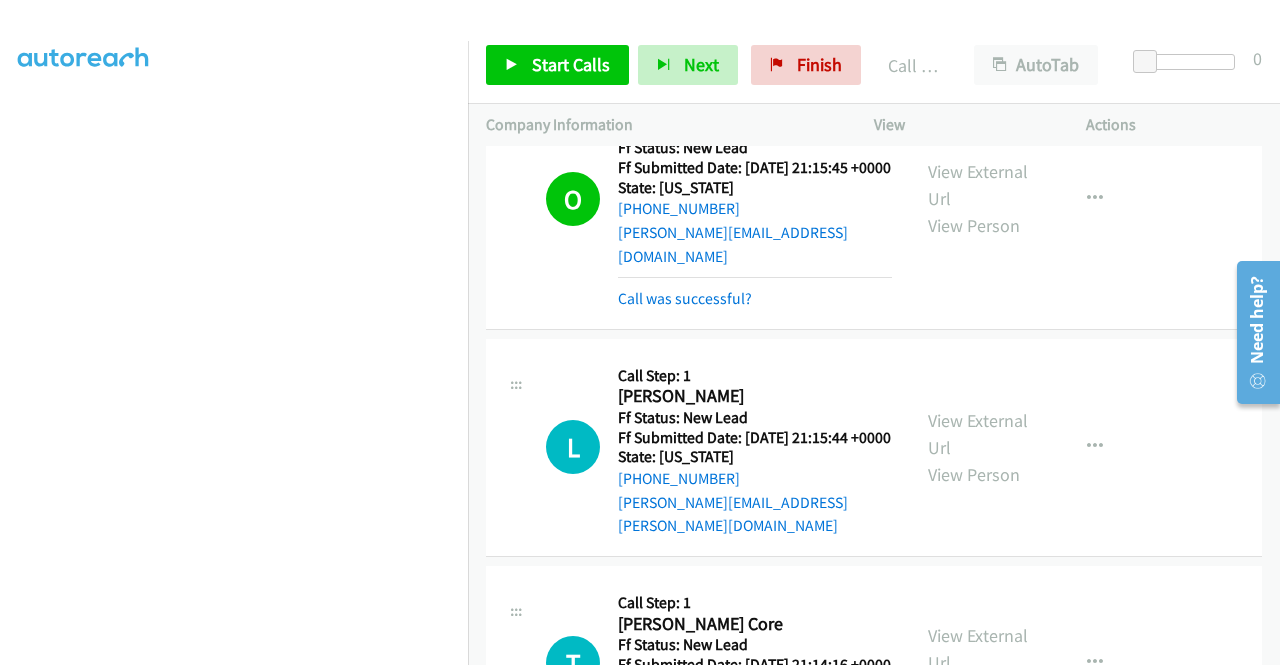 scroll, scrollTop: 2667, scrollLeft: 0, axis: vertical 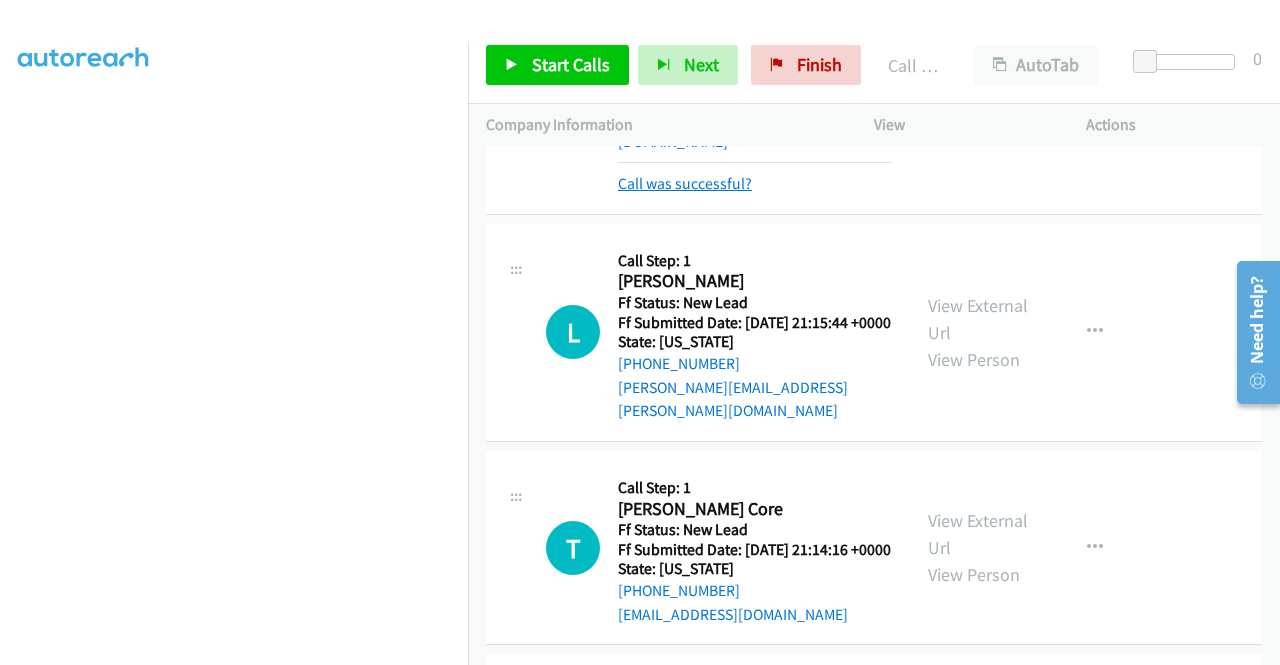 click on "Call was successful?" at bounding box center (685, 183) 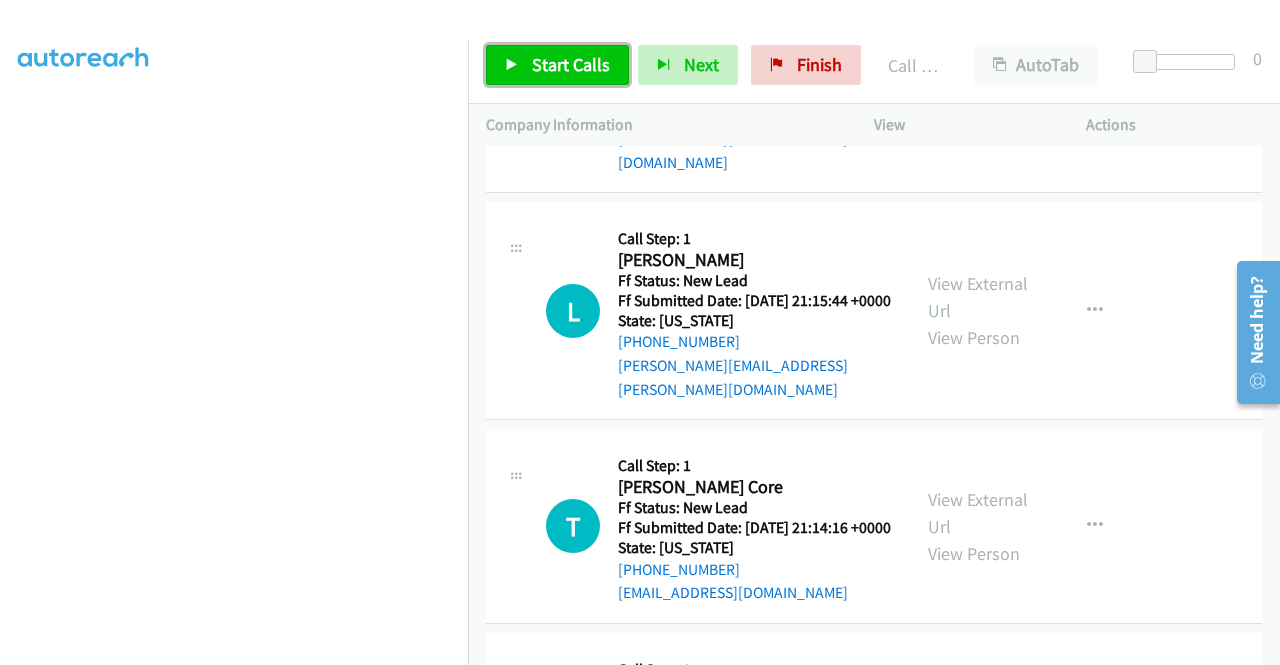 click on "Start Calls" at bounding box center (557, 65) 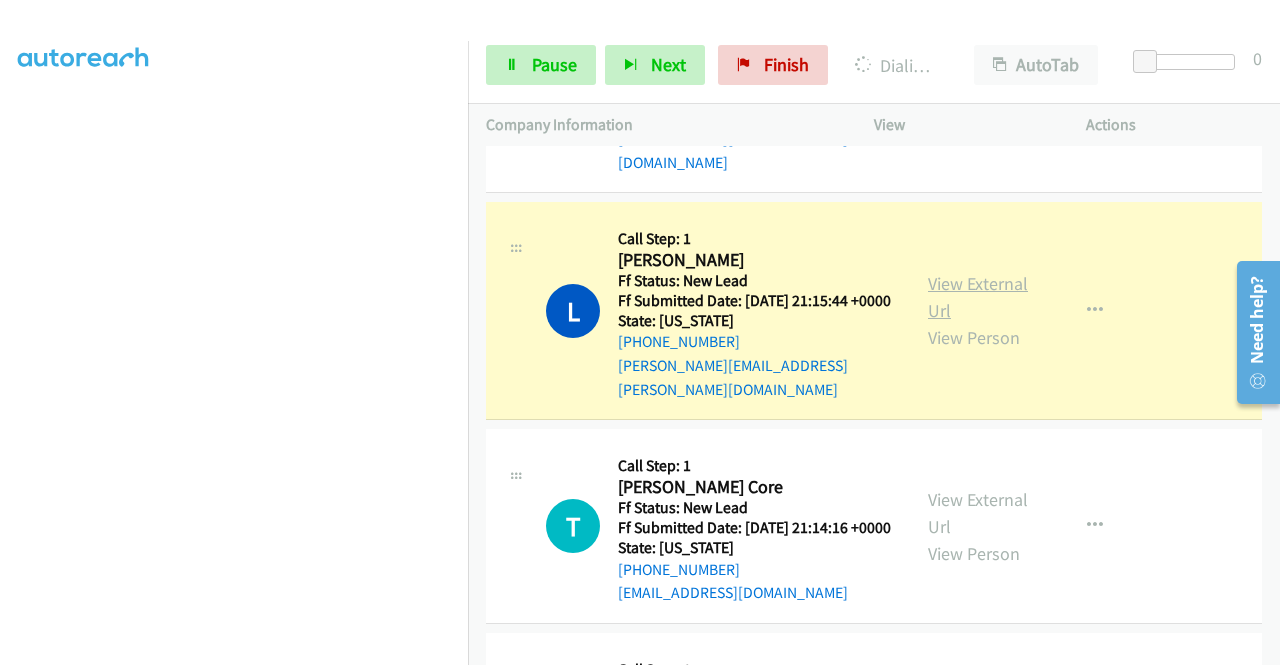 click on "View External Url" at bounding box center [978, 297] 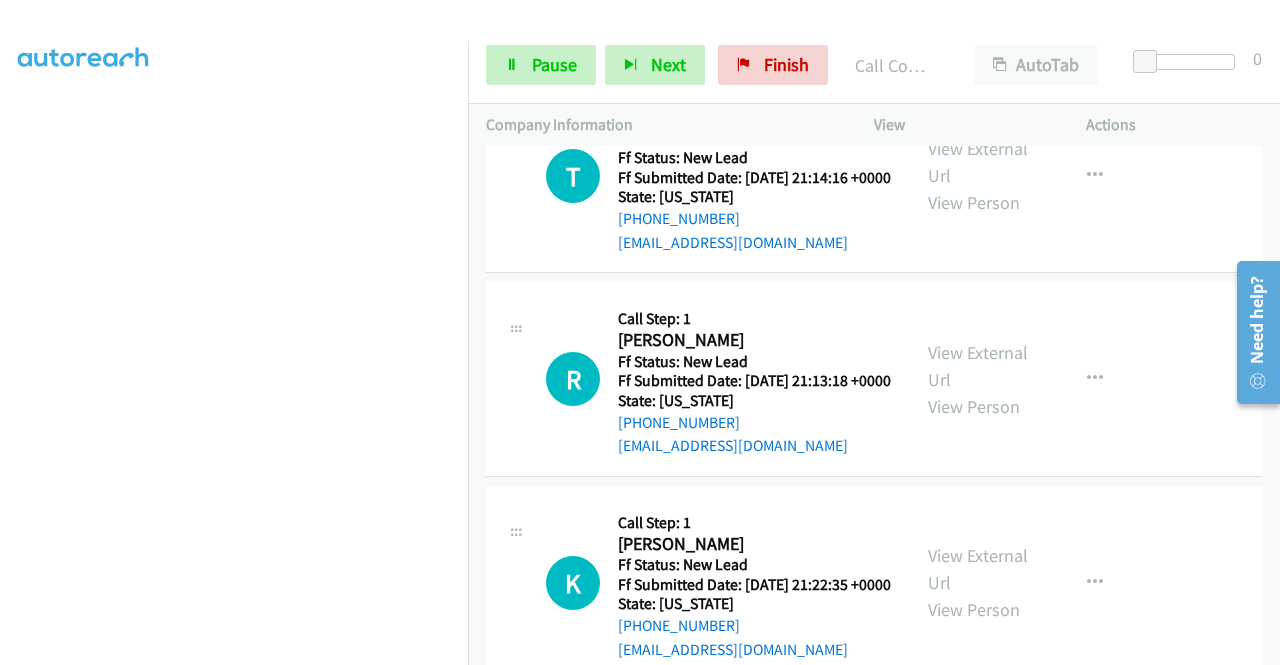 scroll, scrollTop: 3058, scrollLeft: 0, axis: vertical 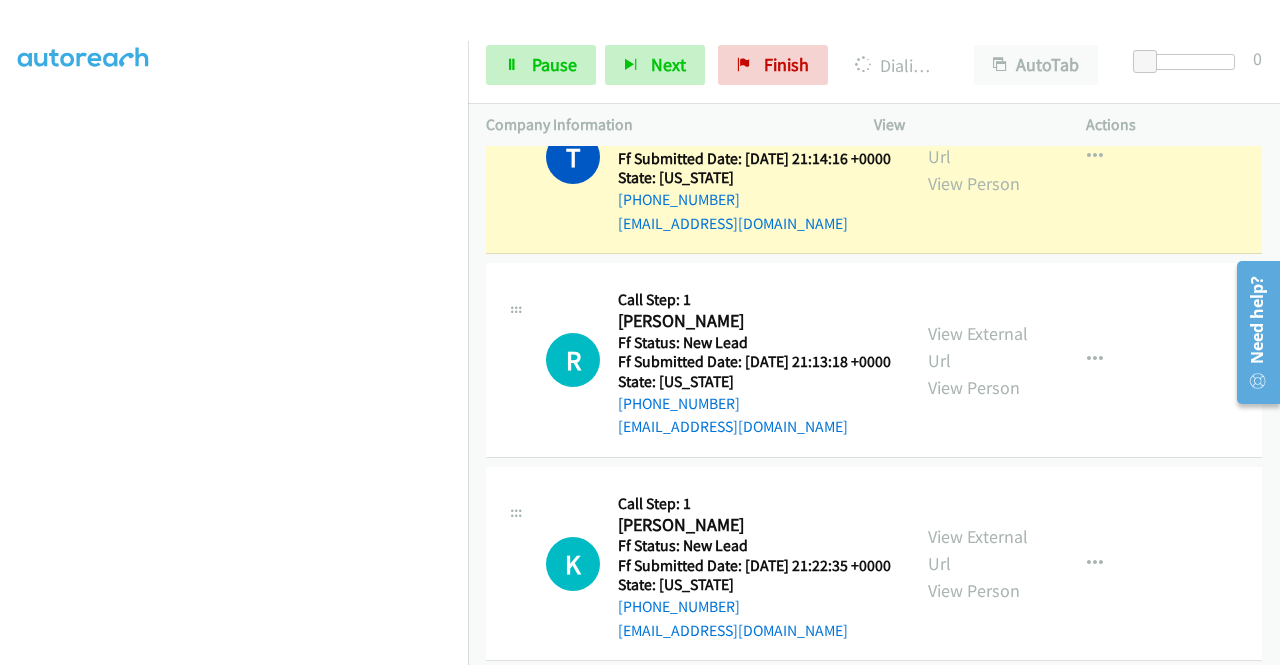 click on "View External Url
View Person
View External Url
Email
Schedule/Manage Callback
Skip Call
Add to do not call list" at bounding box center [1025, 157] 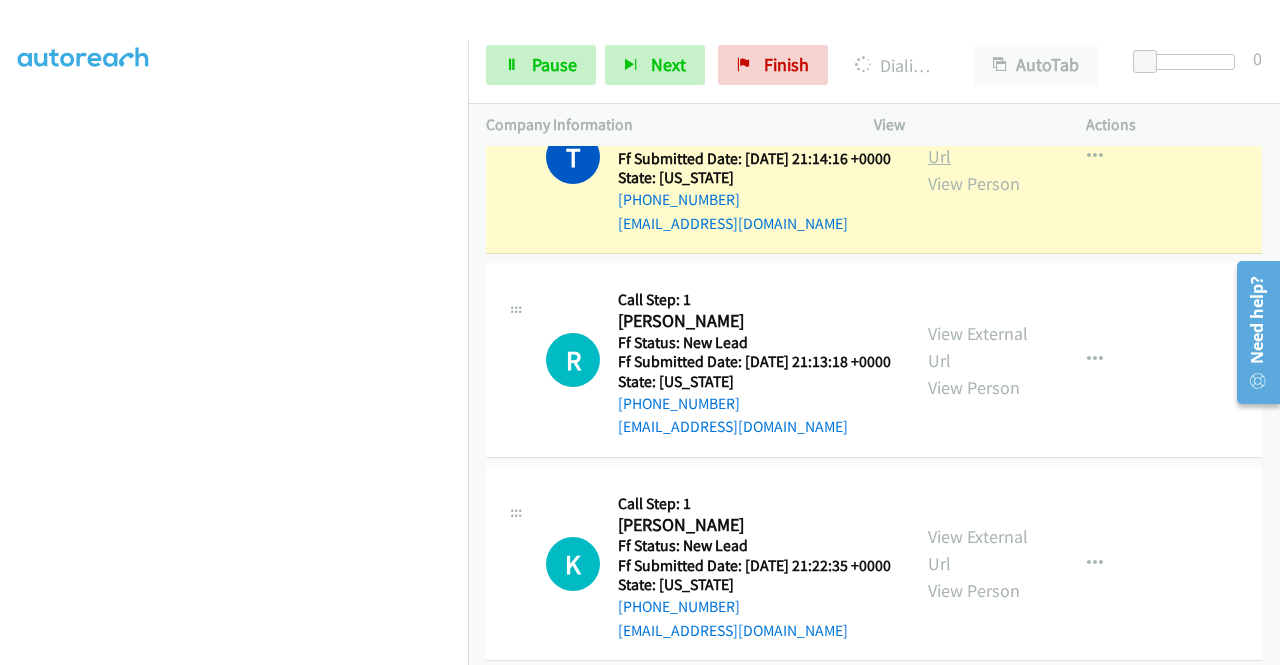 click on "View External Url" at bounding box center [978, 143] 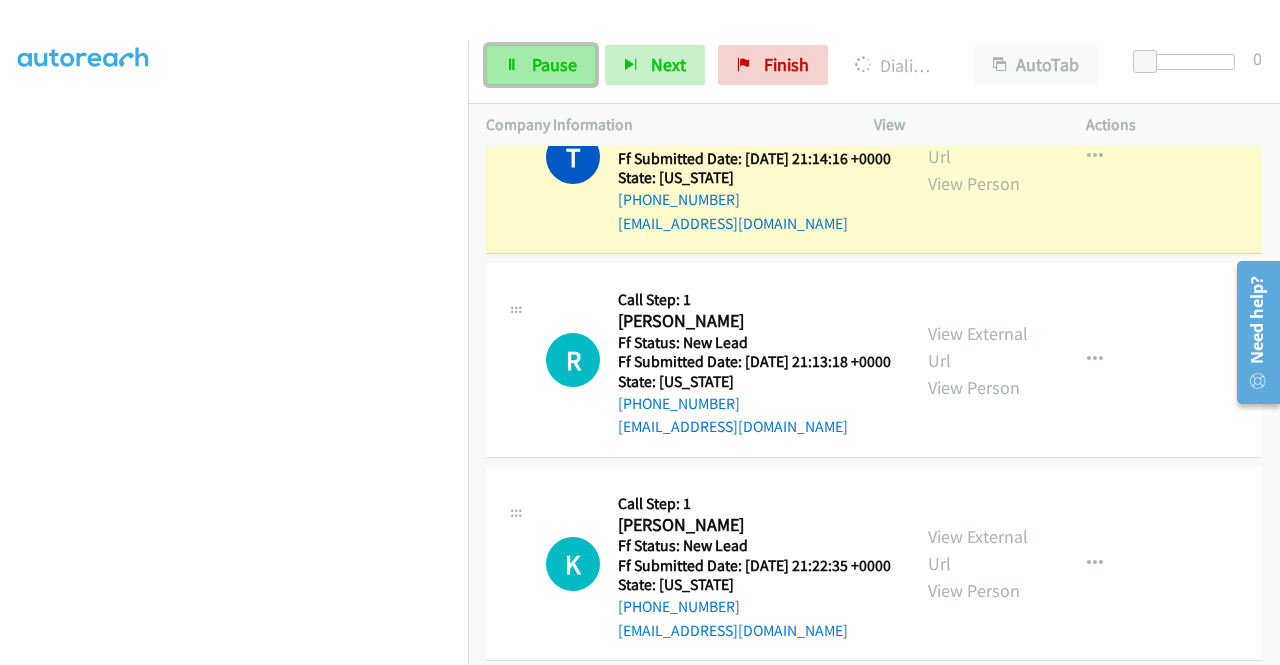 click on "Pause" at bounding box center [541, 65] 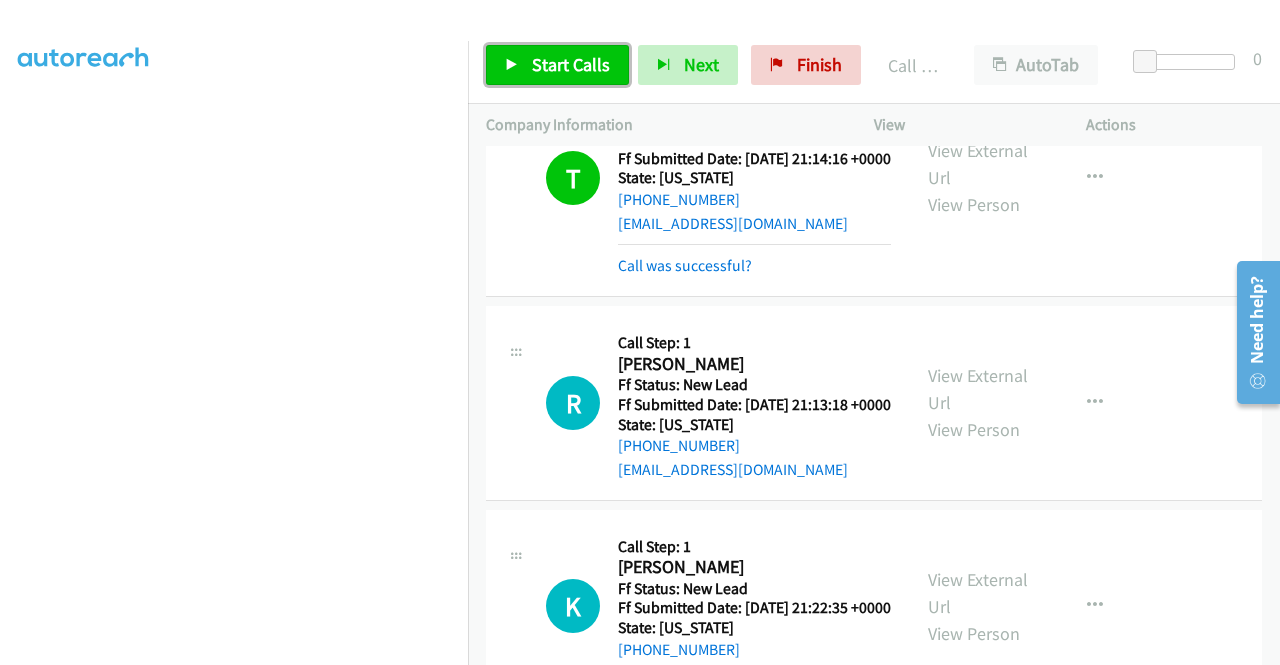 click on "Start Calls" at bounding box center (557, 65) 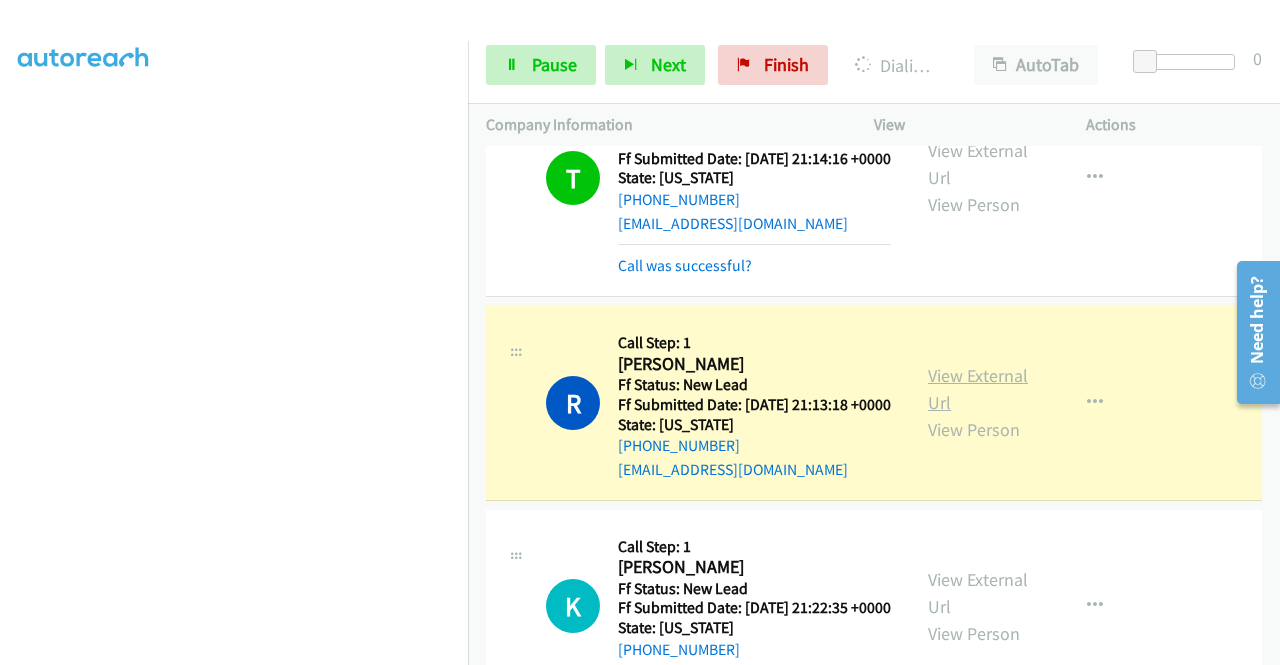 click on "View External Url" at bounding box center [978, 389] 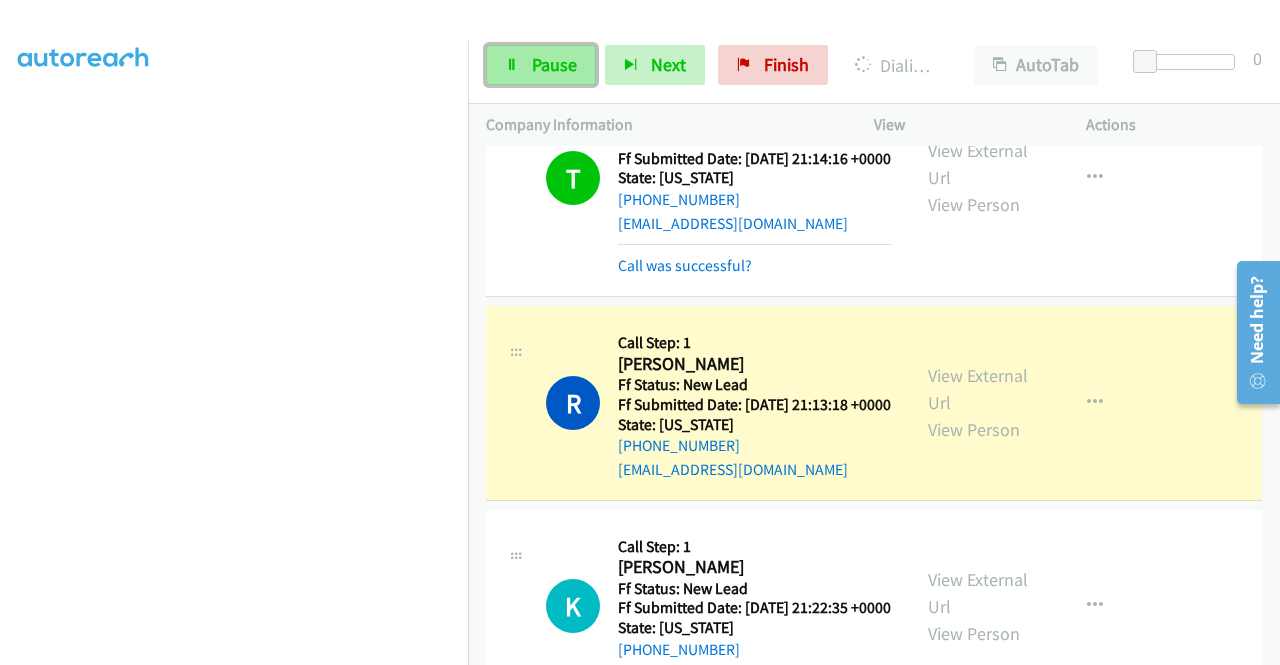 click on "Pause" at bounding box center (554, 64) 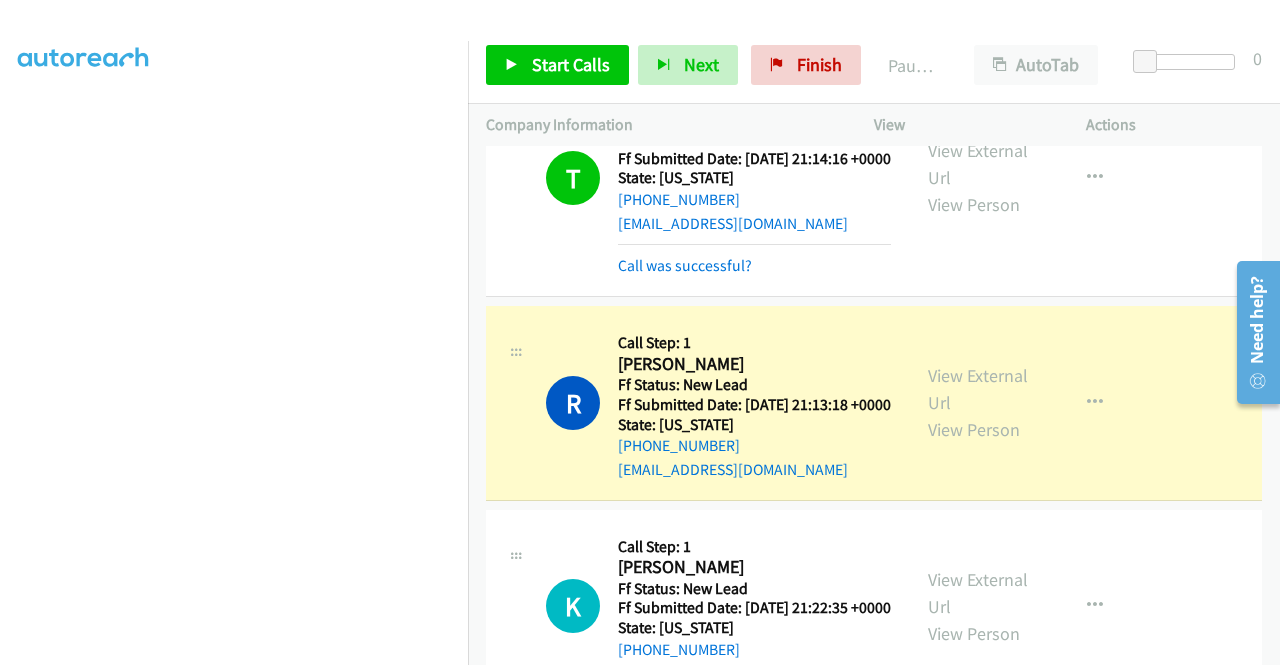 scroll, scrollTop: 456, scrollLeft: 0, axis: vertical 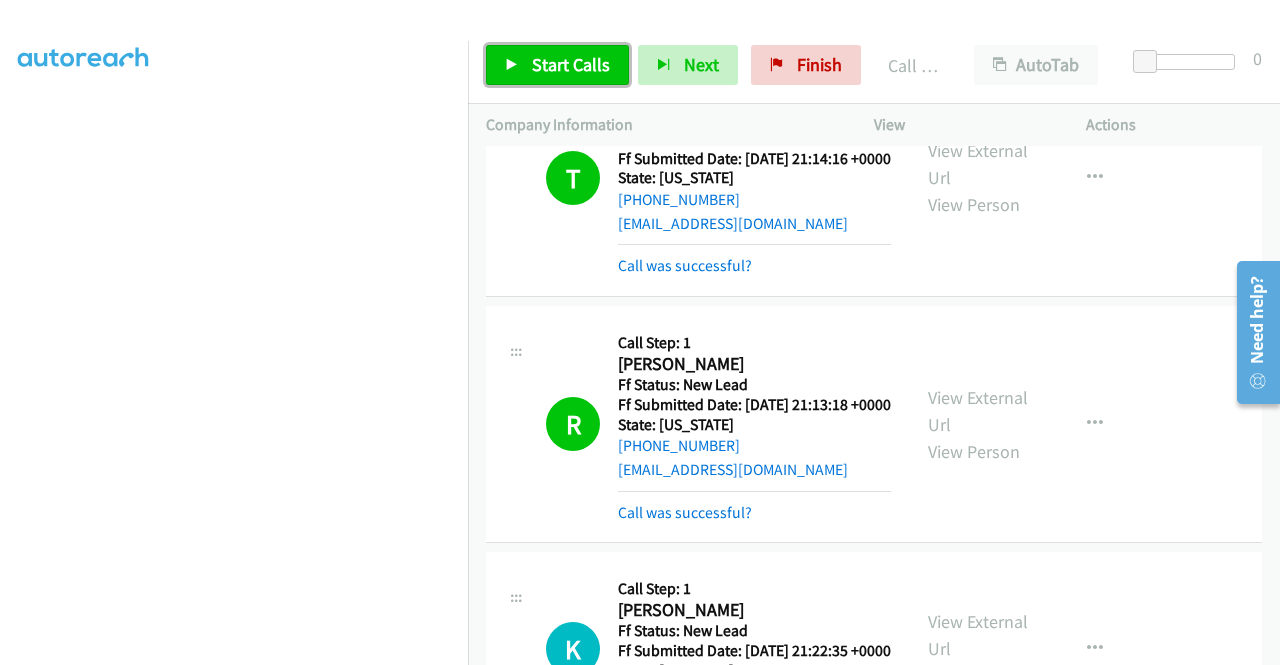 click at bounding box center (512, 66) 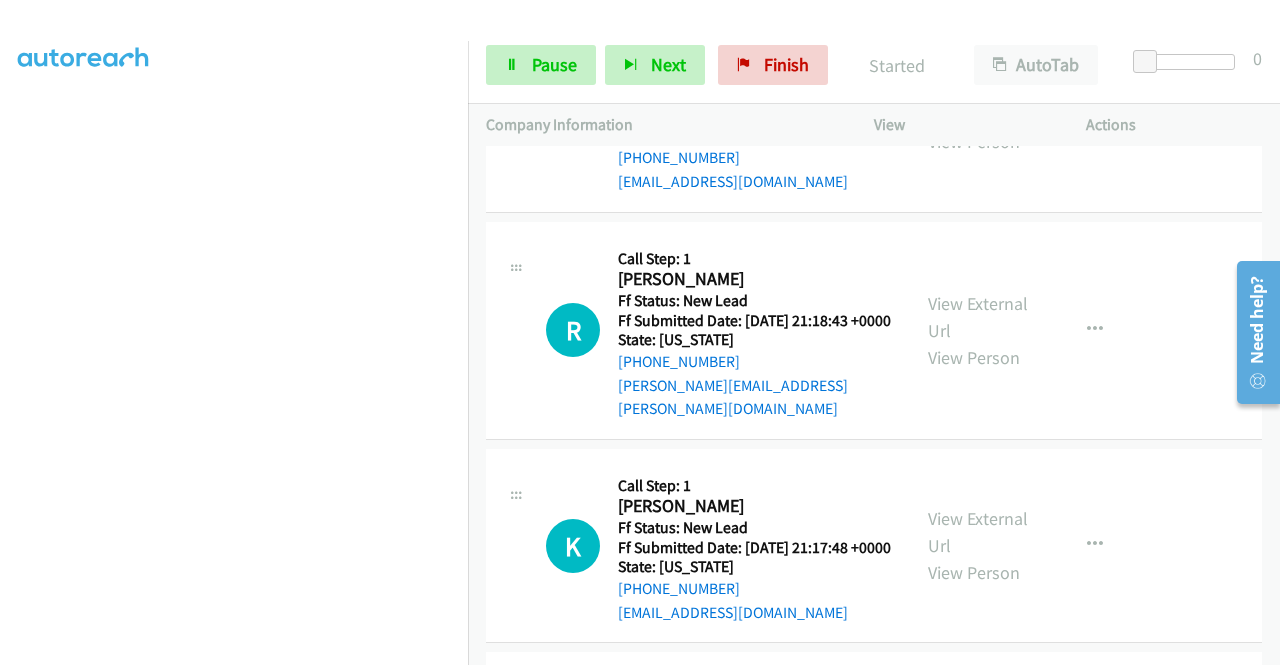 scroll, scrollTop: 3637, scrollLeft: 0, axis: vertical 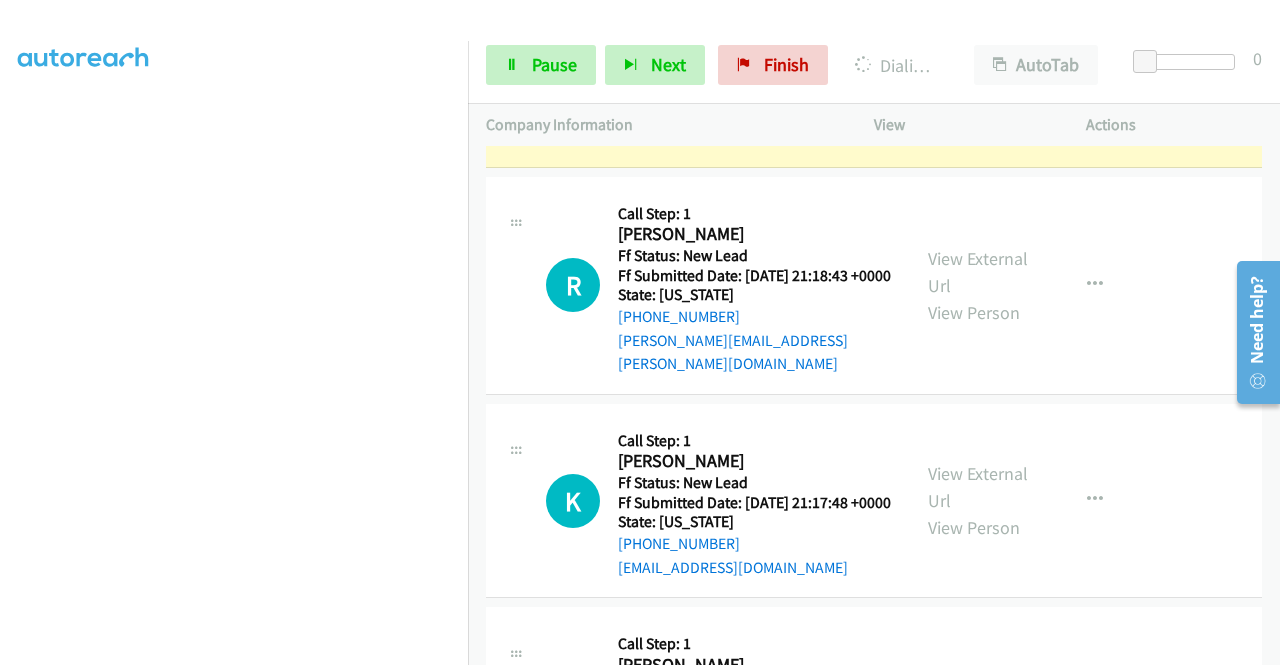 click on "View External Url
View Person" at bounding box center [980, 69] 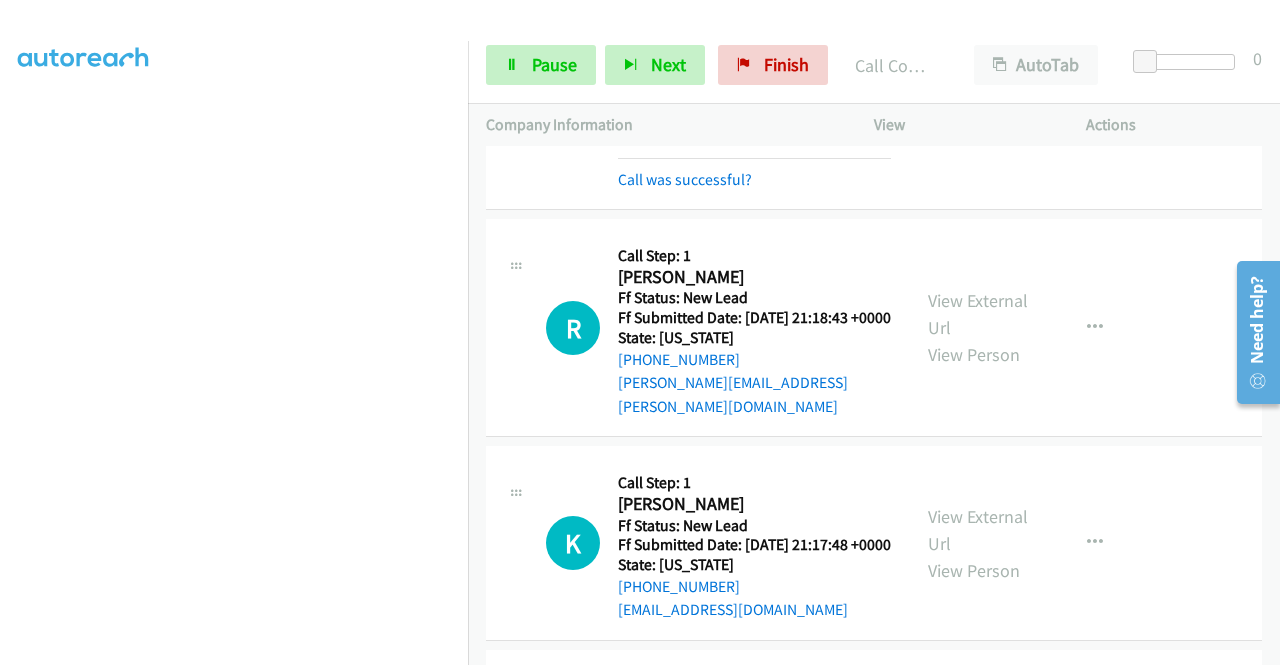click on "View External Url" at bounding box center (978, 78) 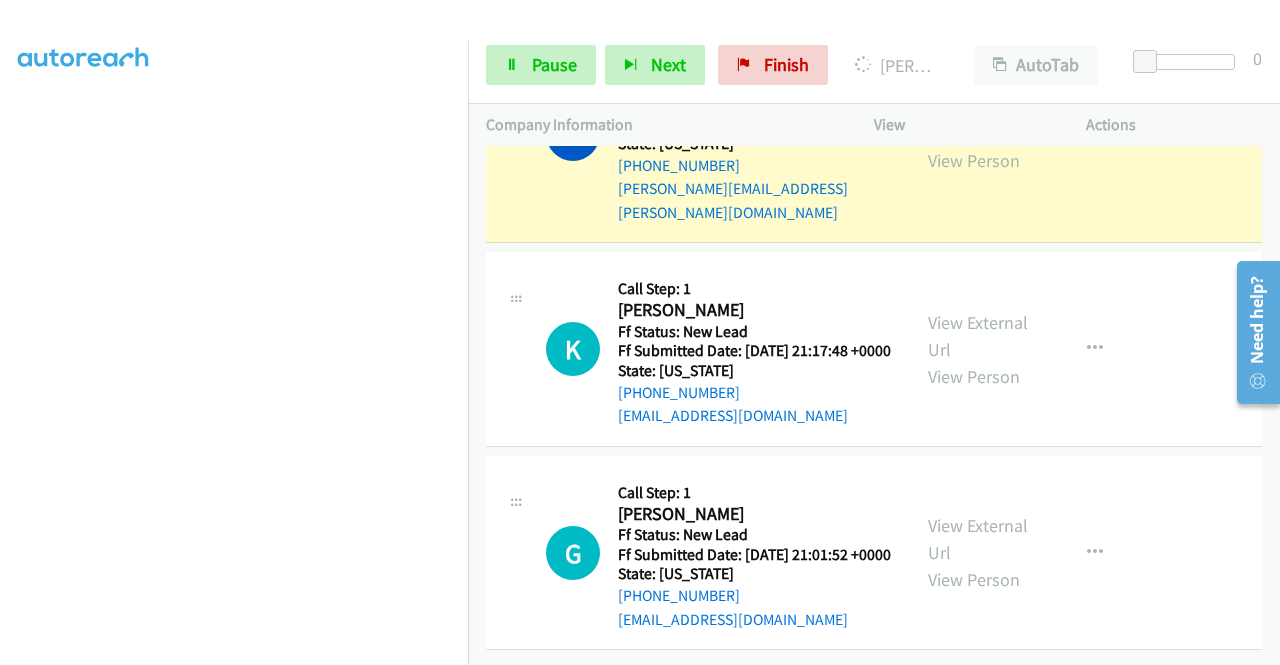 scroll, scrollTop: 3877, scrollLeft: 0, axis: vertical 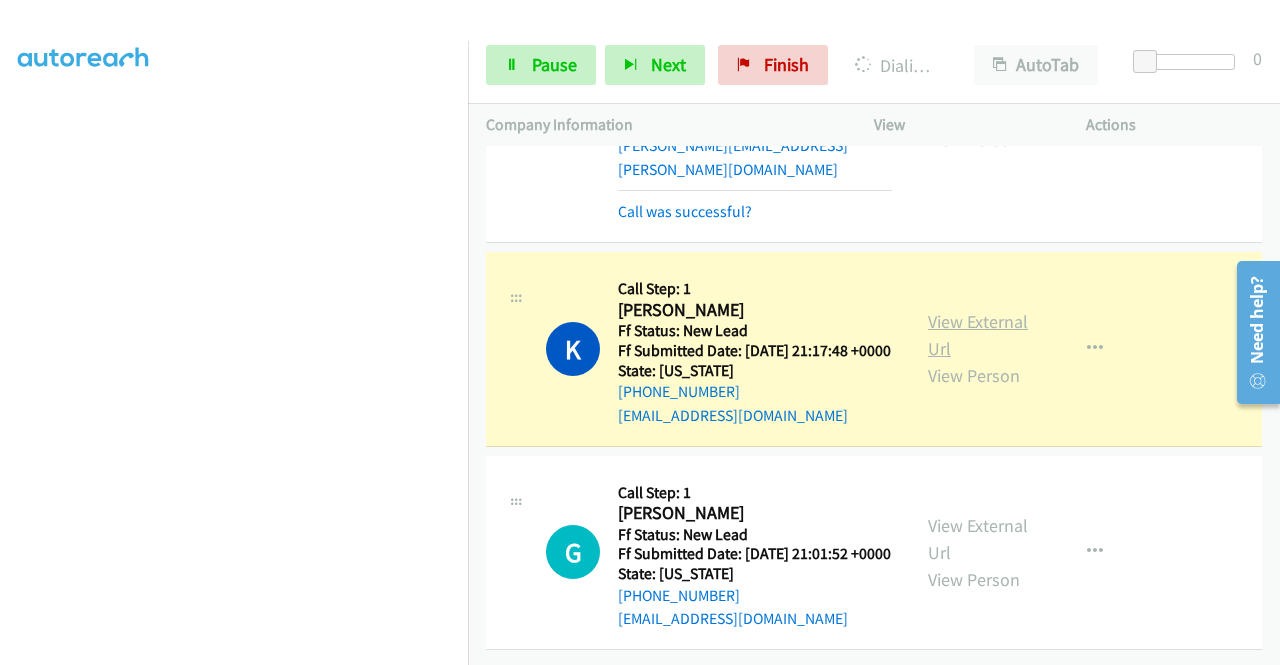 click on "View External Url" at bounding box center (978, 335) 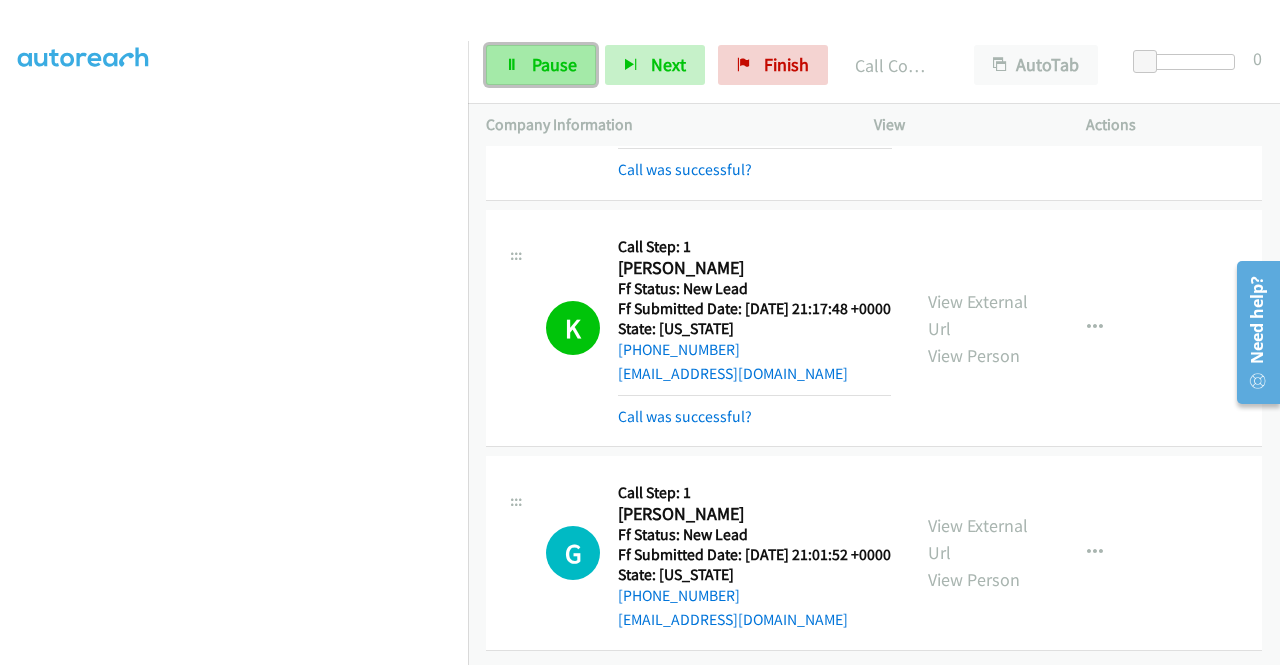click on "Pause" at bounding box center (541, 65) 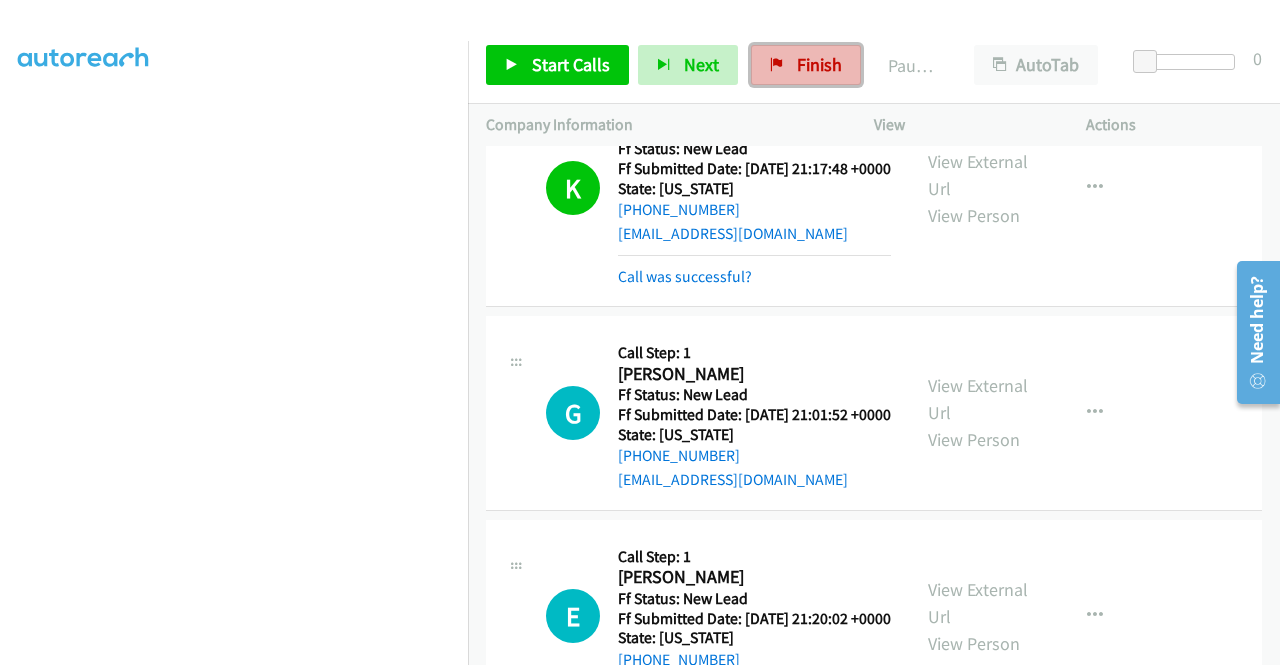click on "Finish" at bounding box center [819, 64] 